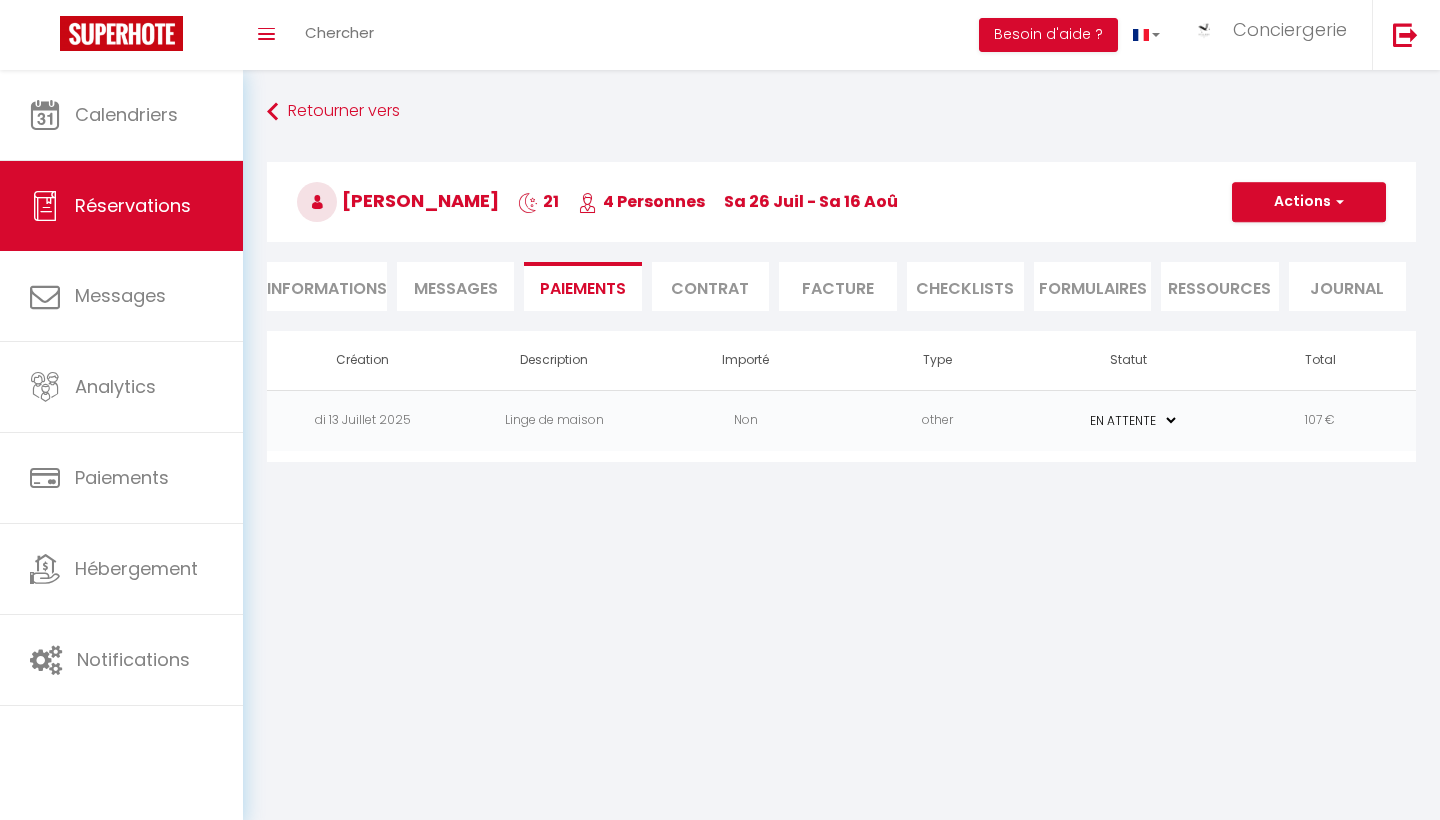 select on "0" 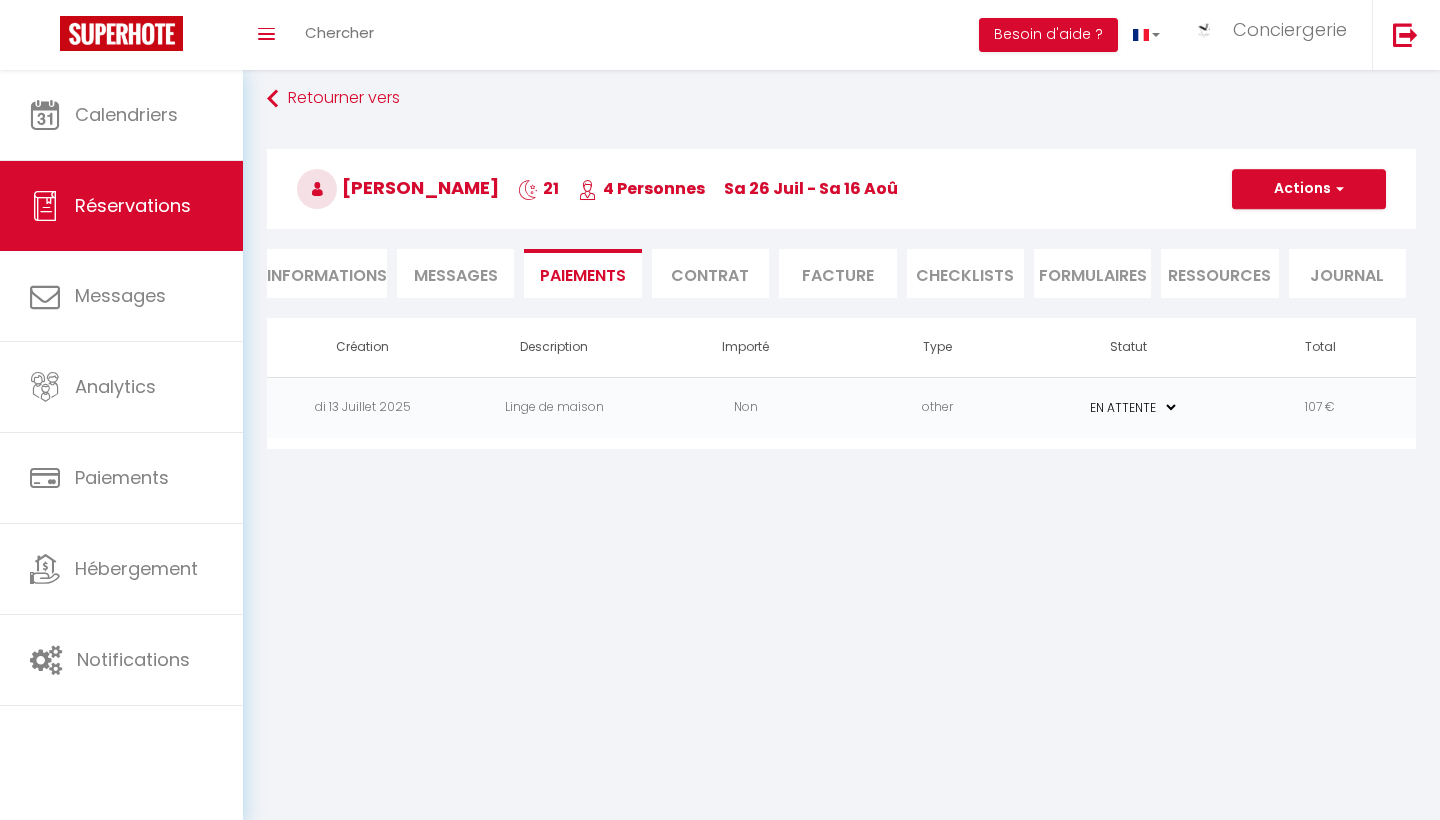 scroll, scrollTop: 13, scrollLeft: 0, axis: vertical 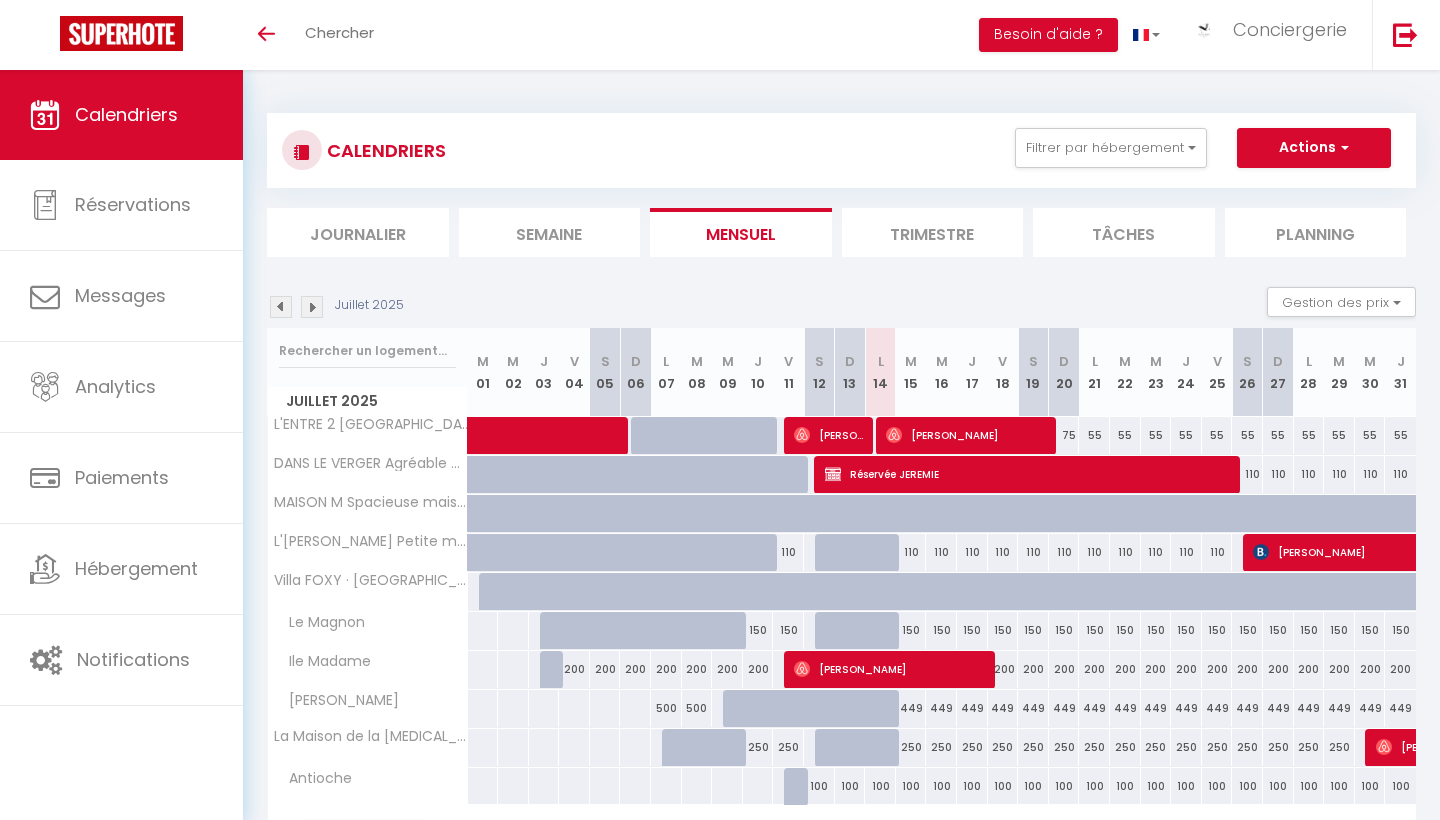 click on "Toggle menubar     Chercher   BUTTON
Besoin d'aide ?
Conciergerie   Paramètres        Équipe" at bounding box center [785, 35] 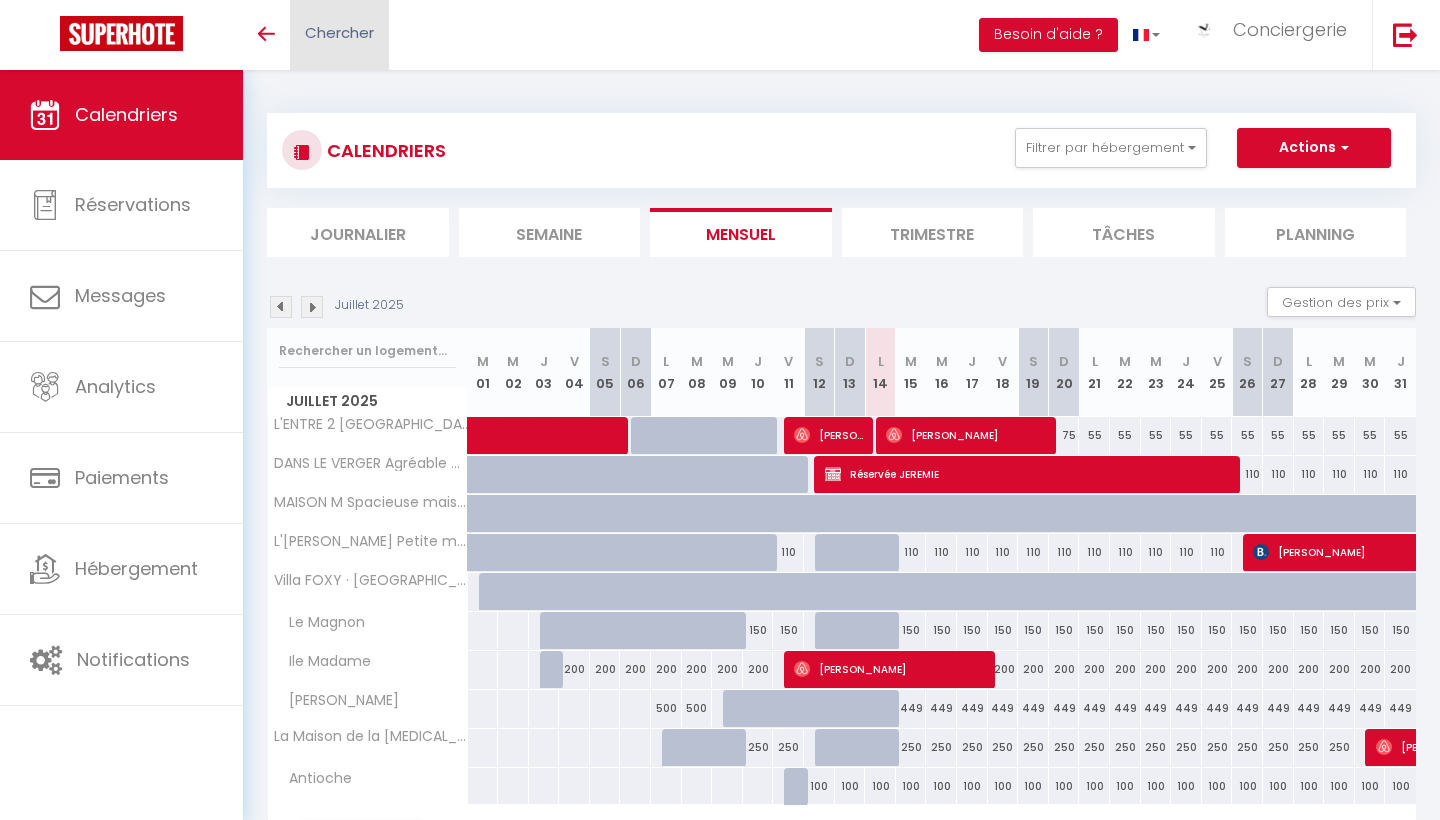 click on "Chercher" at bounding box center [339, 32] 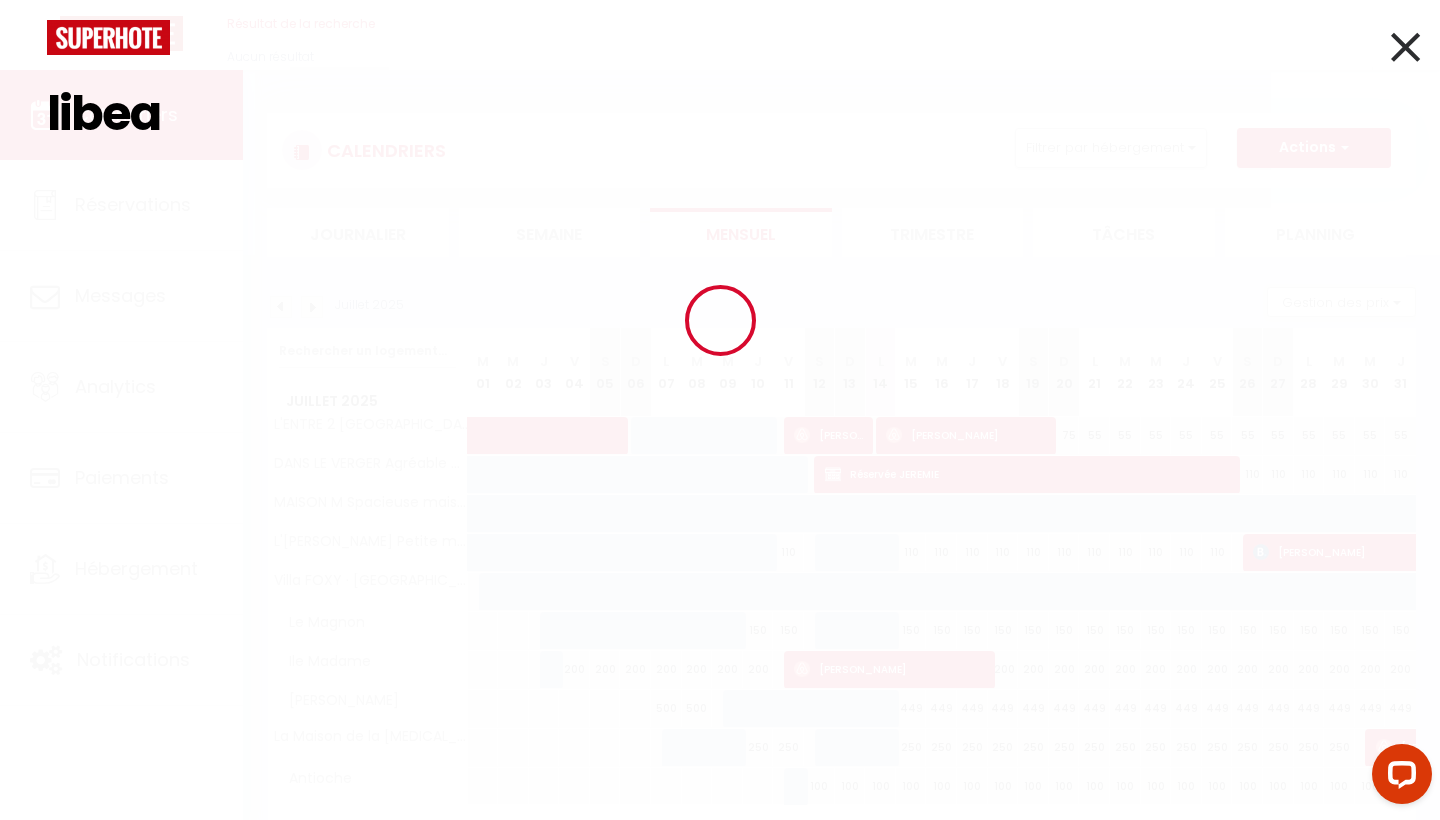 scroll, scrollTop: 0, scrollLeft: 0, axis: both 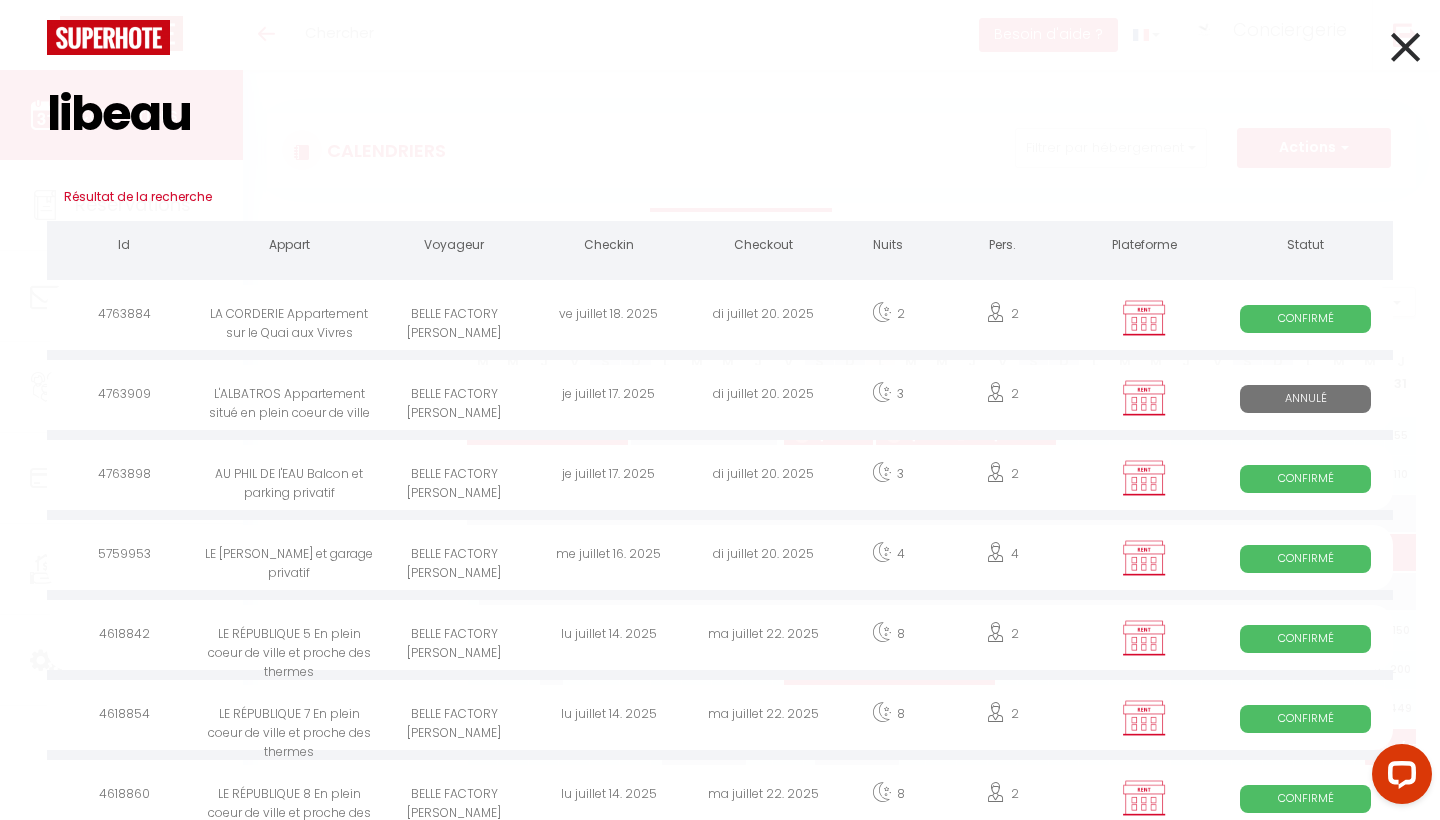 type on "libeau" 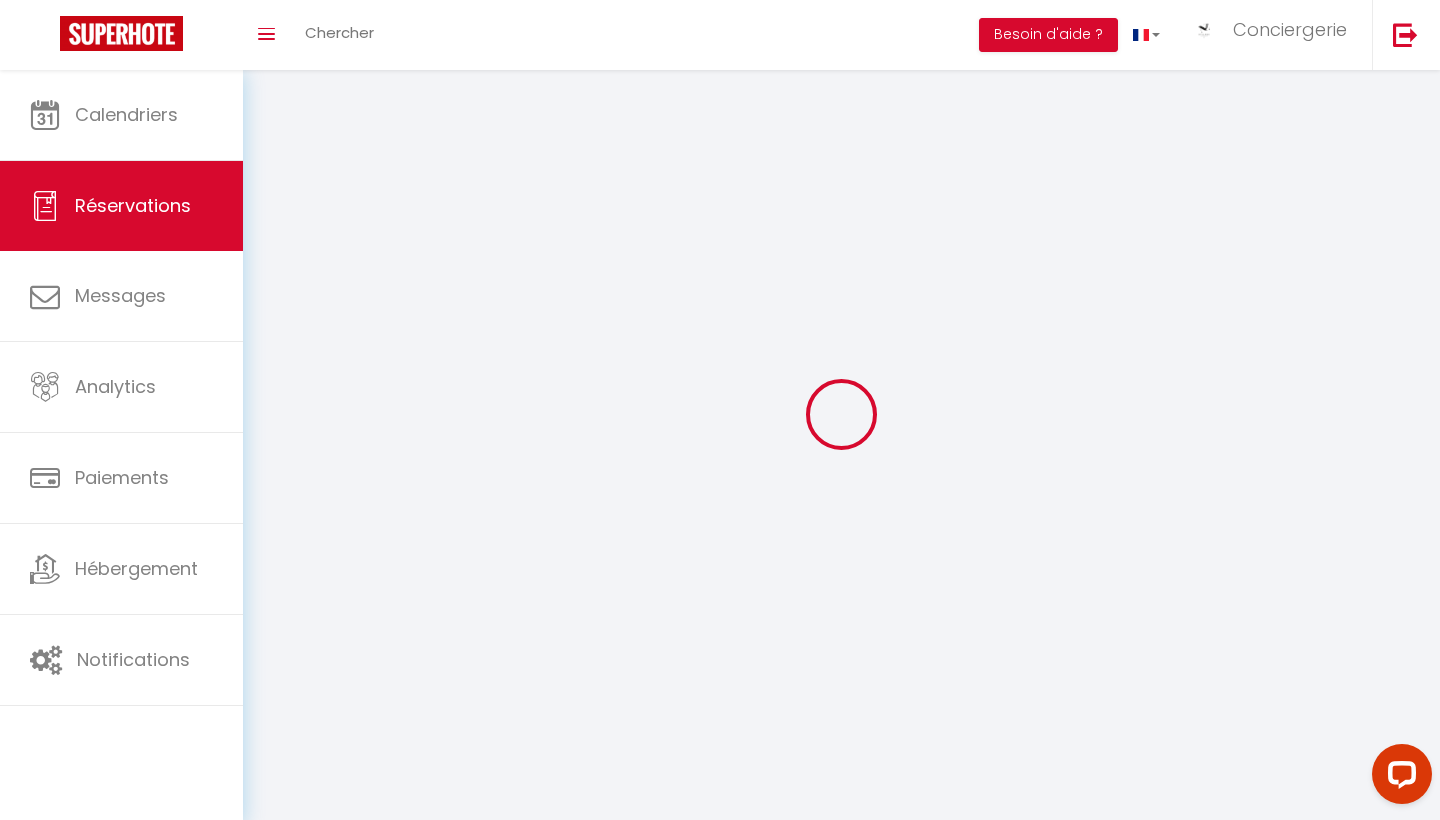 select 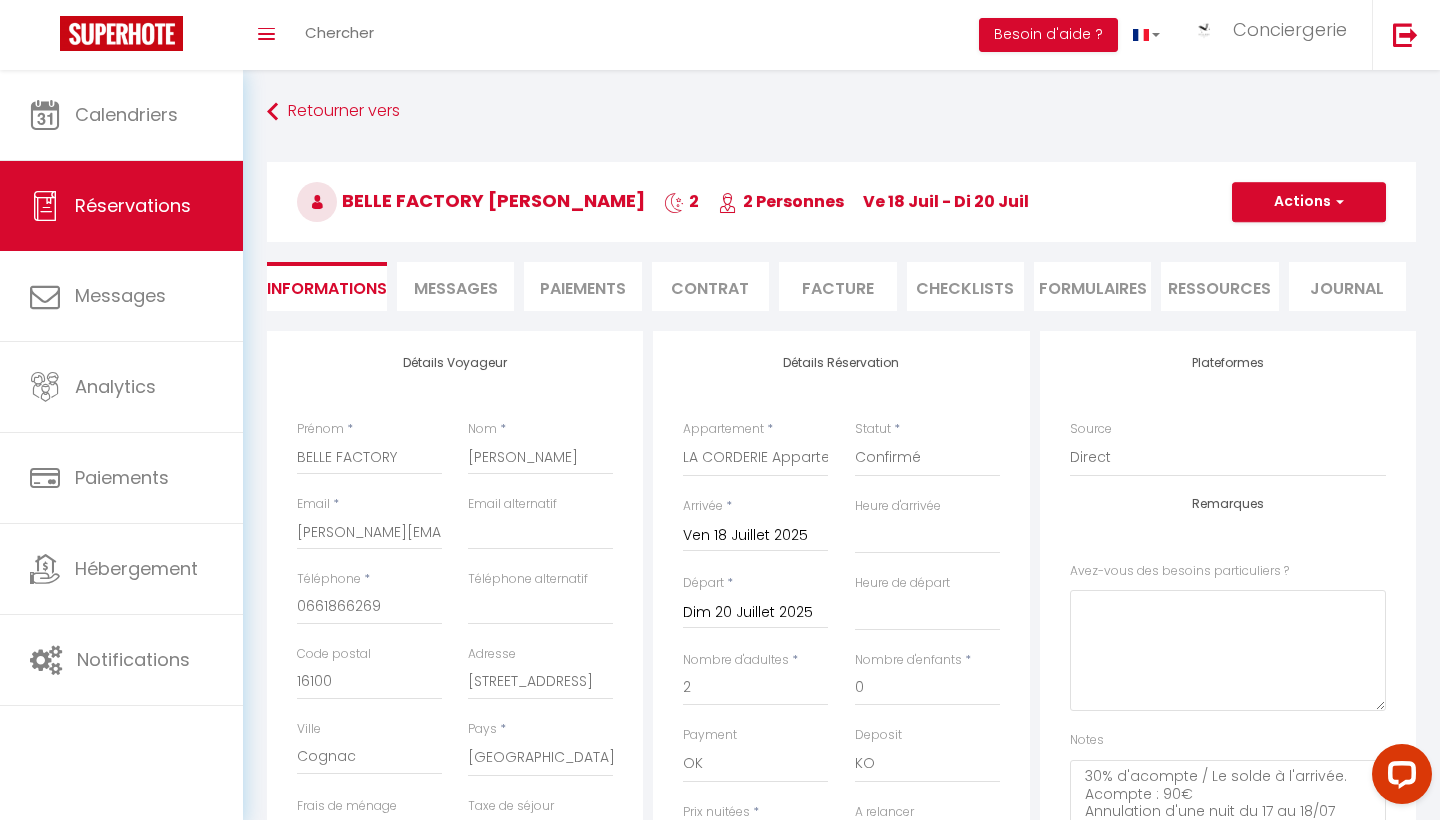 select 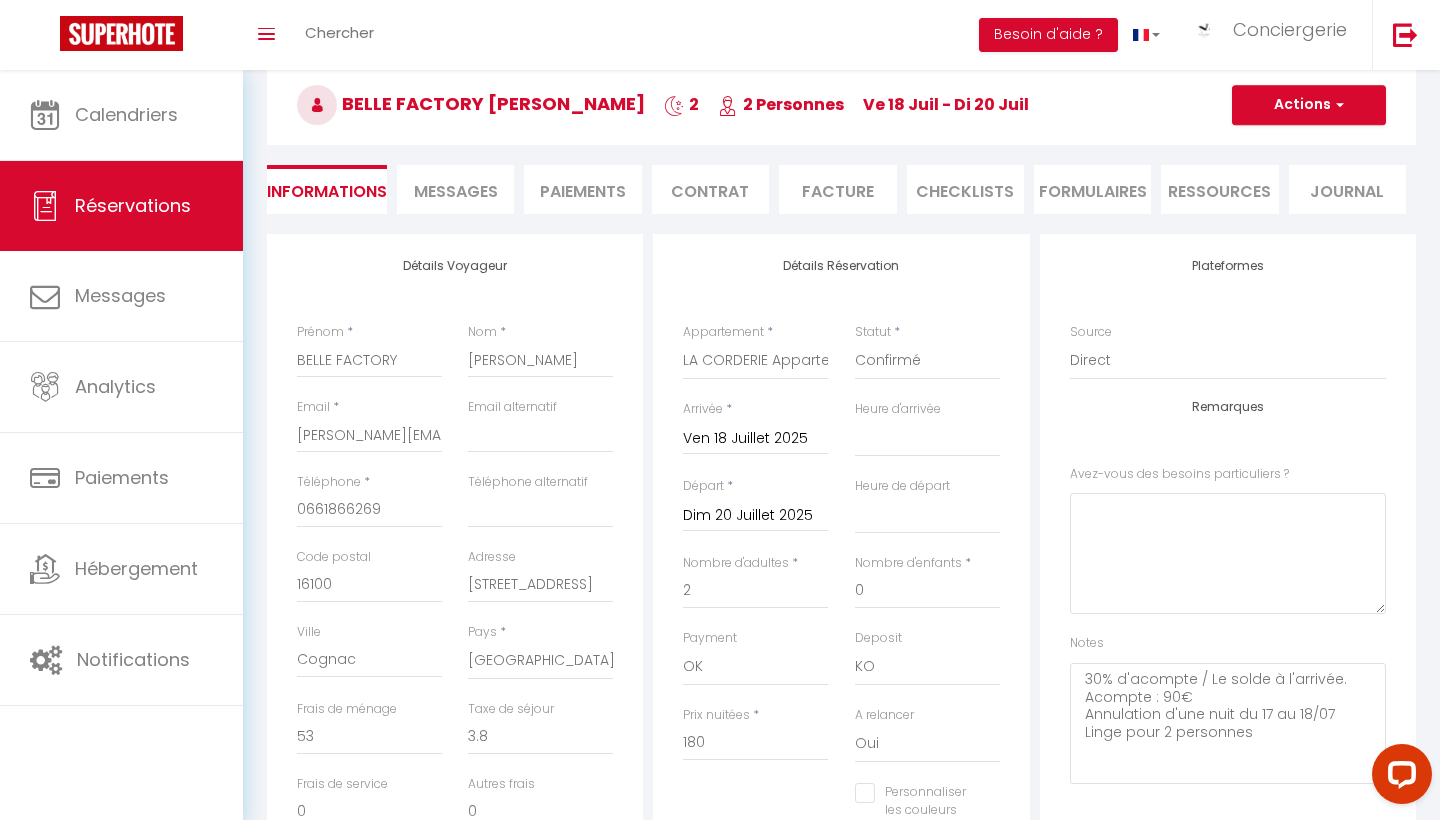 scroll, scrollTop: 100, scrollLeft: 0, axis: vertical 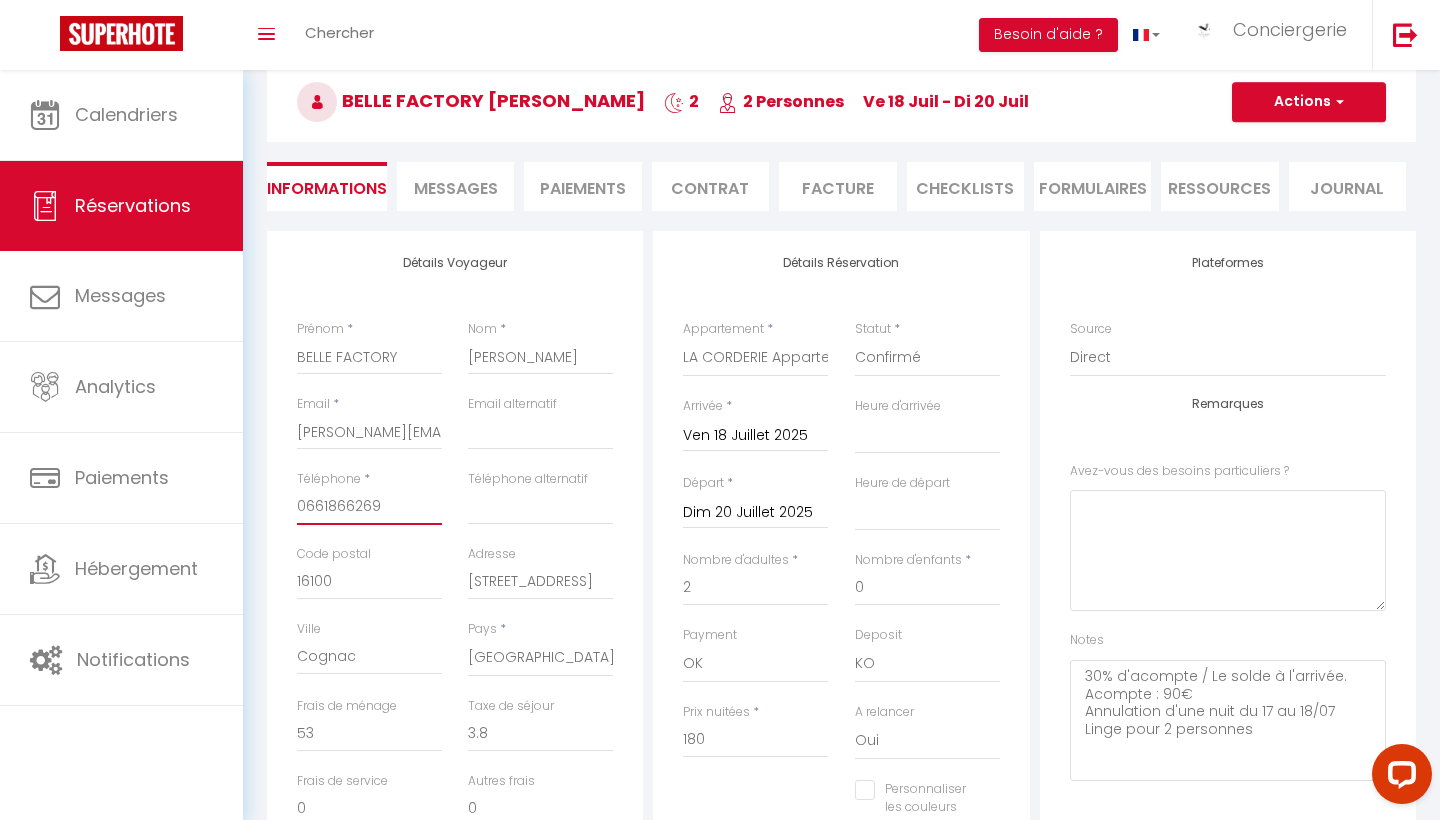 drag, startPoint x: 385, startPoint y: 504, endPoint x: 282, endPoint y: 501, distance: 103.04368 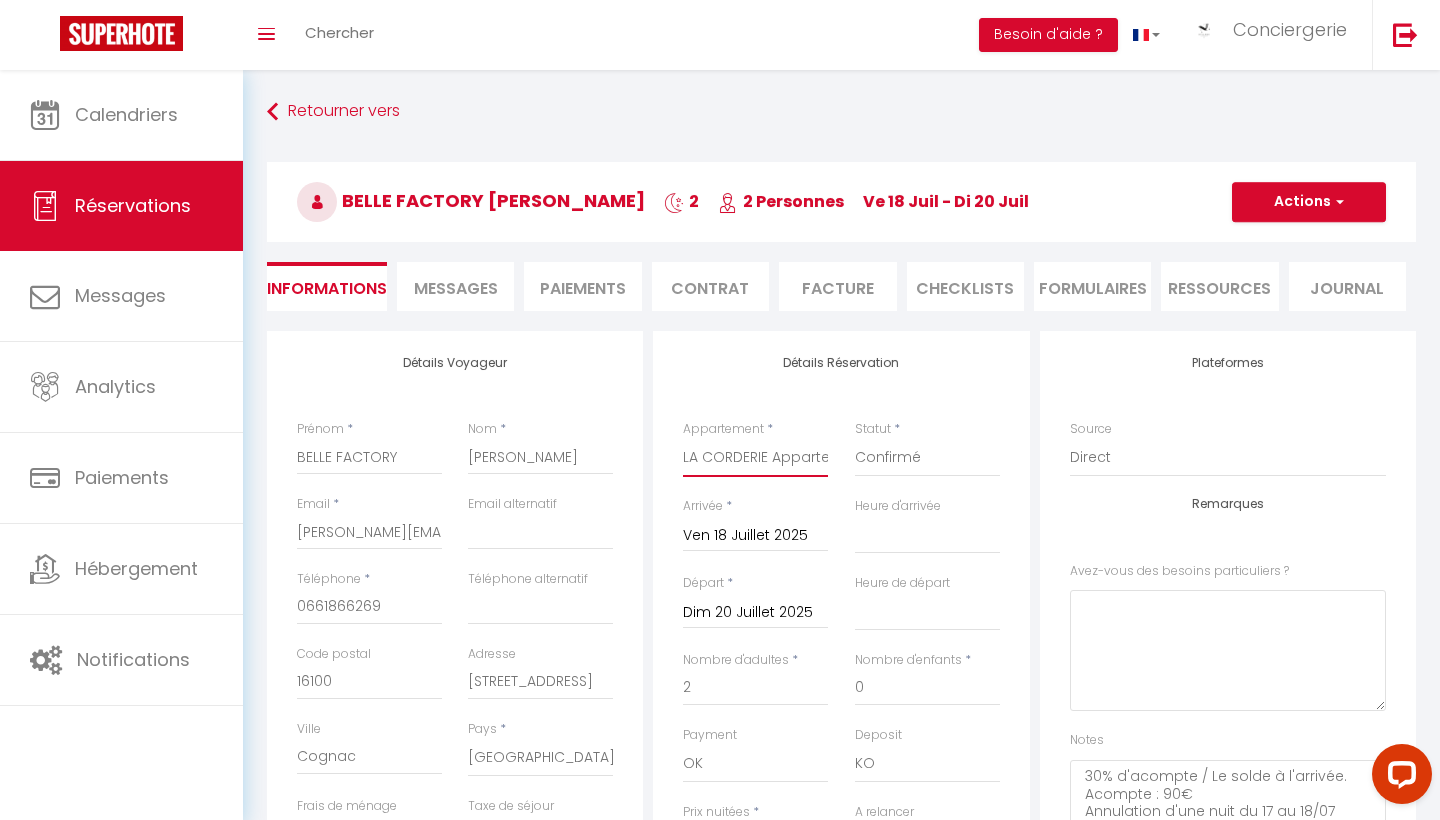 scroll, scrollTop: 0, scrollLeft: 0, axis: both 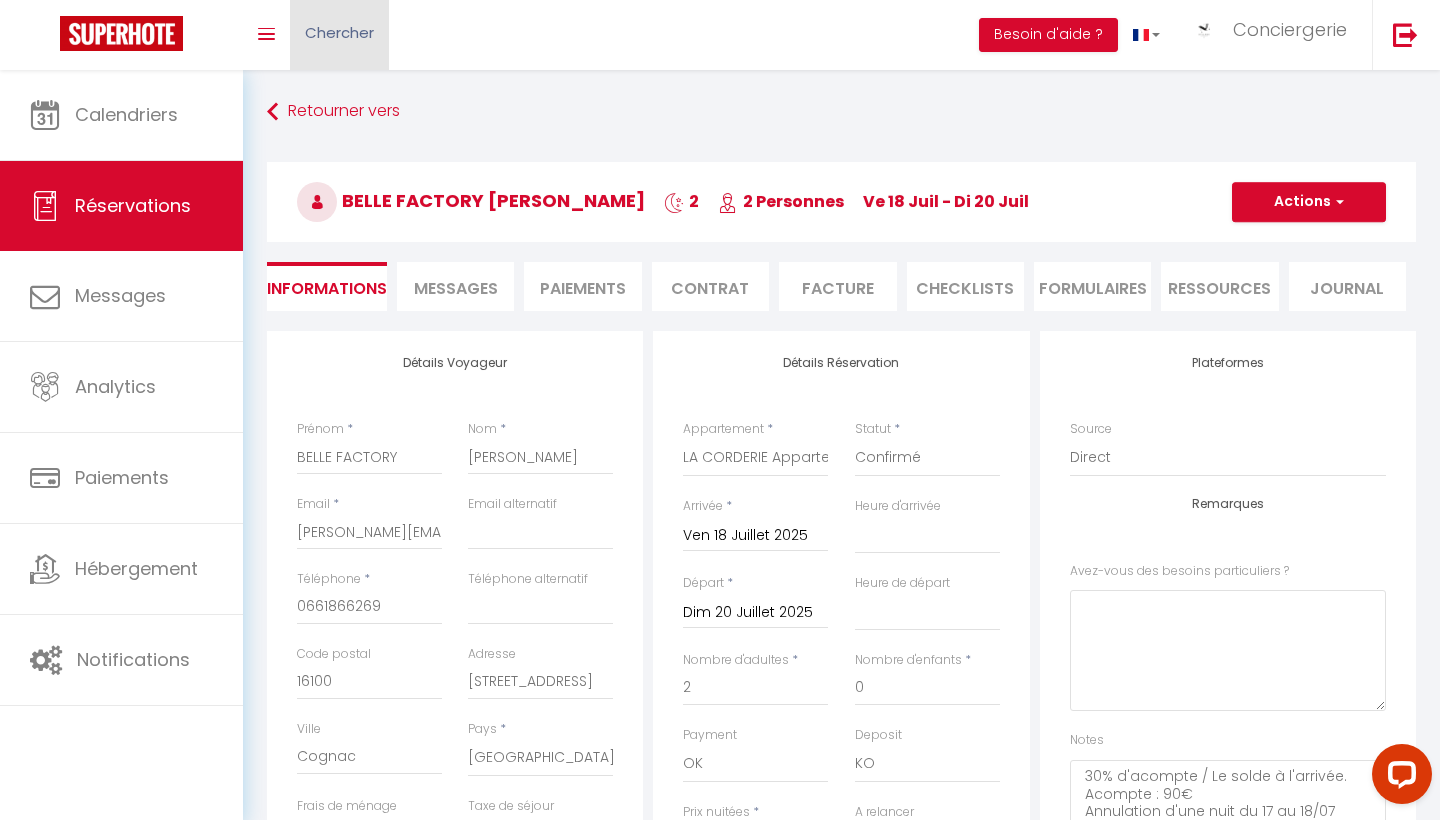 click on "Chercher" at bounding box center (339, 32) 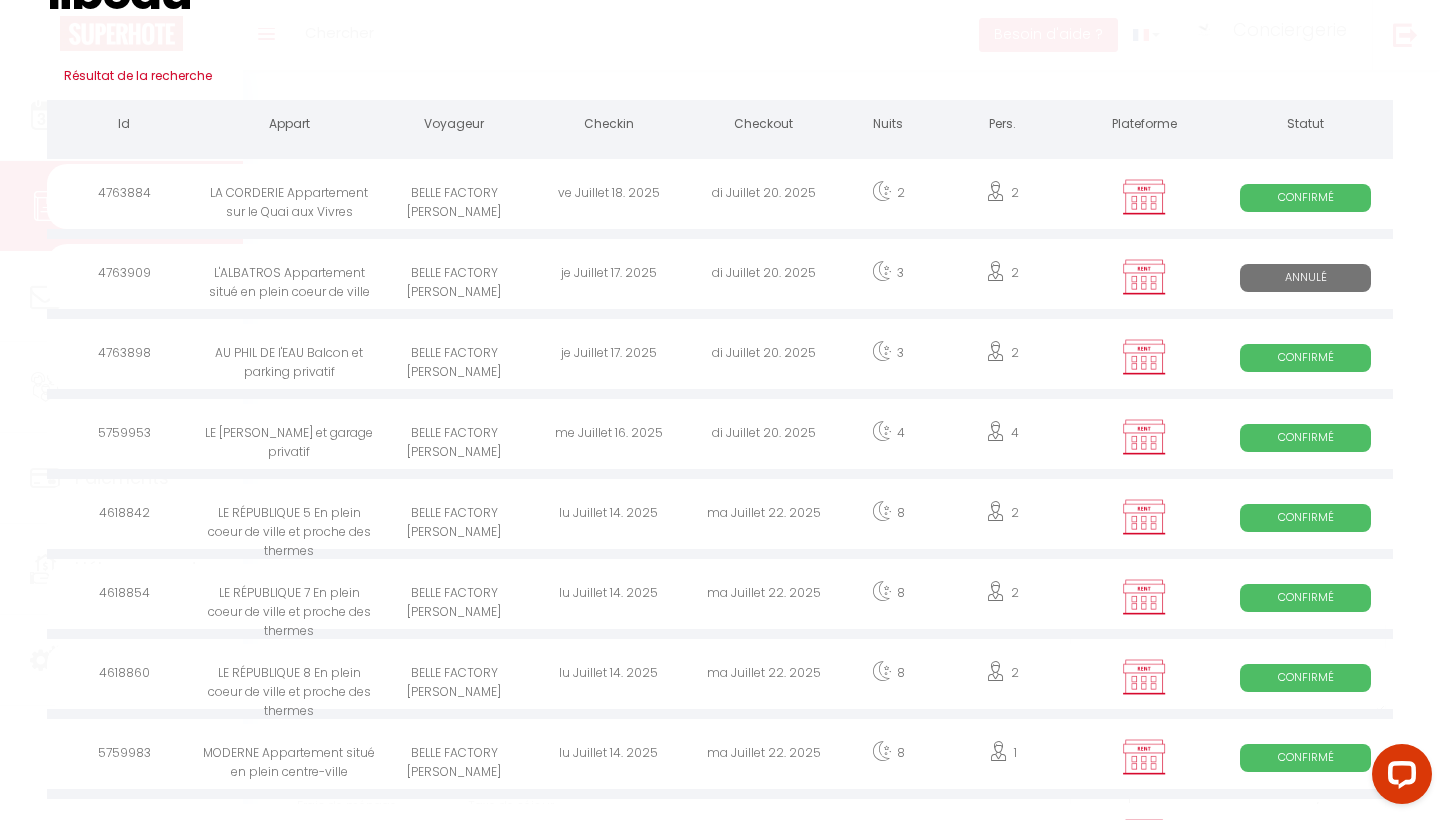 scroll, scrollTop: 151, scrollLeft: 0, axis: vertical 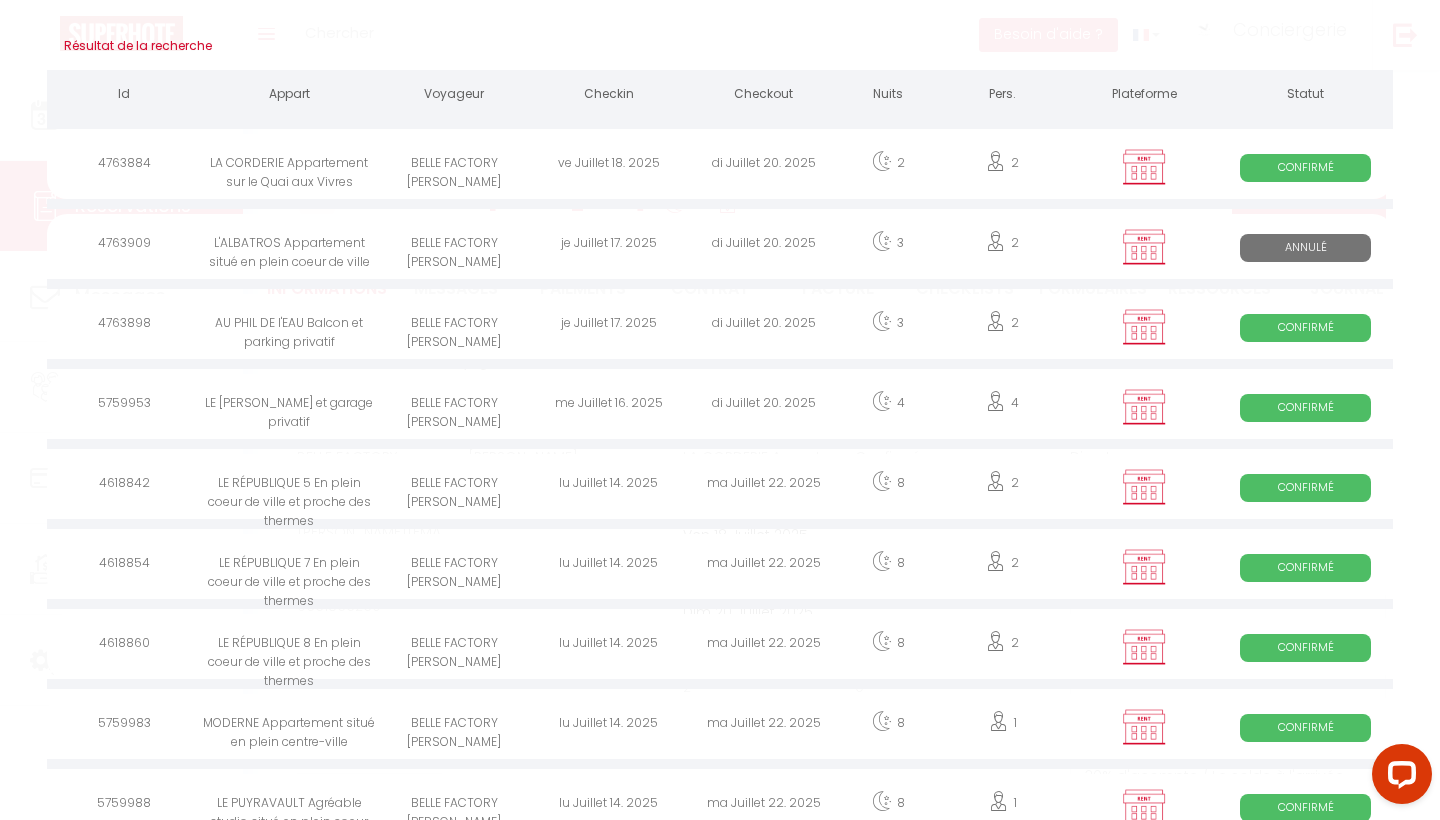 type on "libeau" 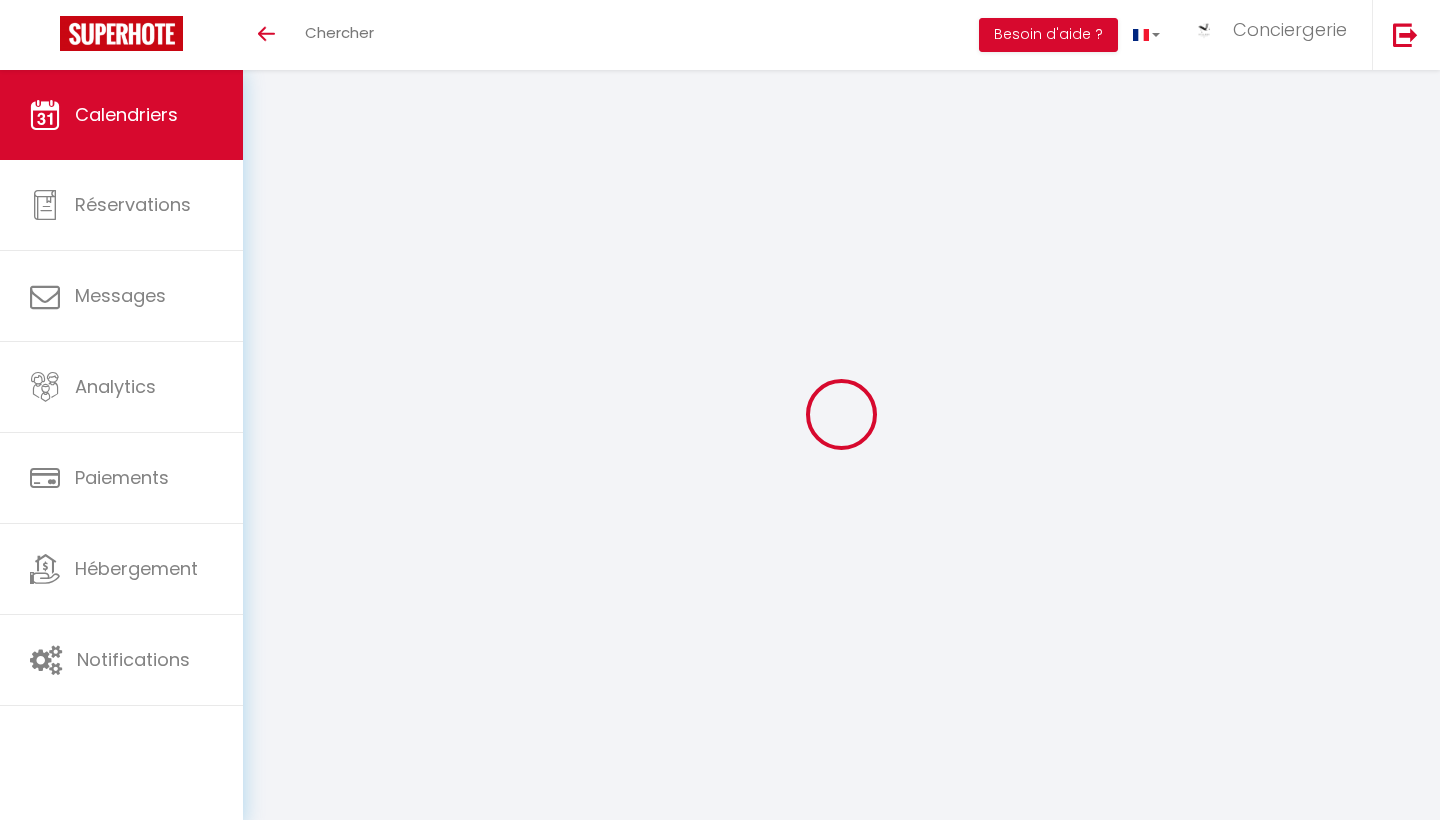 scroll, scrollTop: 0, scrollLeft: 0, axis: both 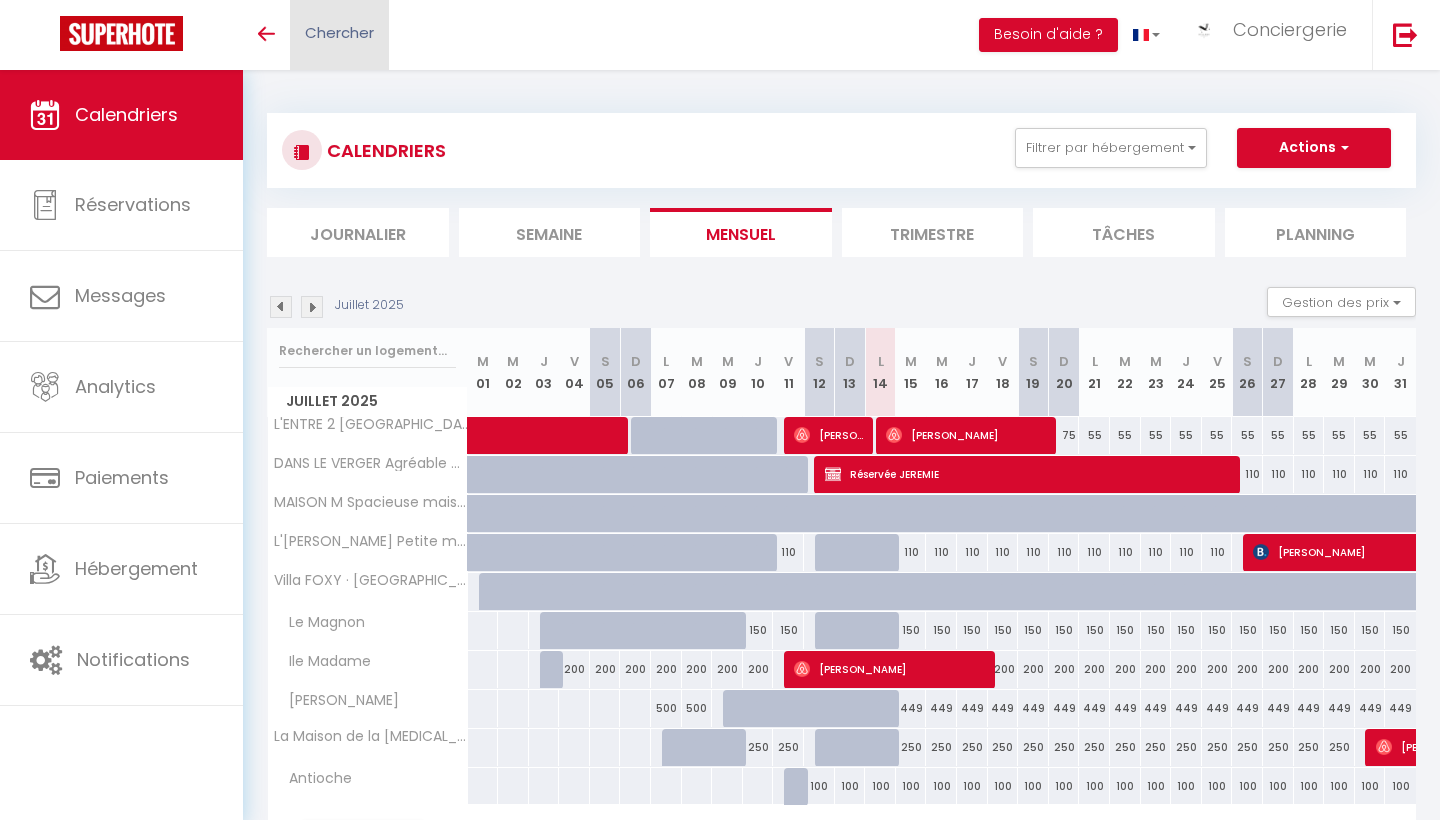click on "Chercher" at bounding box center (339, 32) 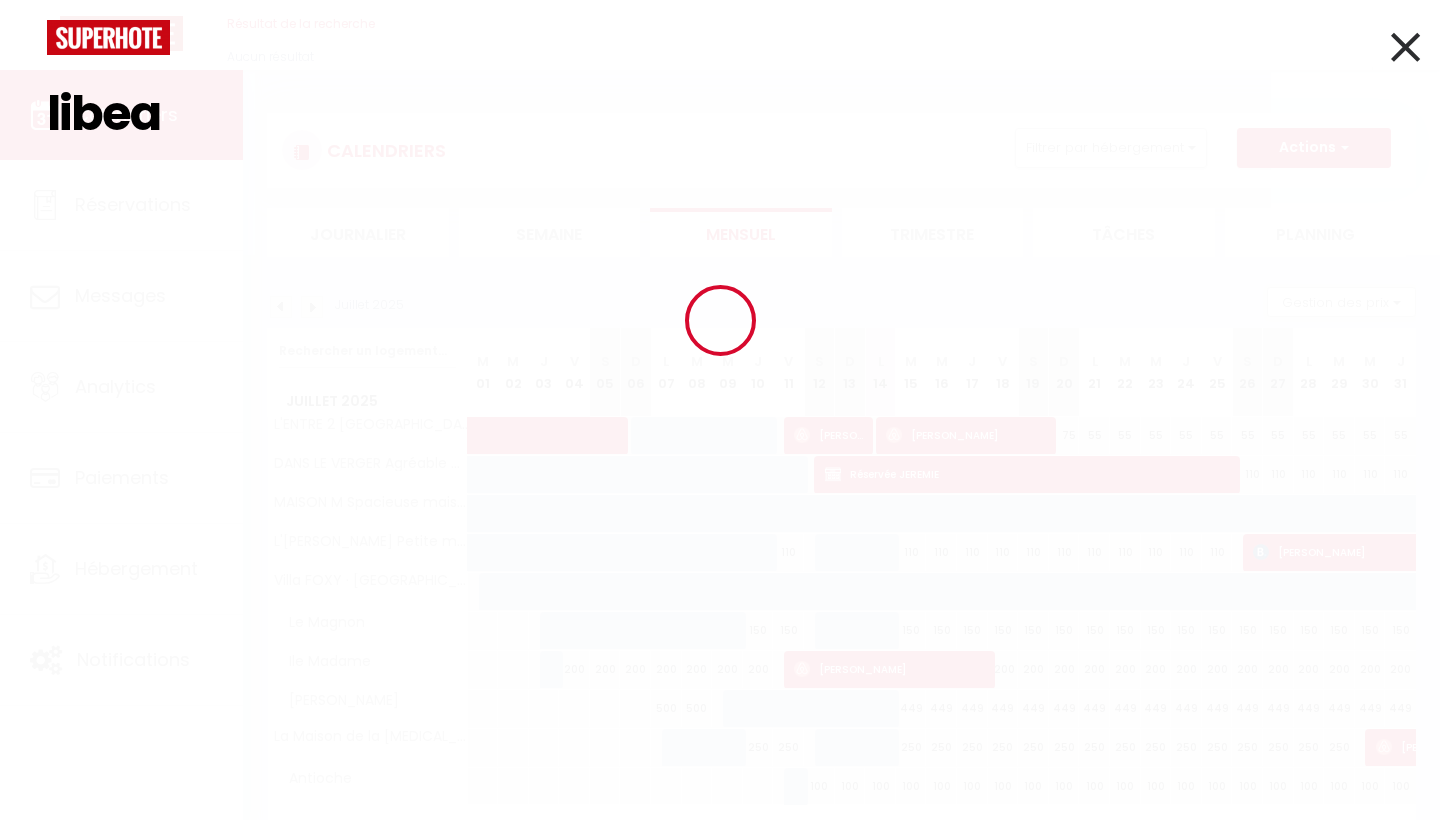 type on "libeau" 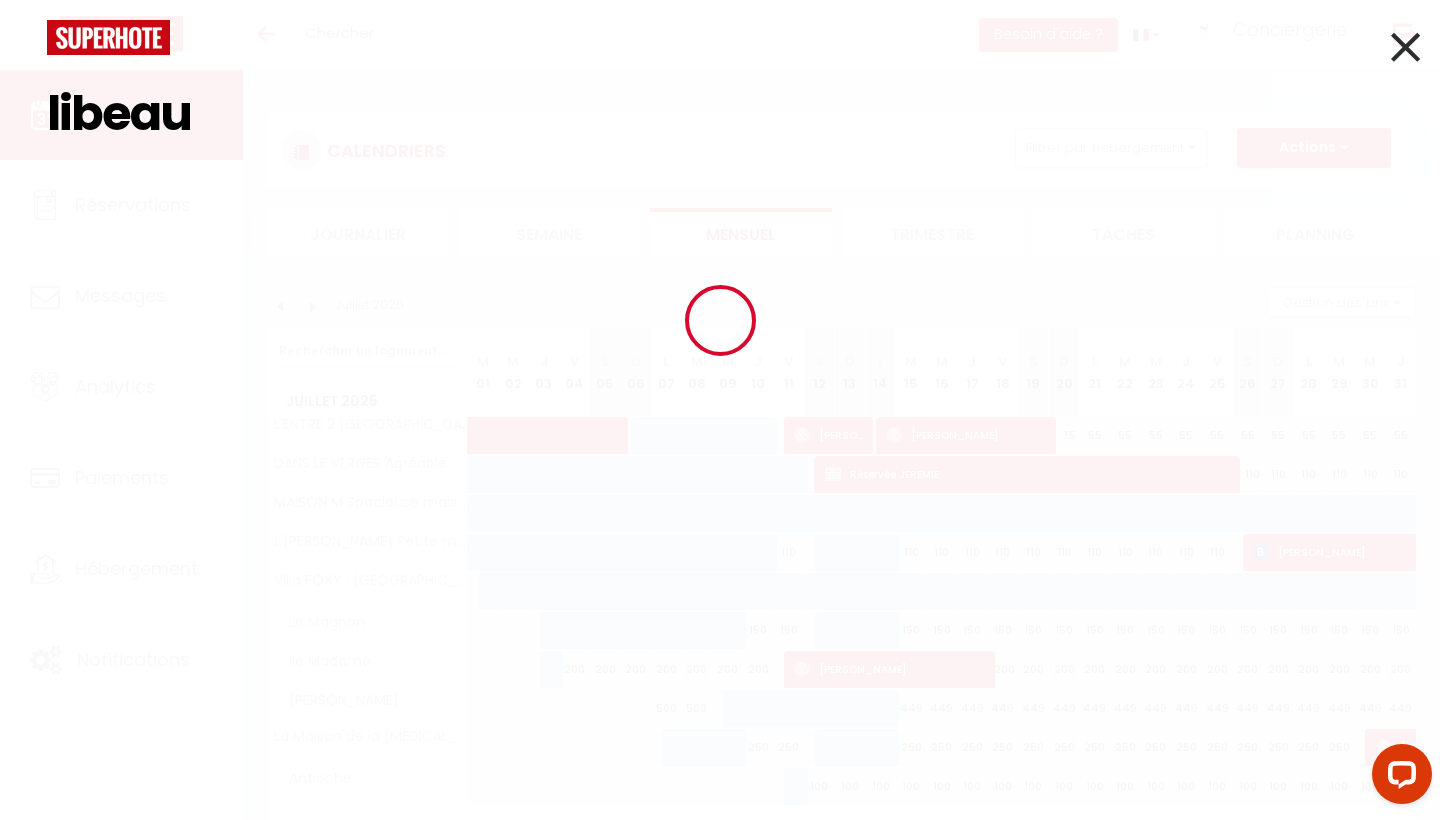 scroll, scrollTop: 0, scrollLeft: 0, axis: both 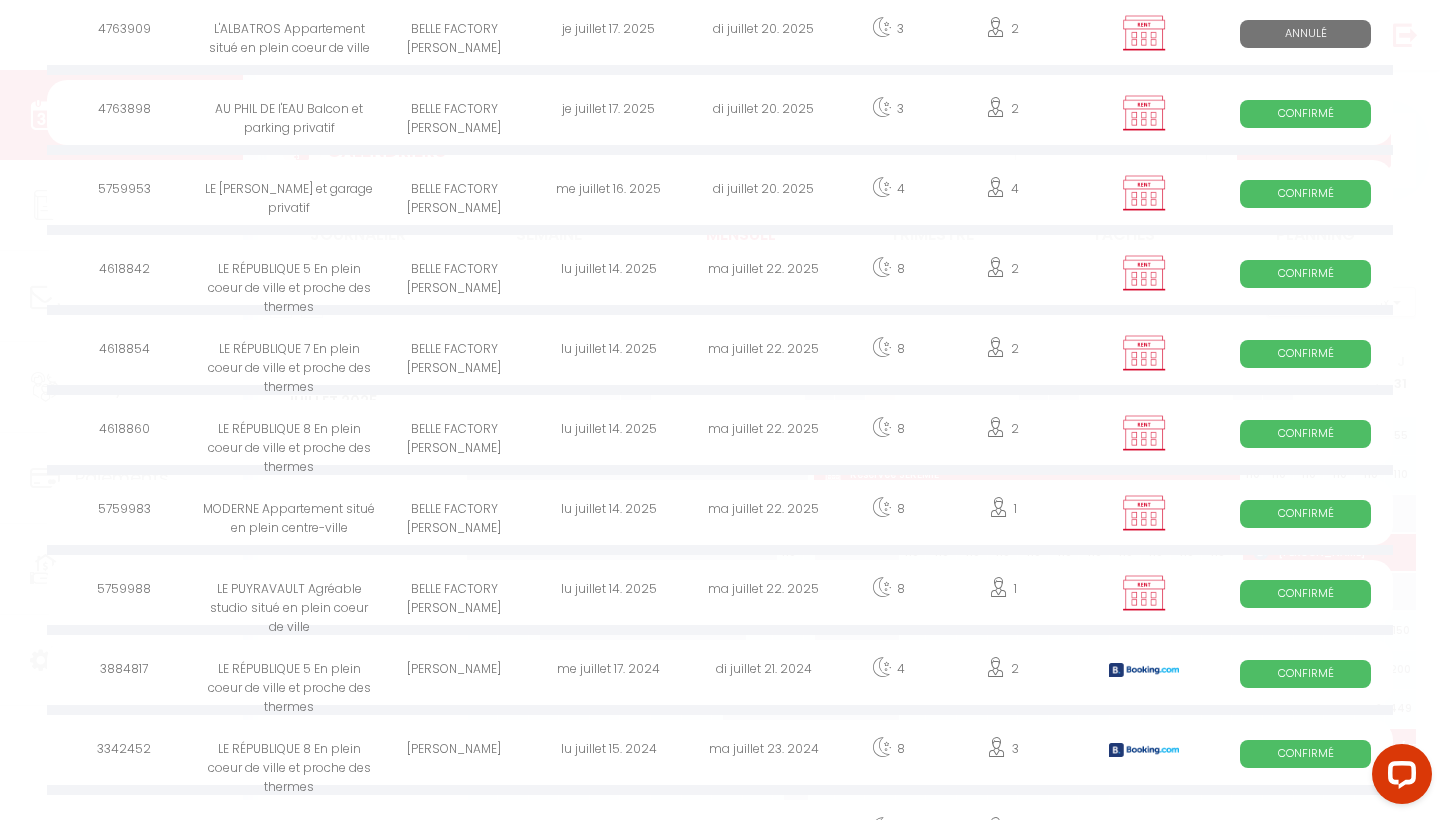 click on "LE RÉPUBLIQUE 8 En plein coeur de ville et proche des thermes" at bounding box center (289, 432) 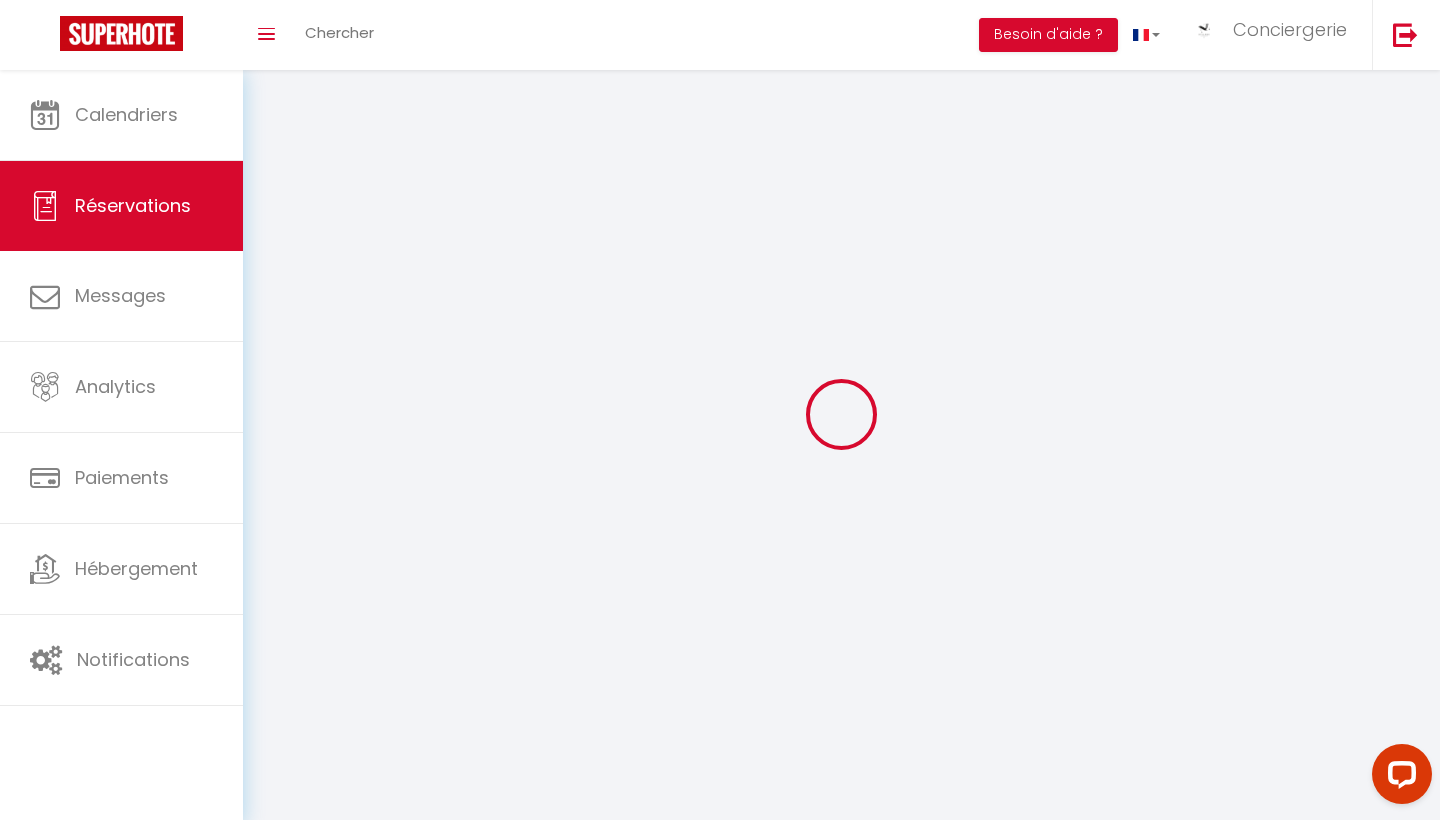 select 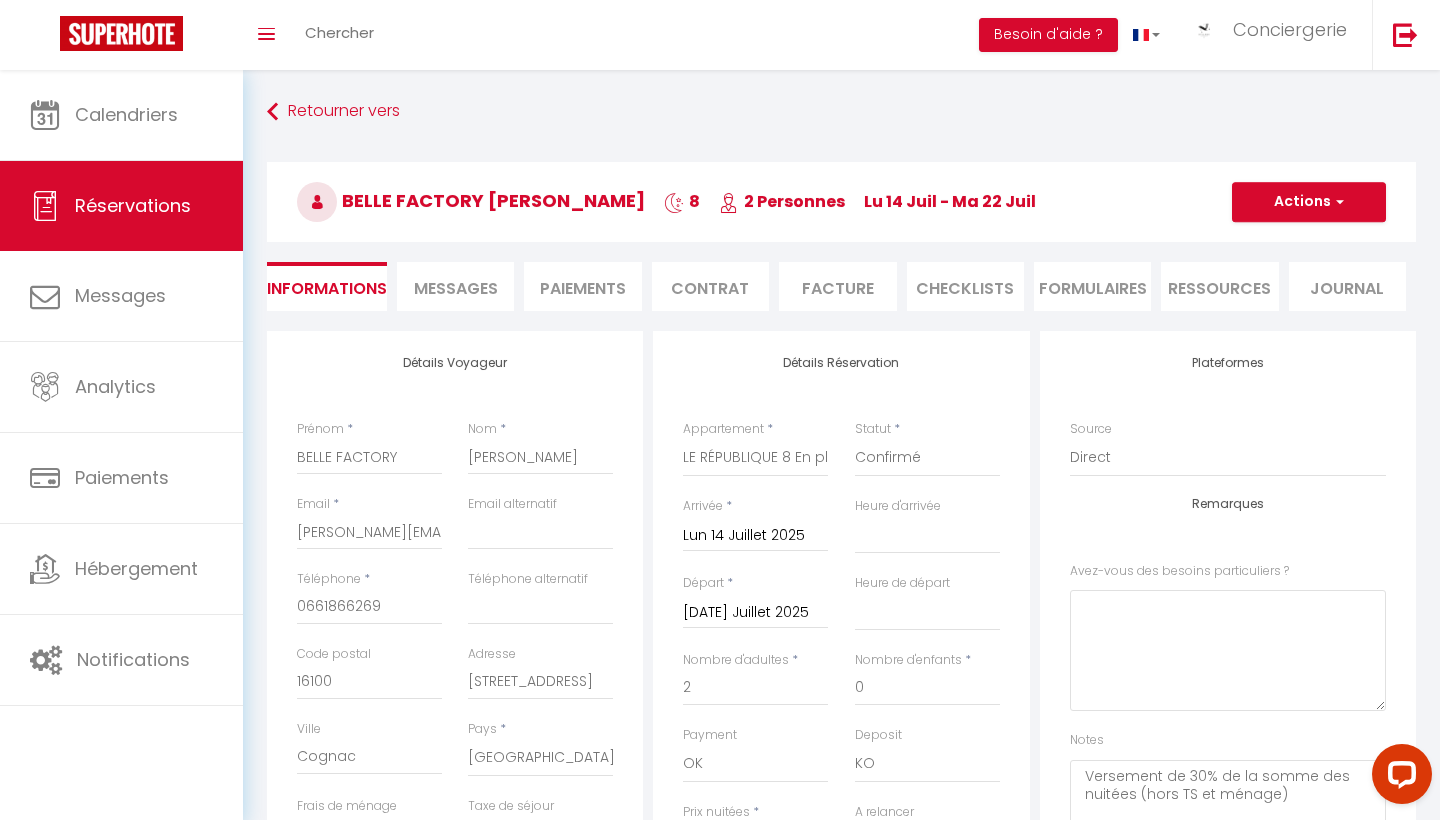 checkbox on "false" 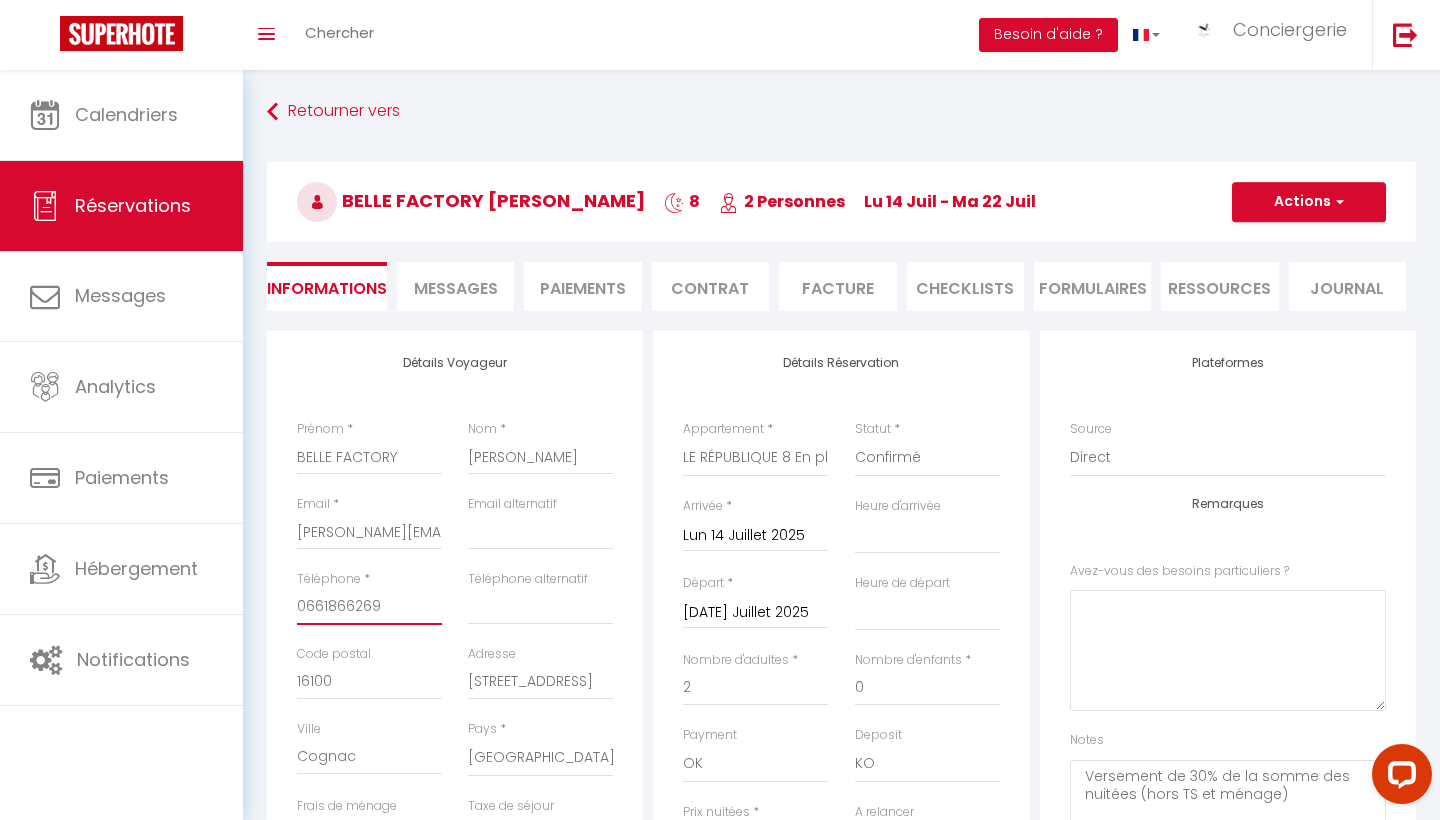 drag, startPoint x: 379, startPoint y: 607, endPoint x: 283, endPoint y: 602, distance: 96.13012 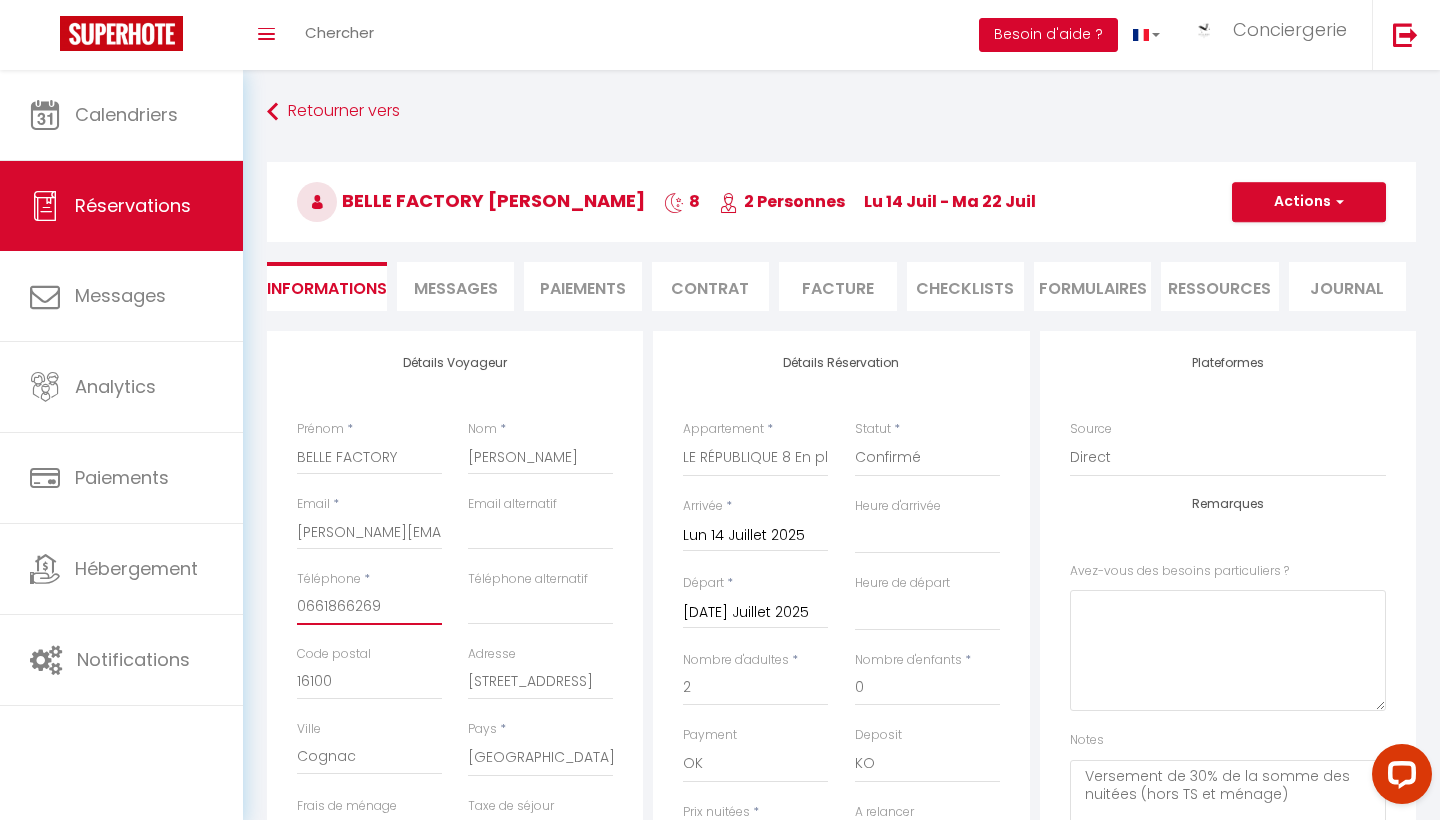 scroll, scrollTop: 0, scrollLeft: 0, axis: both 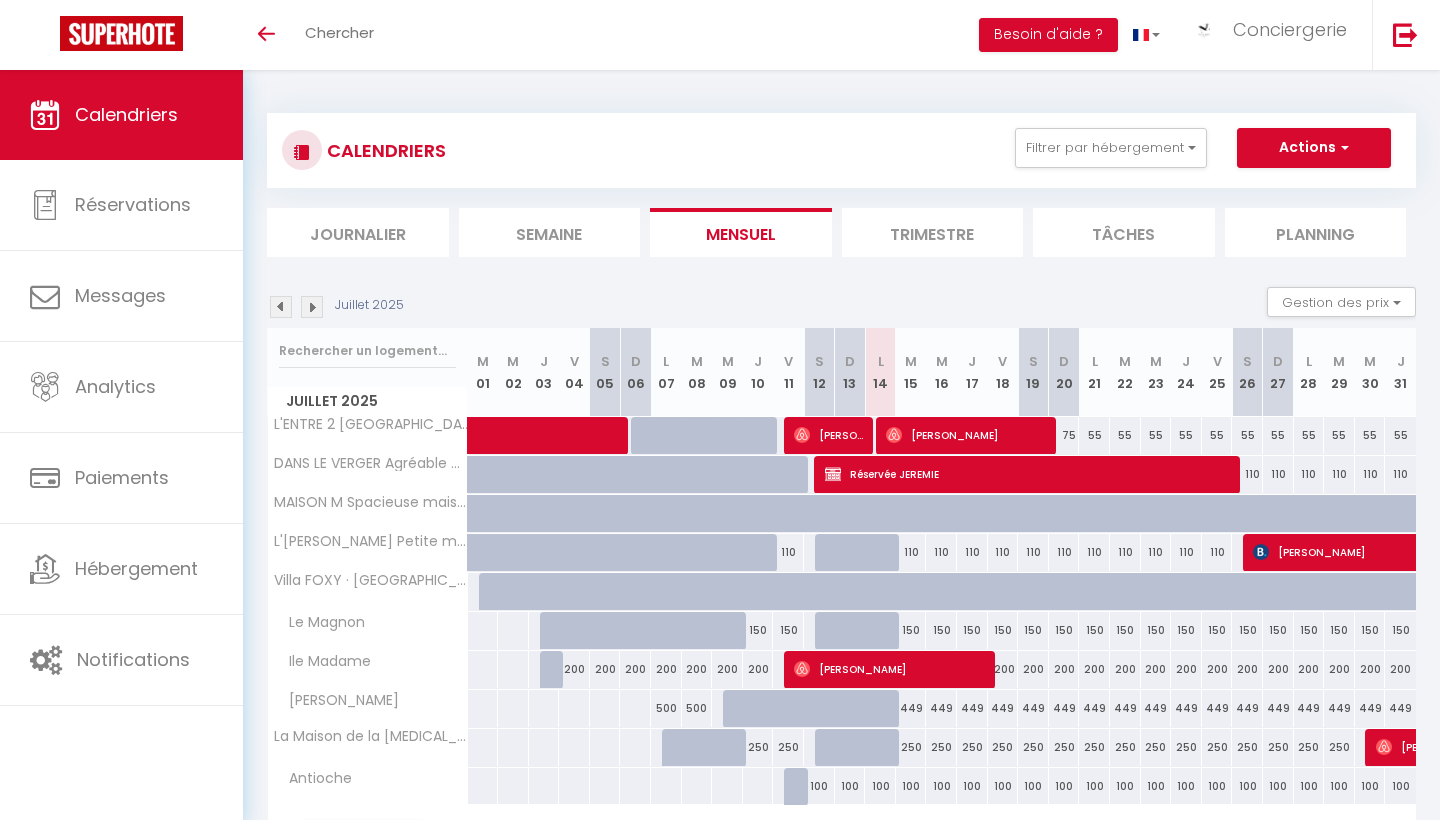 click on "Toggle menubar     Chercher   BUTTON
Besoin d'aide ?
Conciergerie   Paramètres        Équipe" at bounding box center [785, 35] 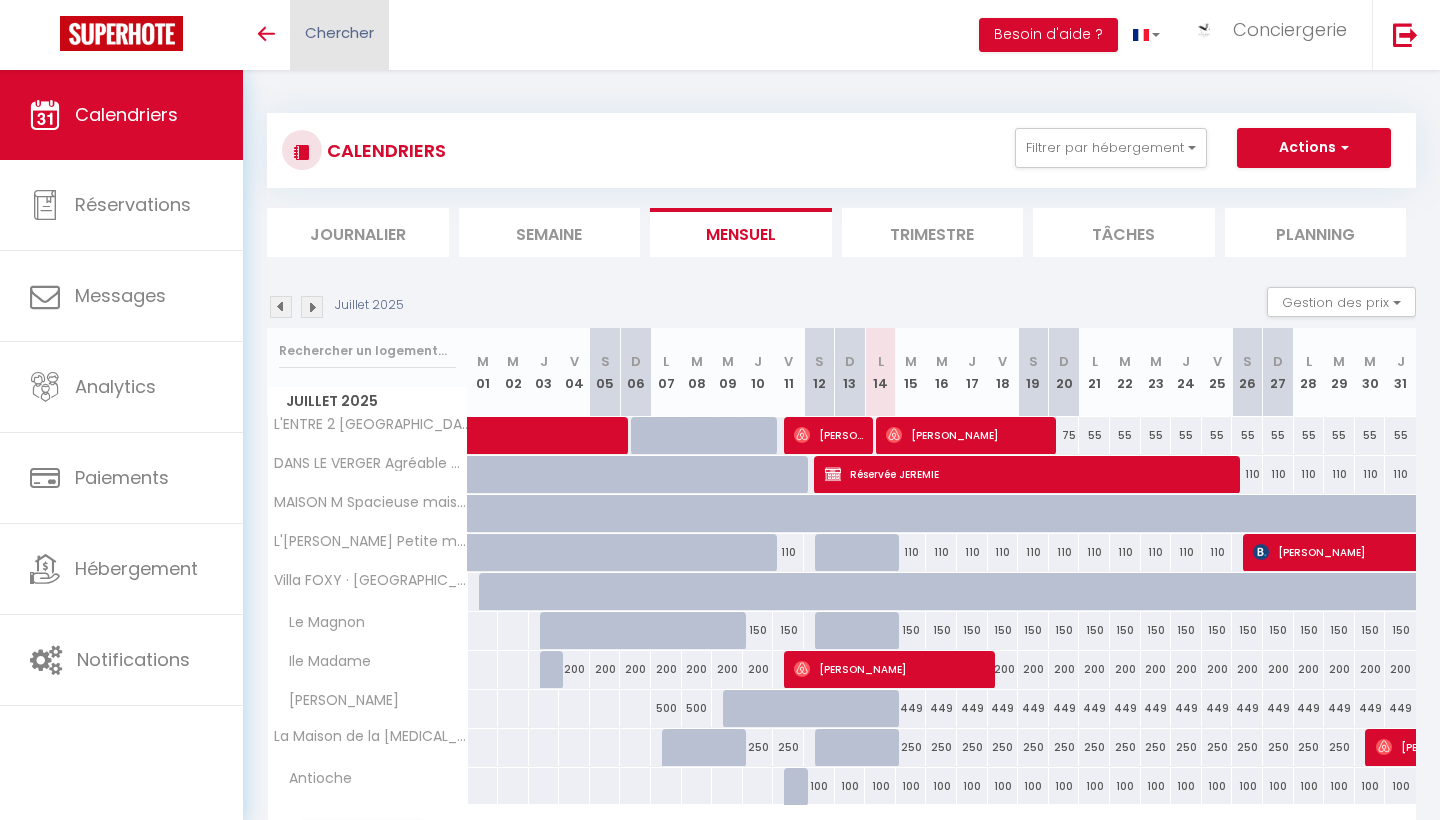 click on "Chercher" at bounding box center (339, 32) 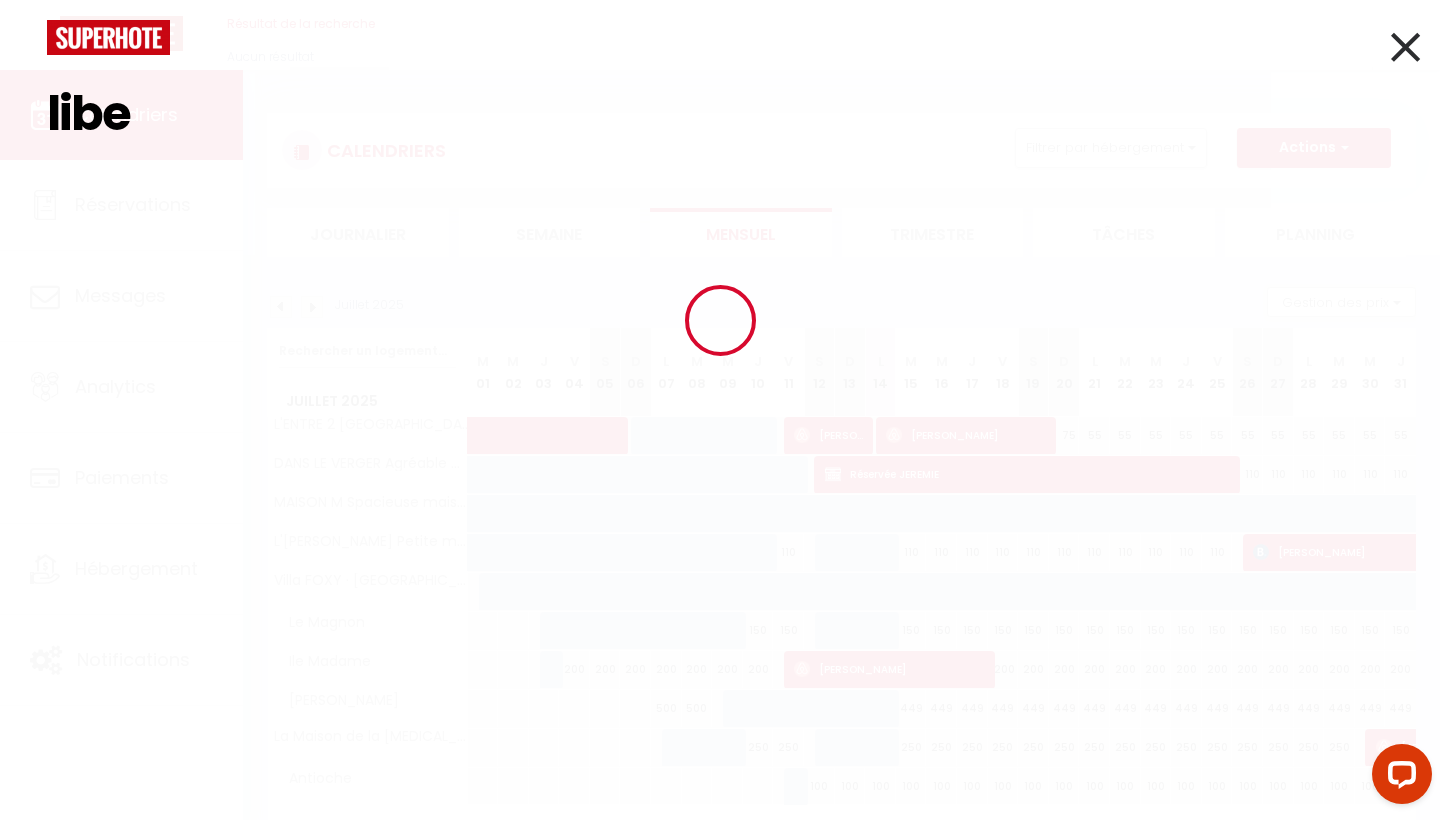 scroll, scrollTop: 0, scrollLeft: 0, axis: both 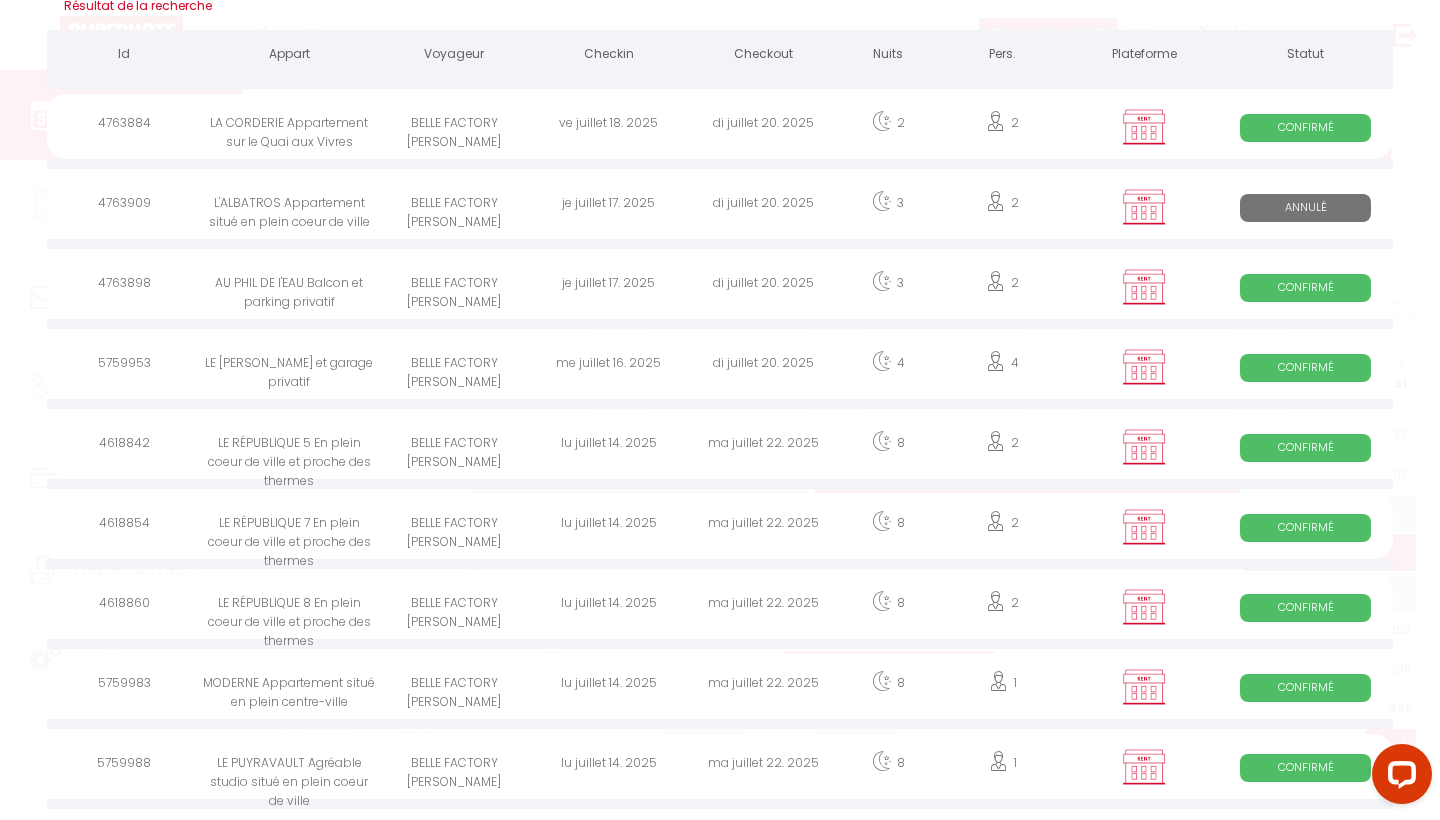 type on "libeau" 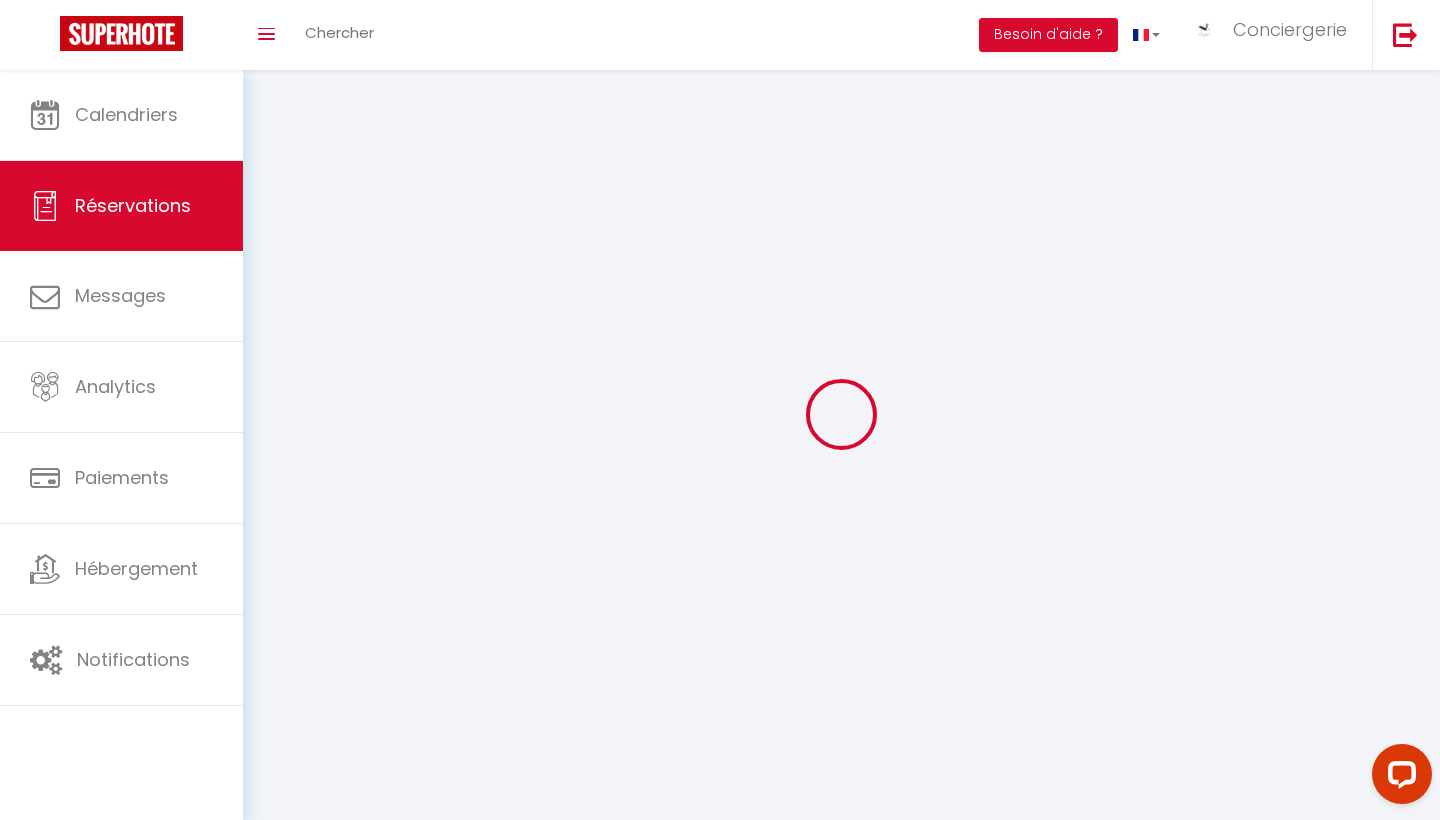 type on "BELLE FACTORY" 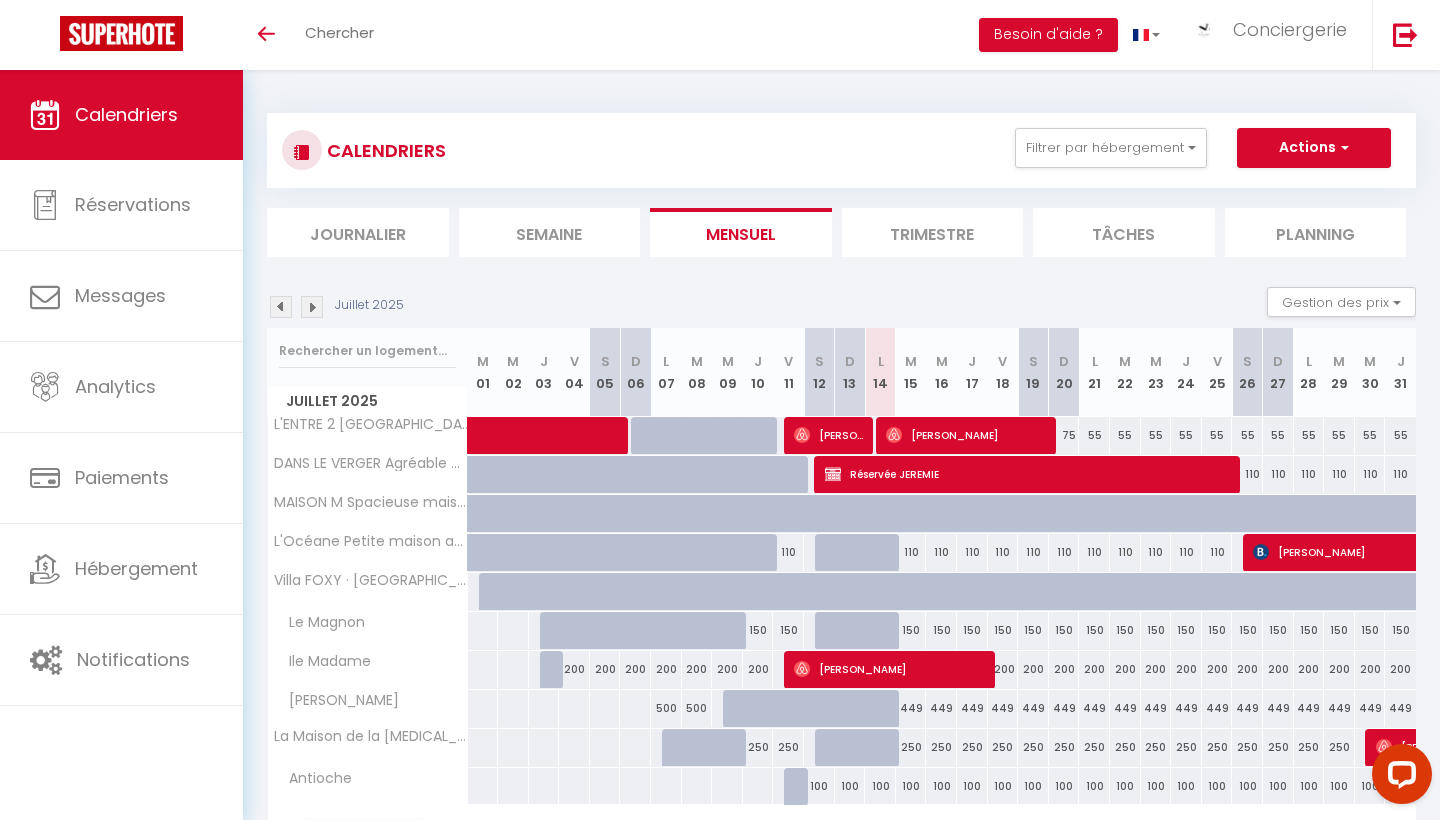 scroll, scrollTop: 0, scrollLeft: 0, axis: both 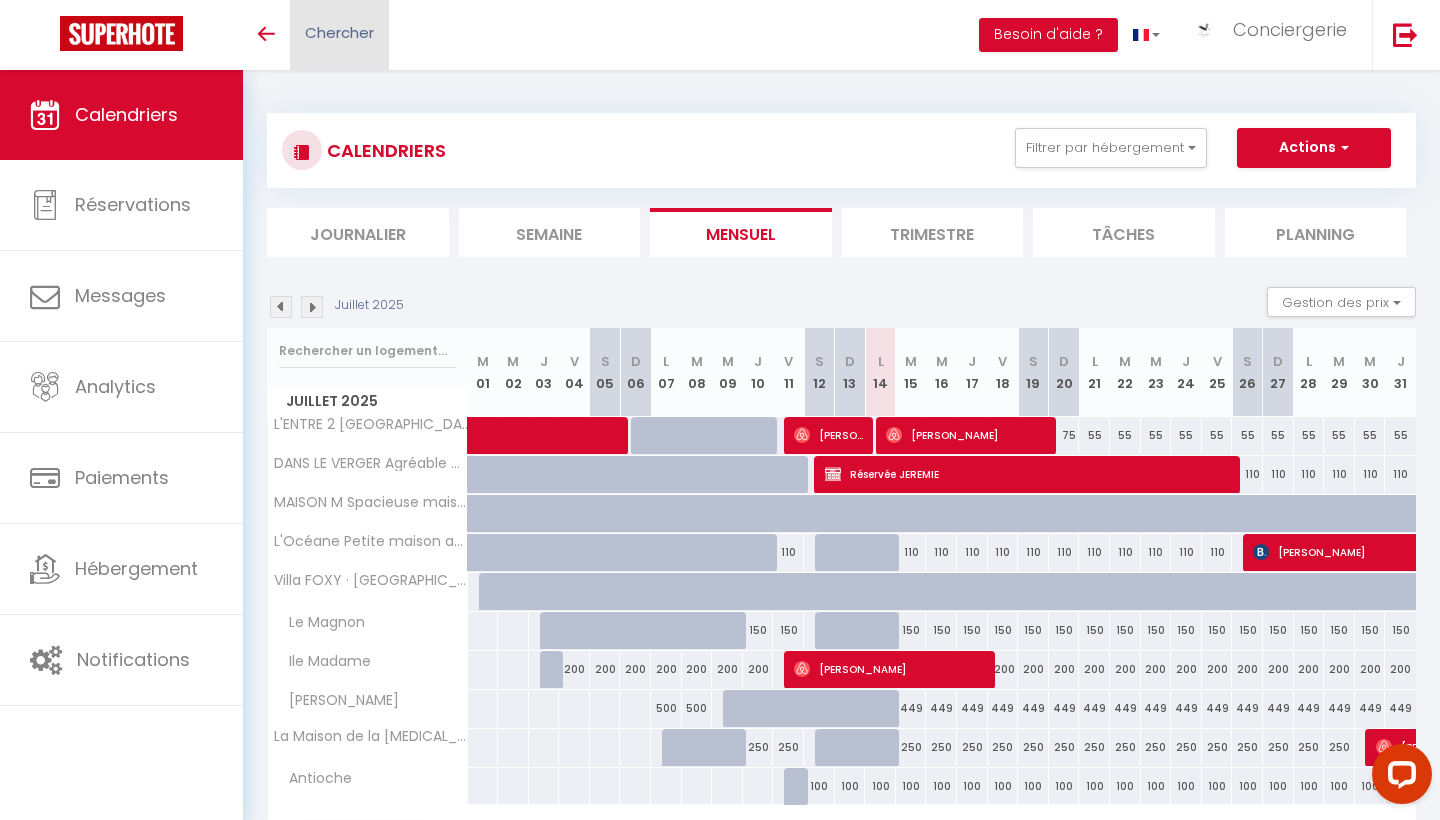 click on "Chercher" at bounding box center [339, 35] 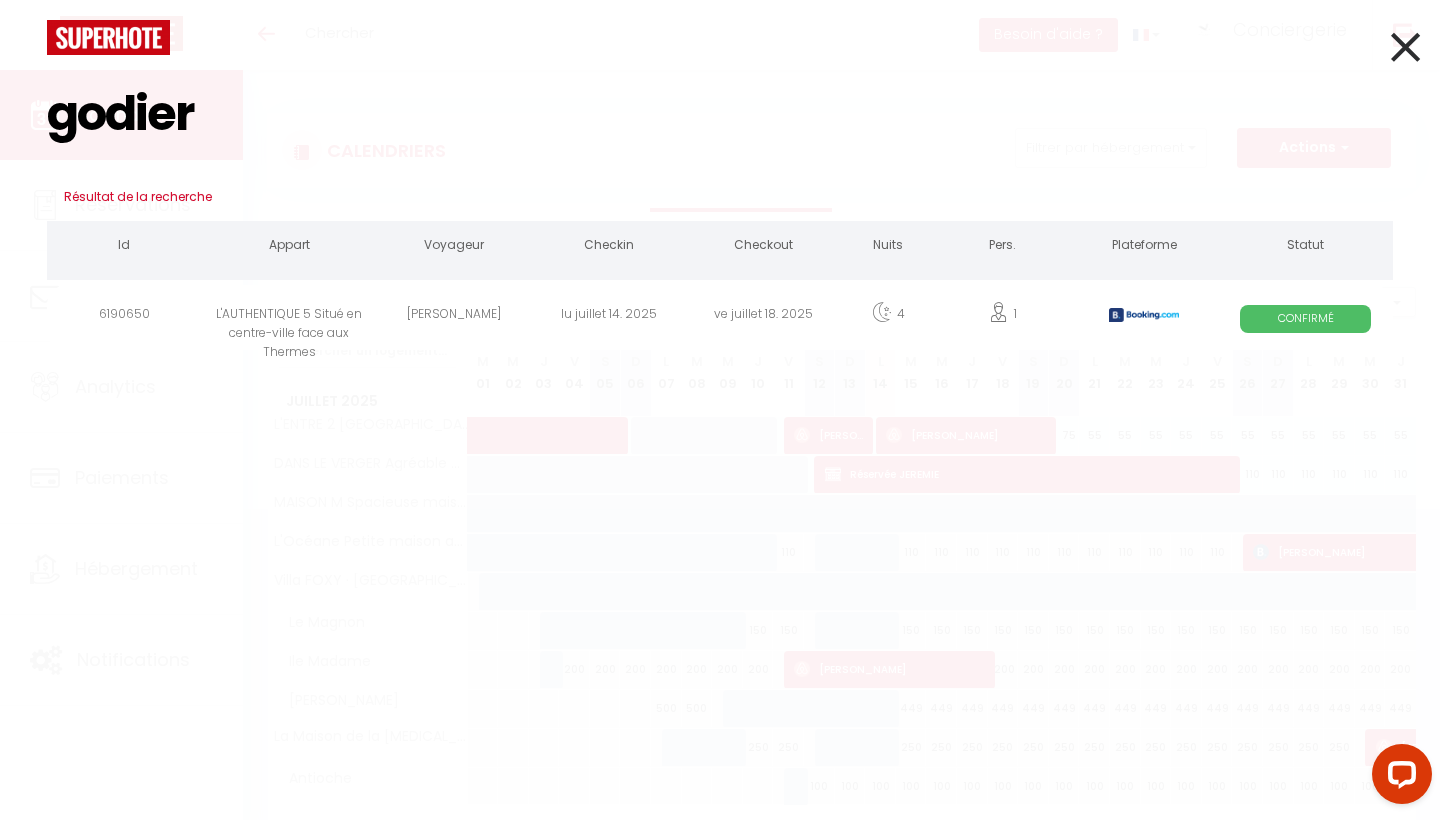type on "godier" 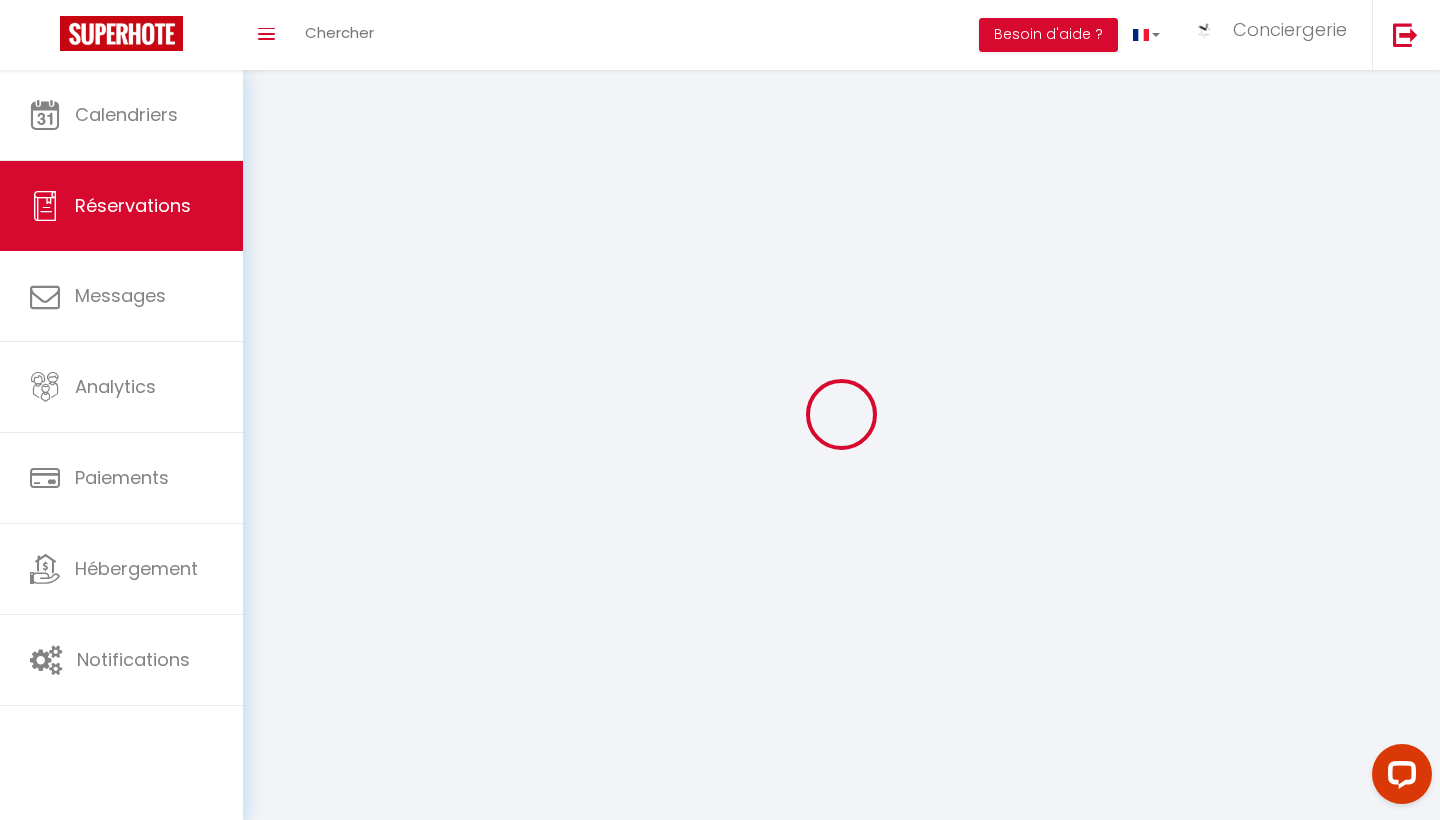 type on "Maëva" 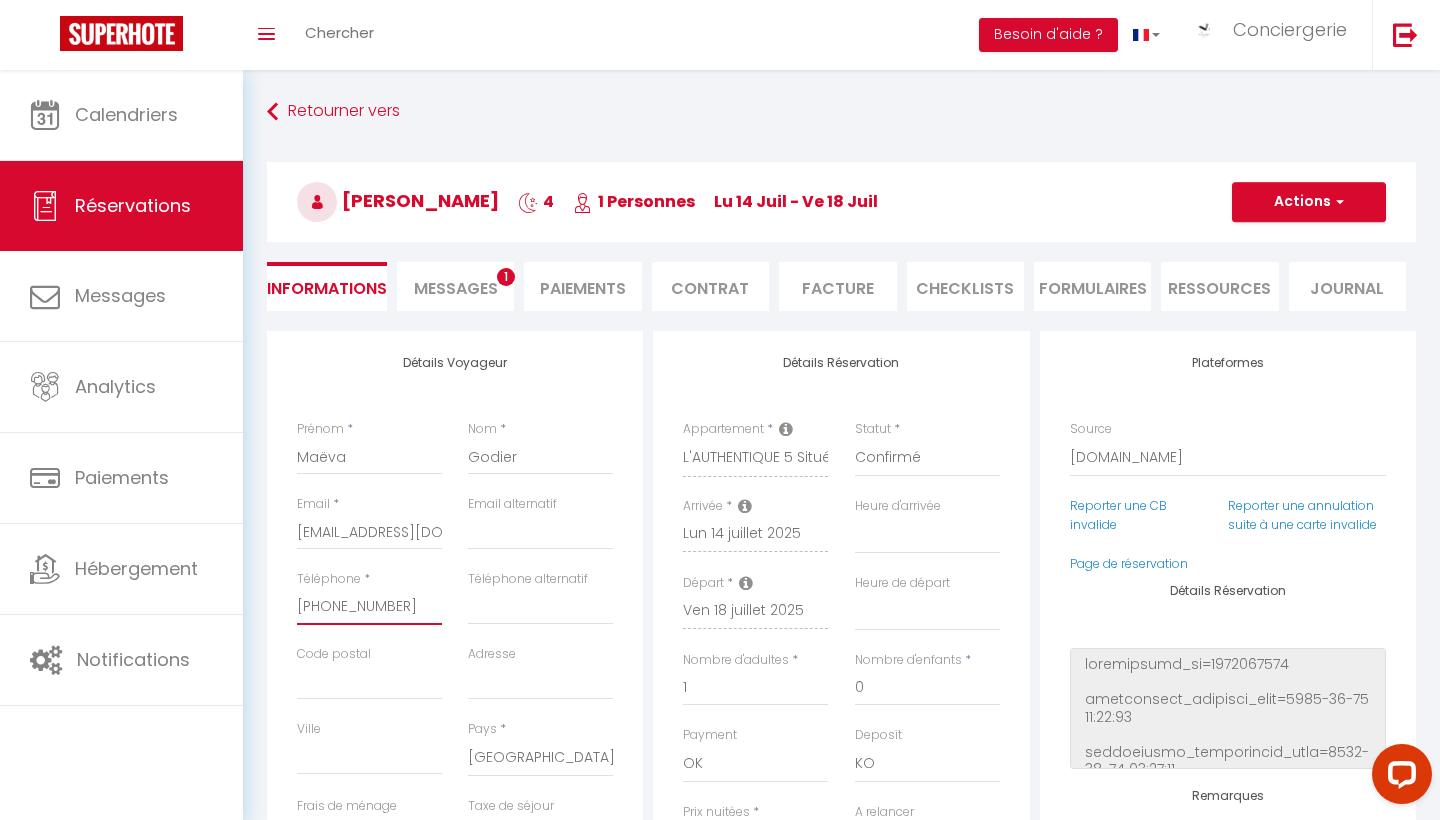 drag, startPoint x: 398, startPoint y: 602, endPoint x: 265, endPoint y: 593, distance: 133.30417 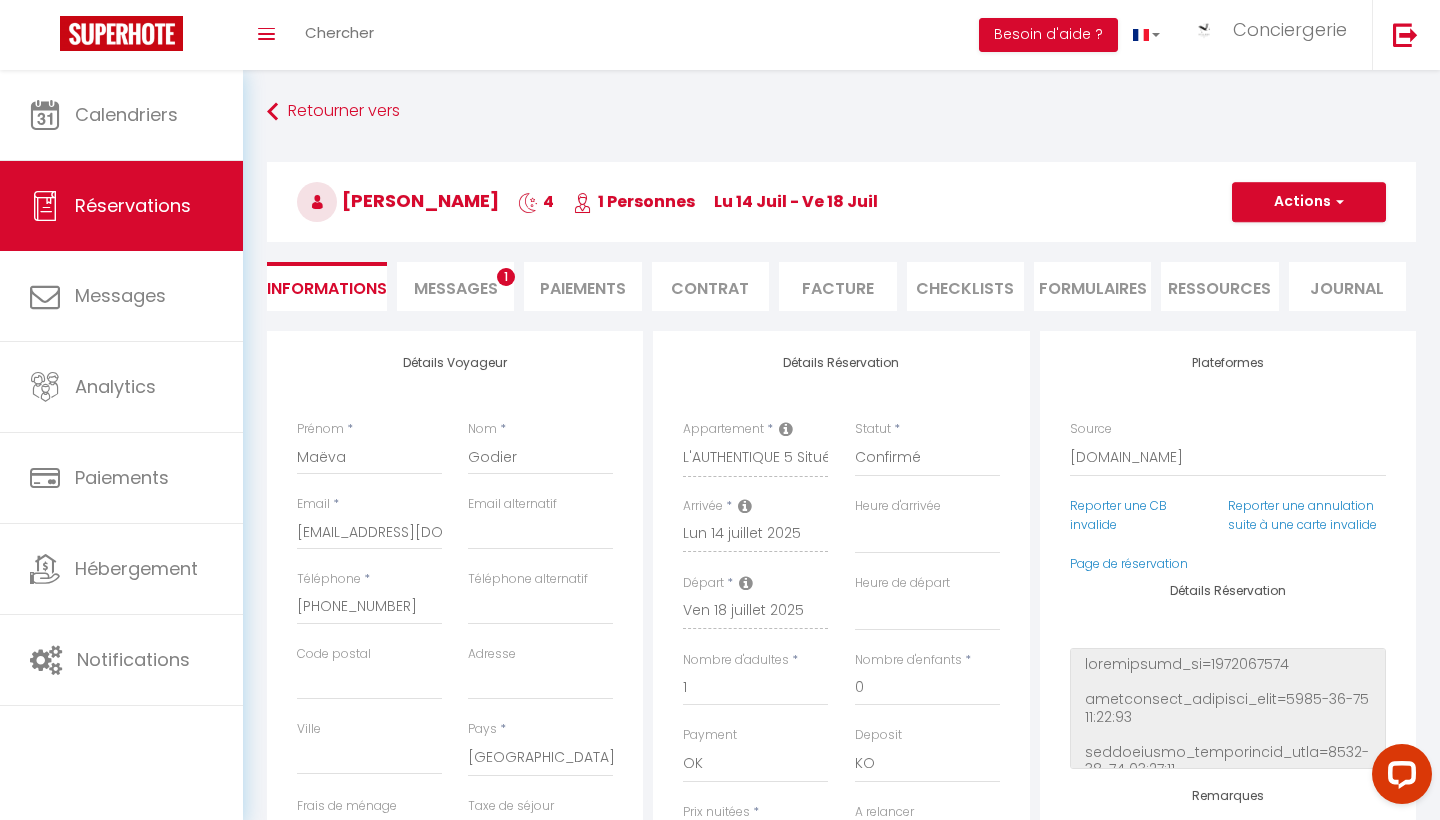 click on "Messages" at bounding box center [456, 288] 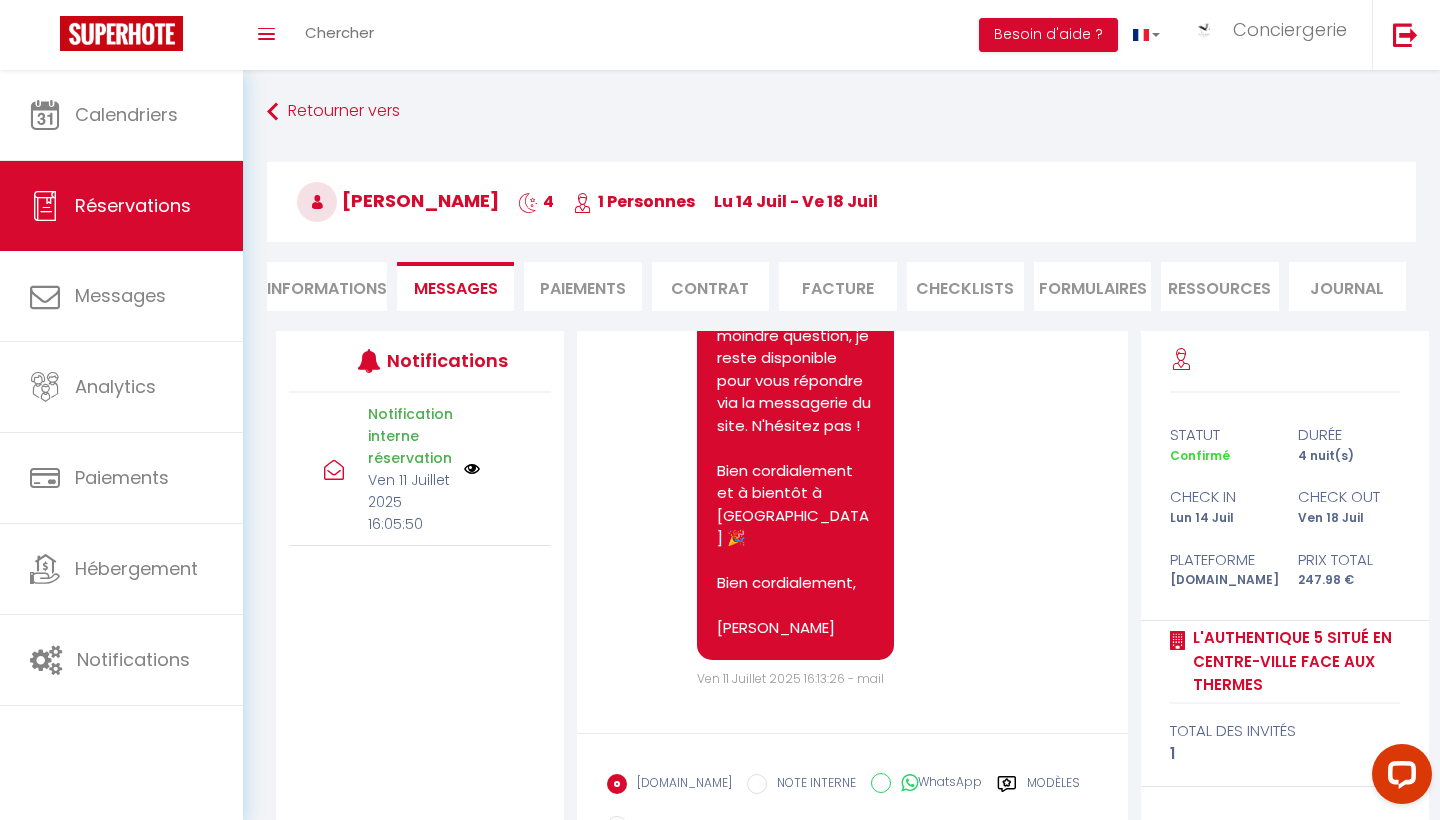 scroll, scrollTop: 666, scrollLeft: 0, axis: vertical 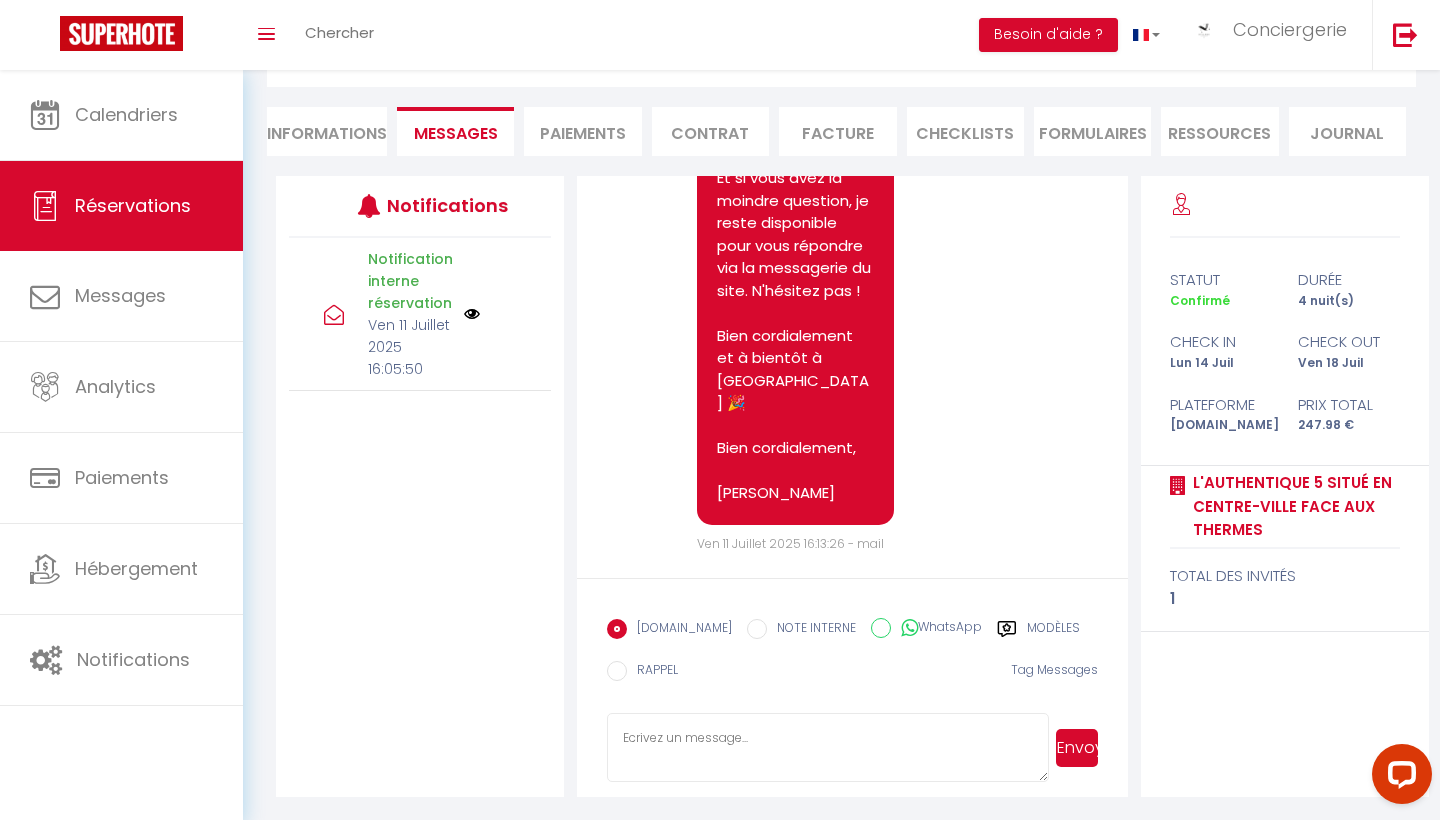 click at bounding box center (827, 748) 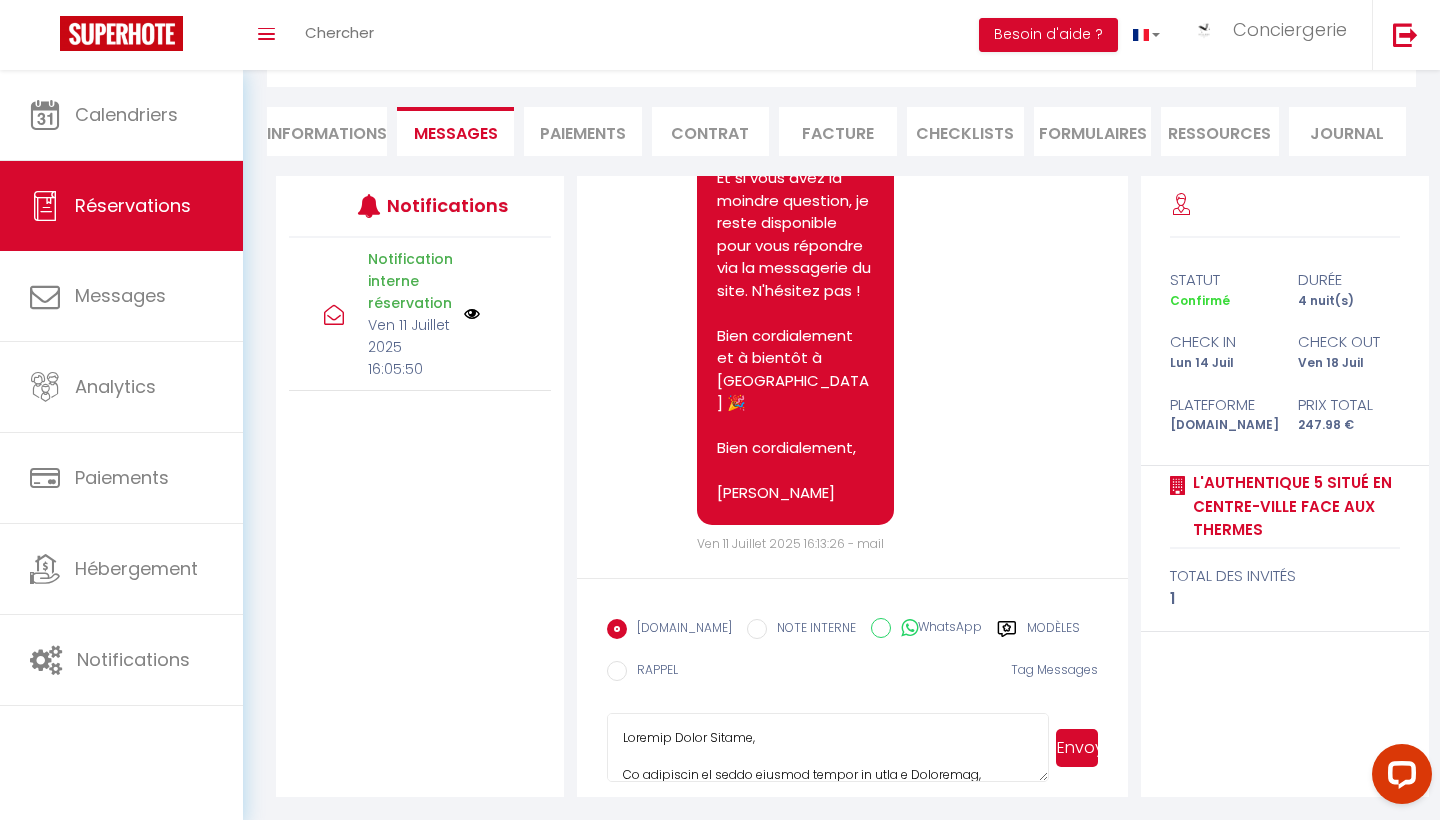 scroll, scrollTop: 756, scrollLeft: 0, axis: vertical 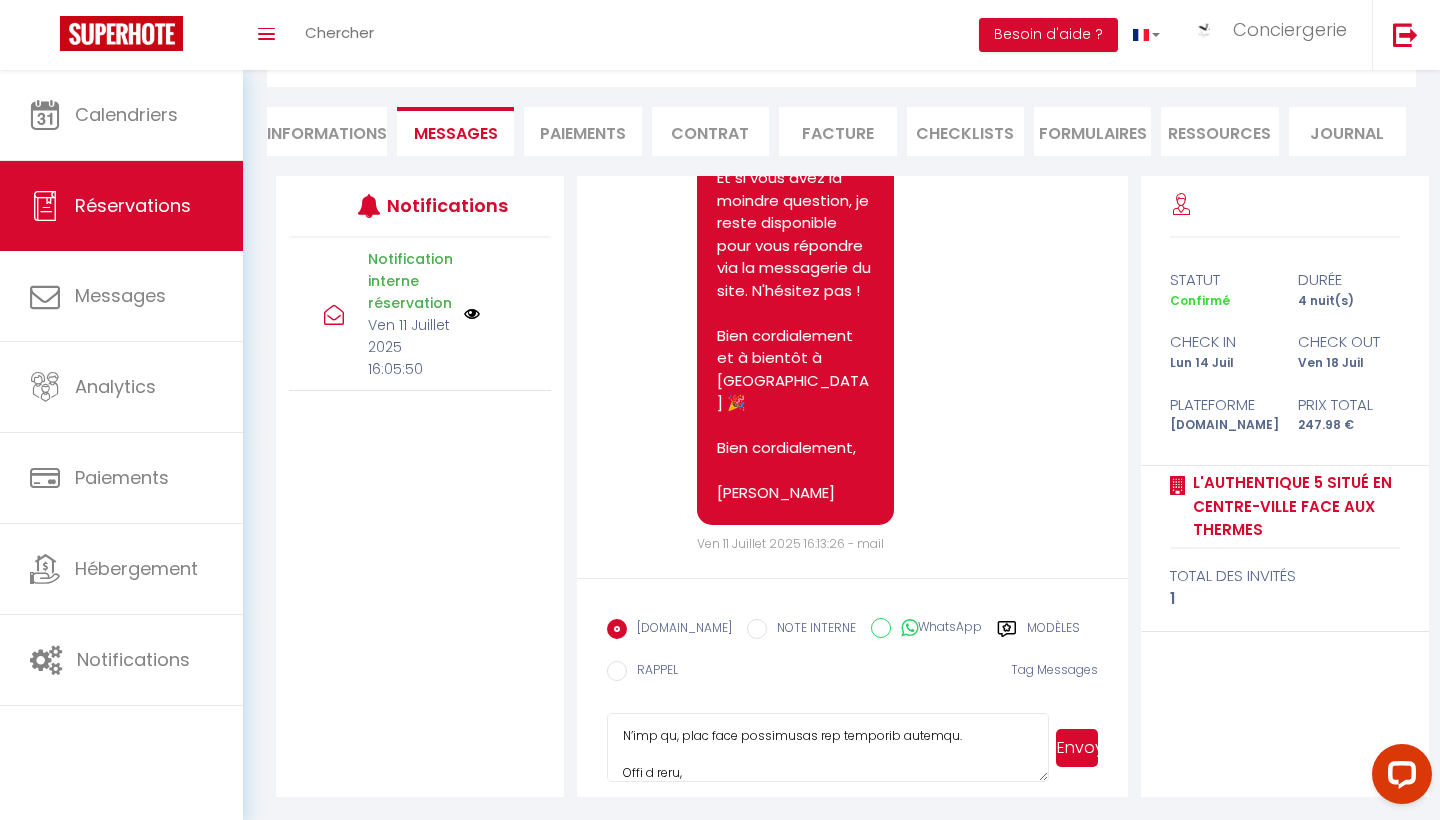 type on "Bonjour Maeva Godier,
En prévision de votre arrivée prévue ce jour à Rochefort, veuillez trouver ci-après les modalités d'accueil.
Celle-ci s'effectuera de manière autonome, vous pourrez ainsi arriver selon vos disponibilité.
Le logement est disponible dès 16h.
Rendez-vous au : 8, avenue Camille Pelletan à Rochefort.
L'immeuble est idéalement situé entre deux restaurants, vous ne pourrez pas le manquer !
Vous pouvez stationner votre véhicule devant l'immeuble juste le temps de déposer vos affaires ou de charger votre voiture. Par contre, il est  interdit de laisser votre voiture sur le trottoir de l’immeuble. Vous pouvez vous garer de l'autre côté de la rue ou dans les rues toutes proches, c'est gratuit !
Devant la porte principale, poussez simplement la porte pour entrer.
Une fois à l’intérieur du sas, vous trouverez un digicode. Entrez le code 3698B pour ouvrir la deuxième porte. Pour refermer la porte vitrée, poussez-la pour qu'elle clique pour votre sécurité.
Vous traversez ensuite le cou..." 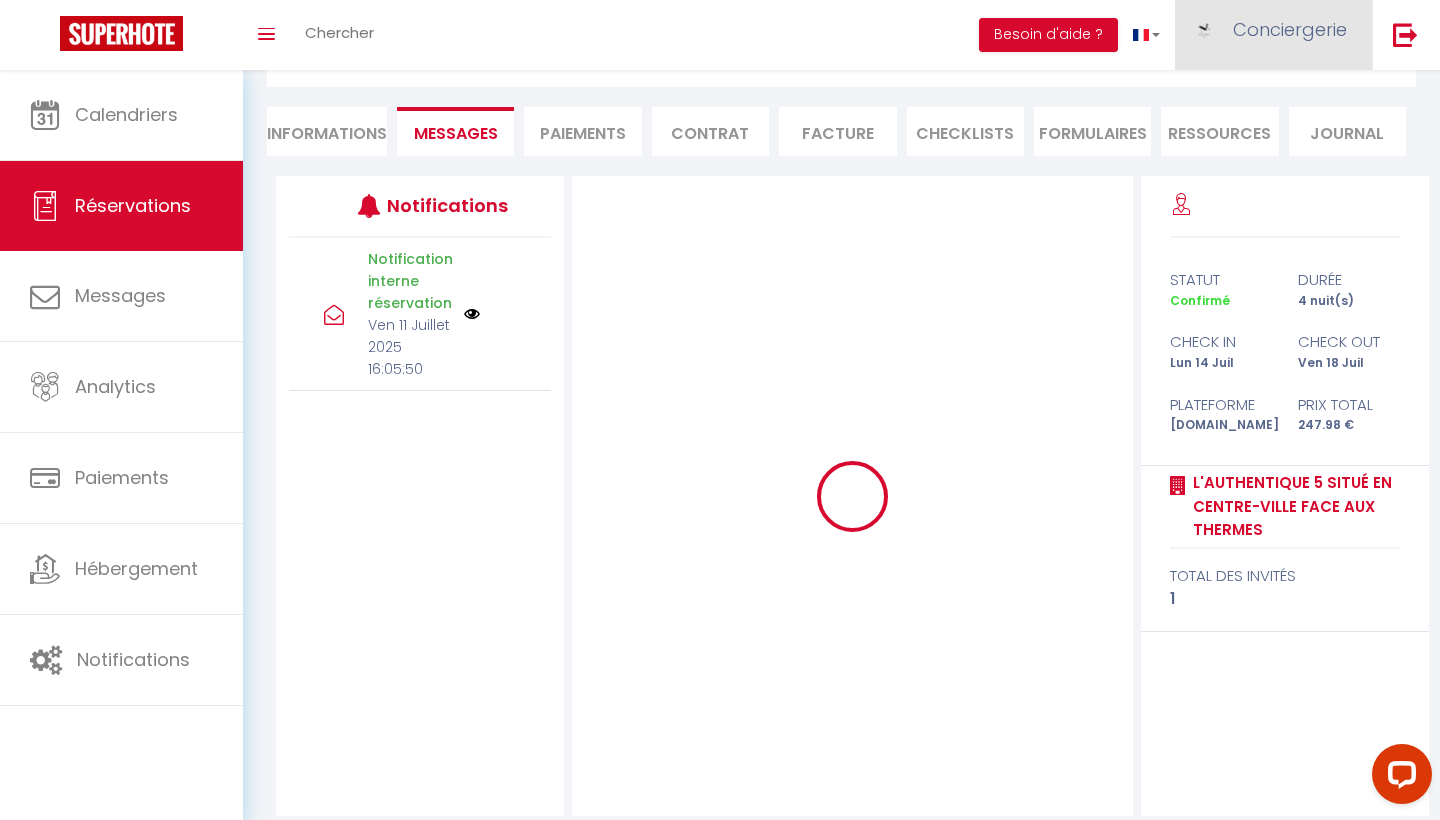 type 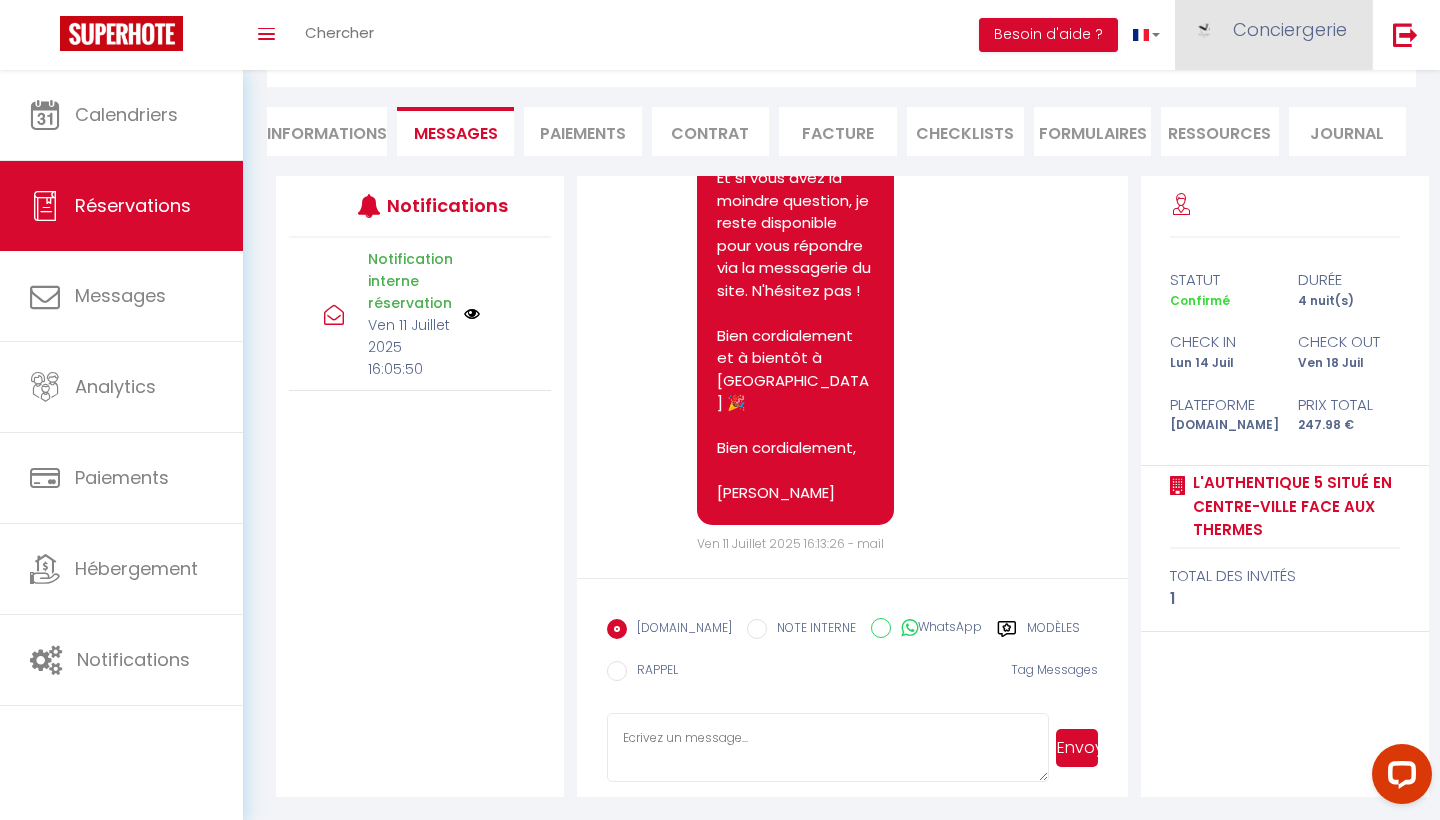 scroll, scrollTop: 0, scrollLeft: 0, axis: both 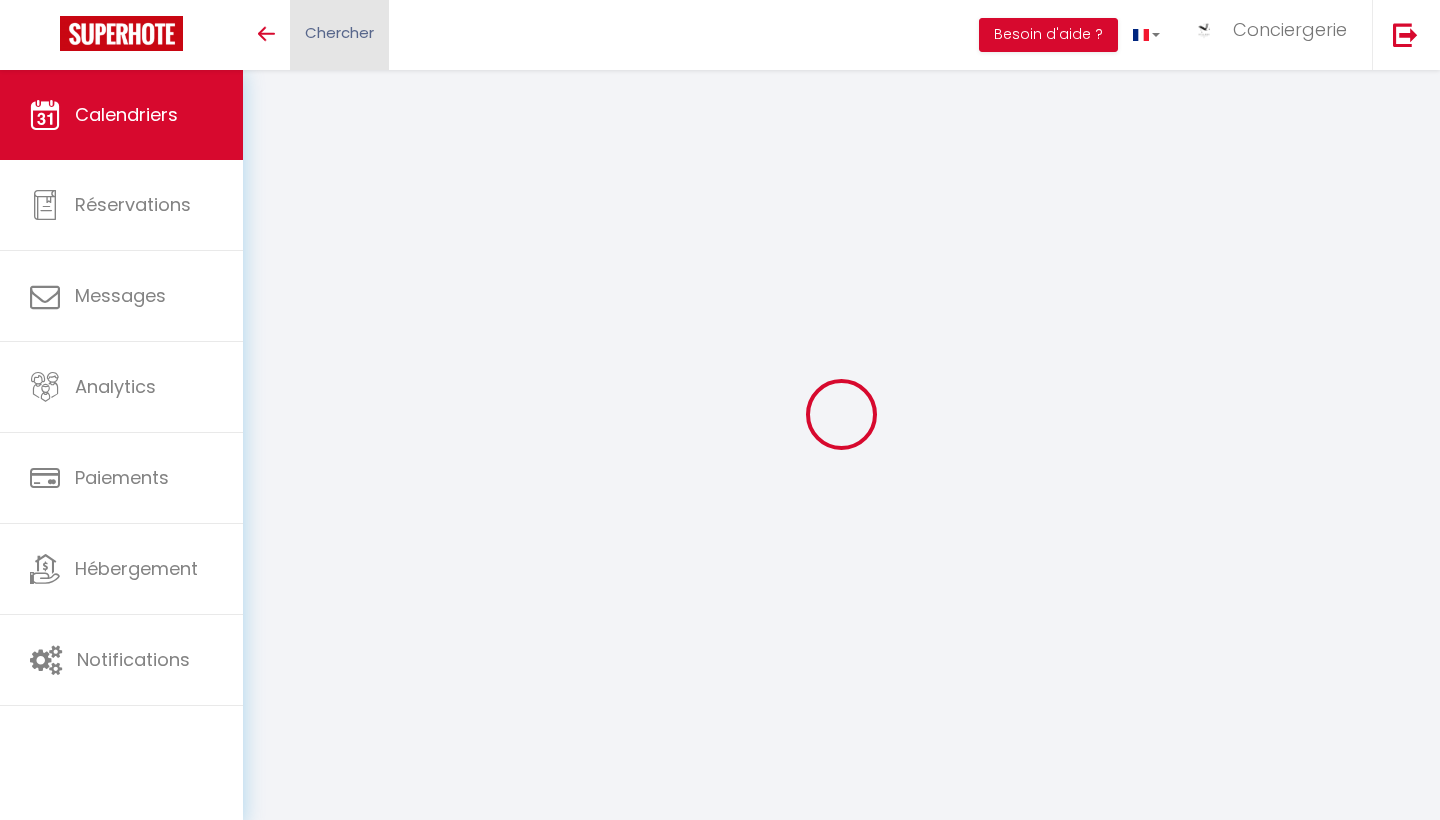 click on "Chercher" at bounding box center (339, 35) 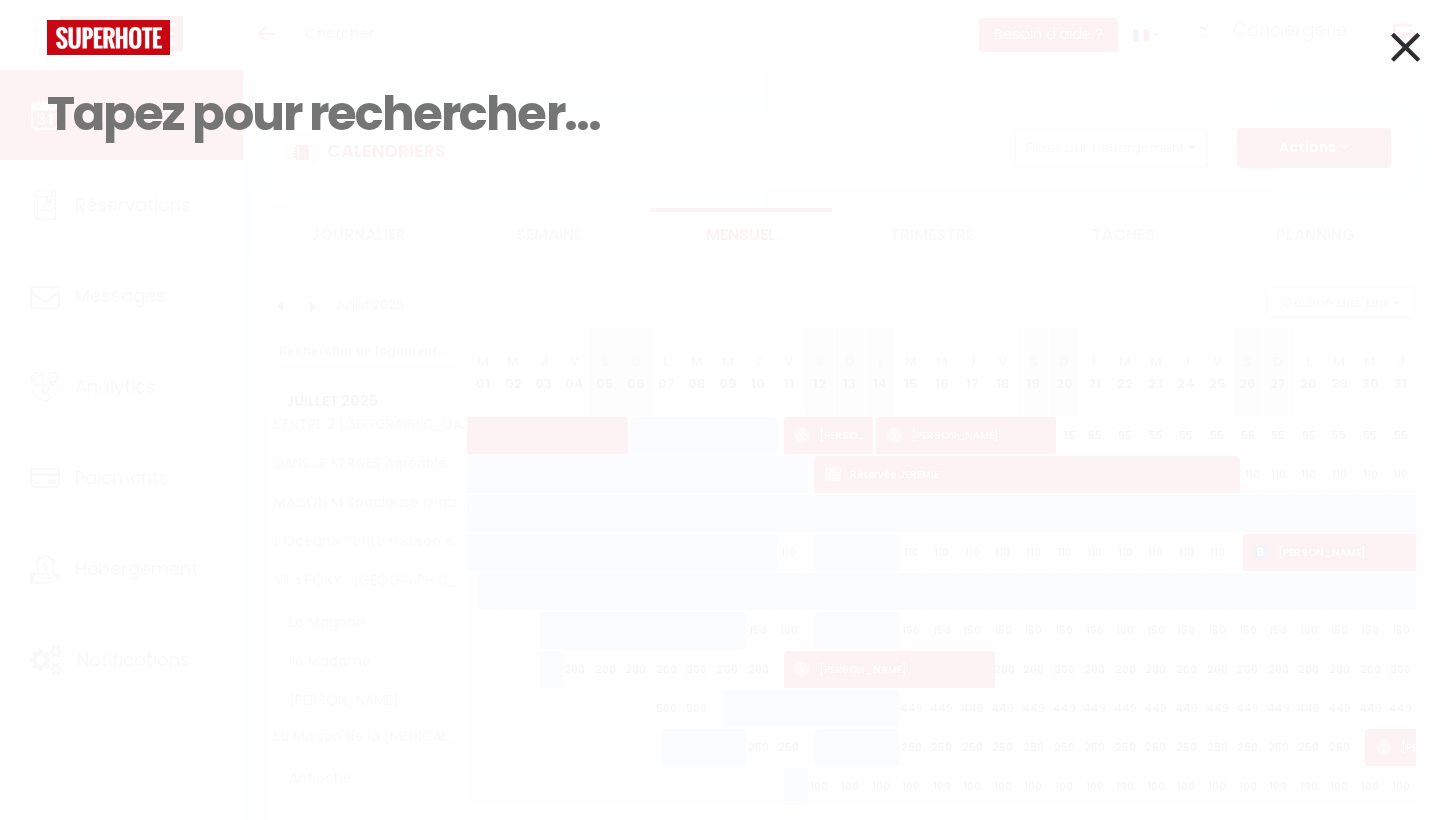 click on "Résultat de la recherche   Id   Appart   Voyageur    Checkin   Checkout   Nuits   Pers.   Plateforme   Statut     Résultat de la recherche   Aucun résultat" at bounding box center (720, 410) 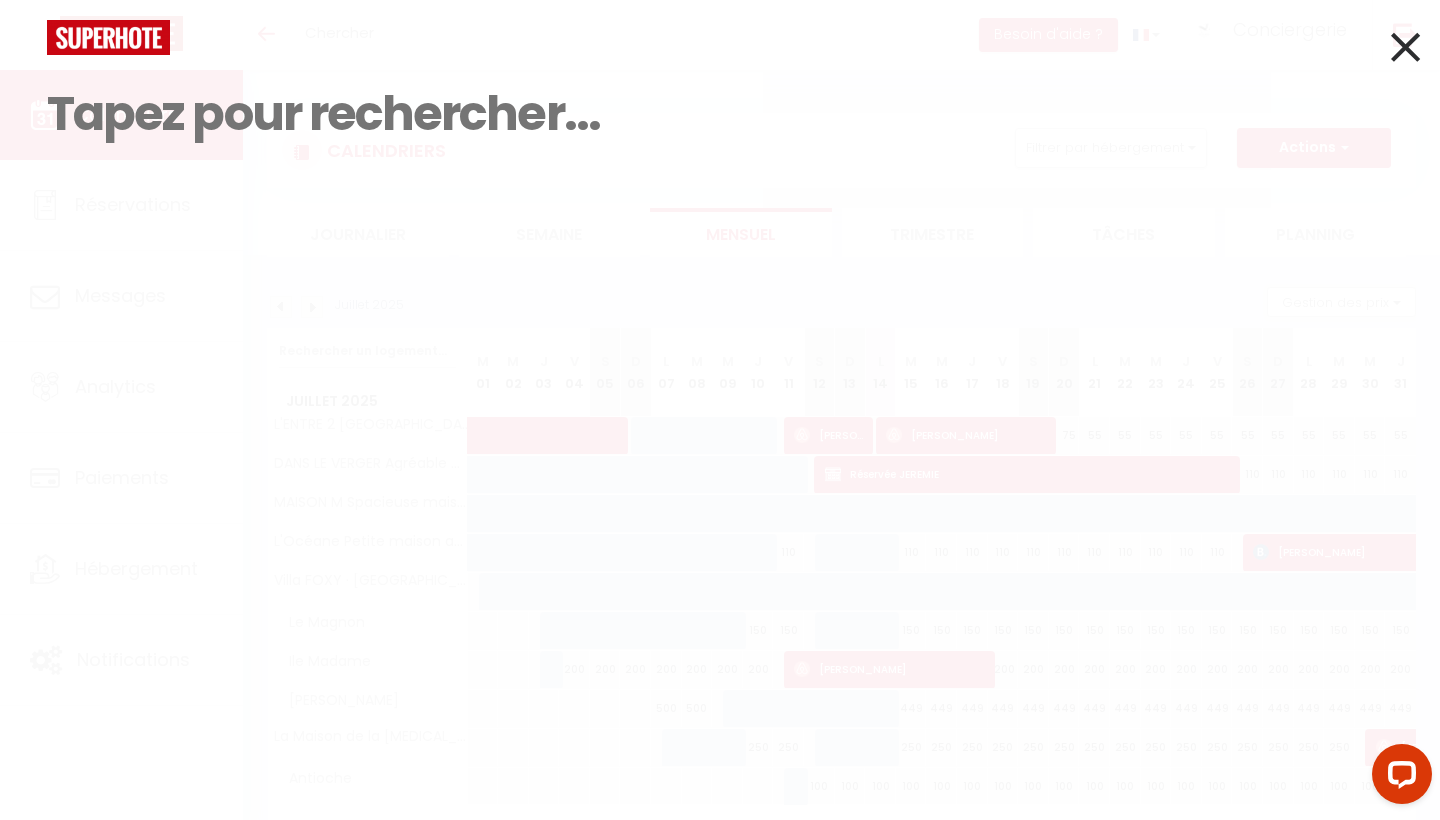 scroll, scrollTop: 0, scrollLeft: 0, axis: both 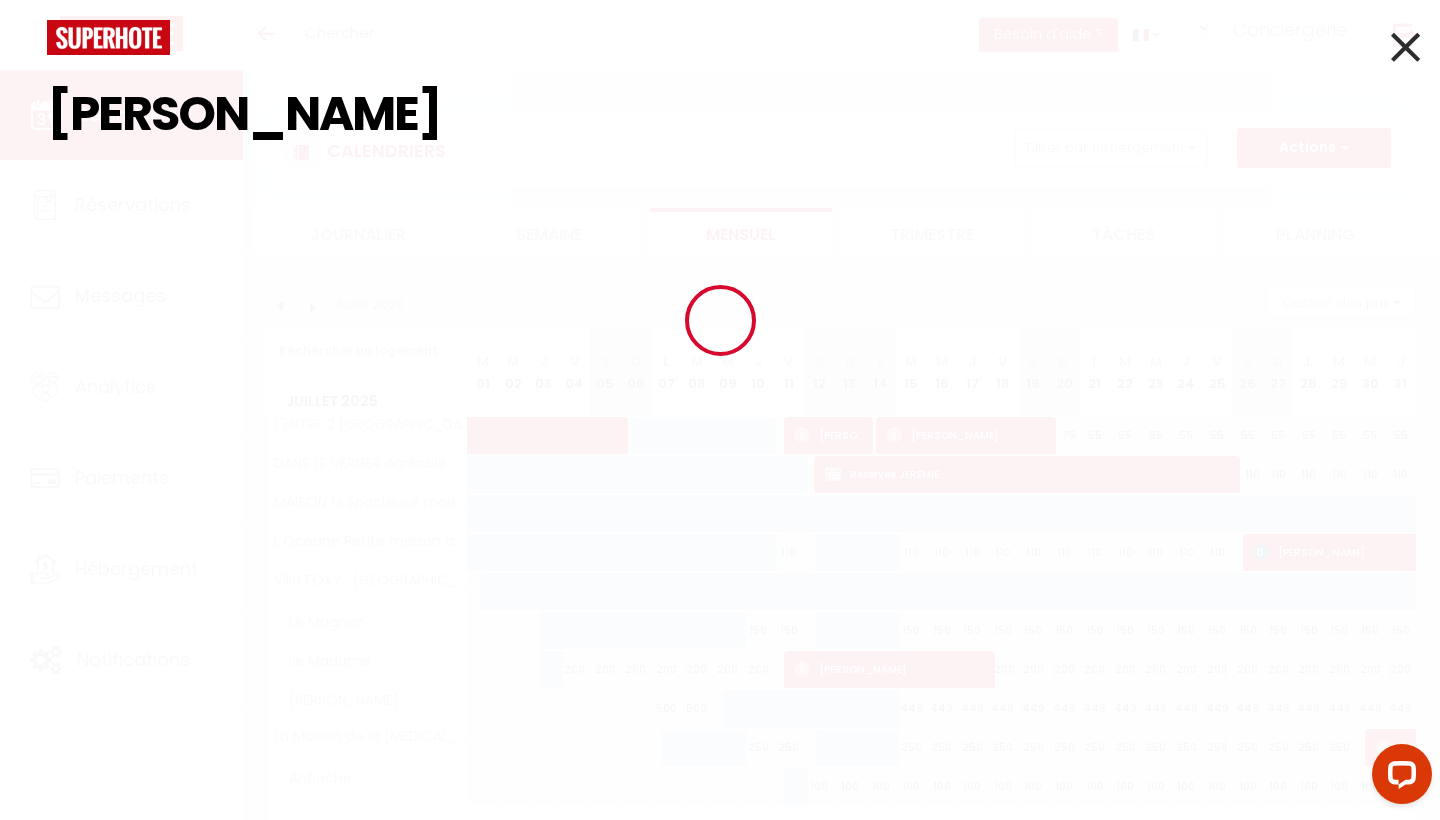 type on "brame" 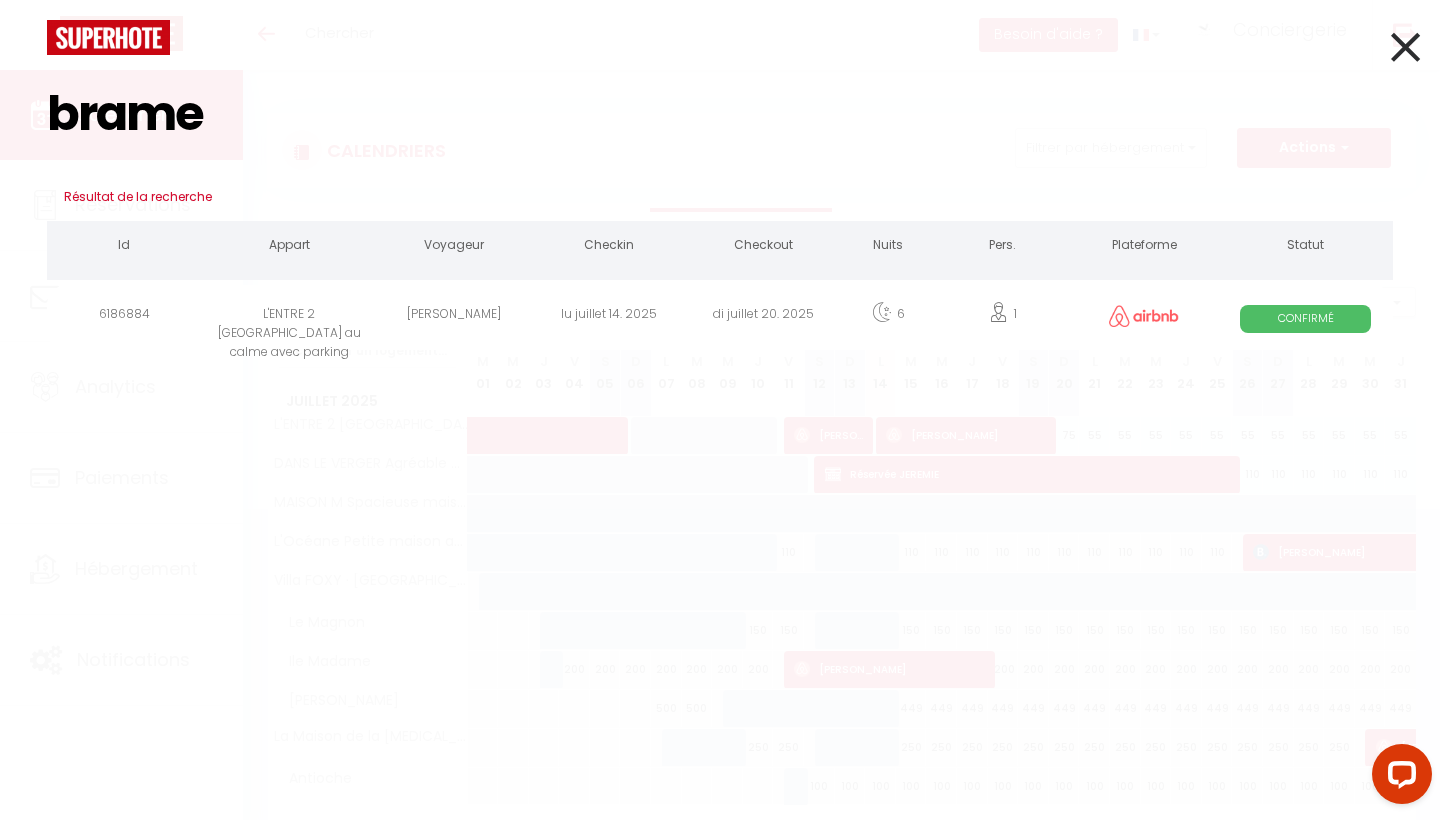 click on "L'ENTRE 2 [GEOGRAPHIC_DATA] au calme avec parking" at bounding box center [289, 317] 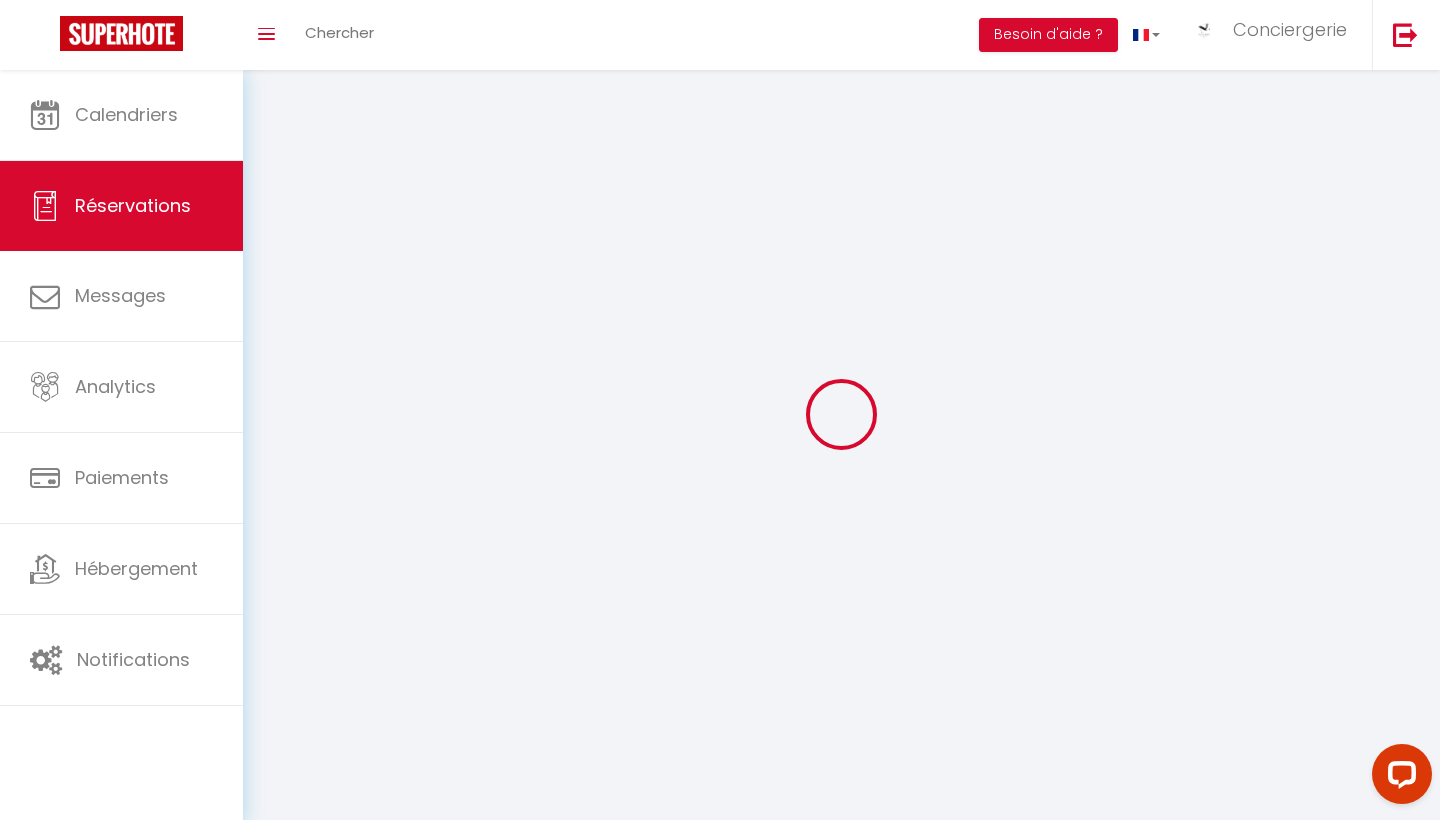 type on "Sebastien" 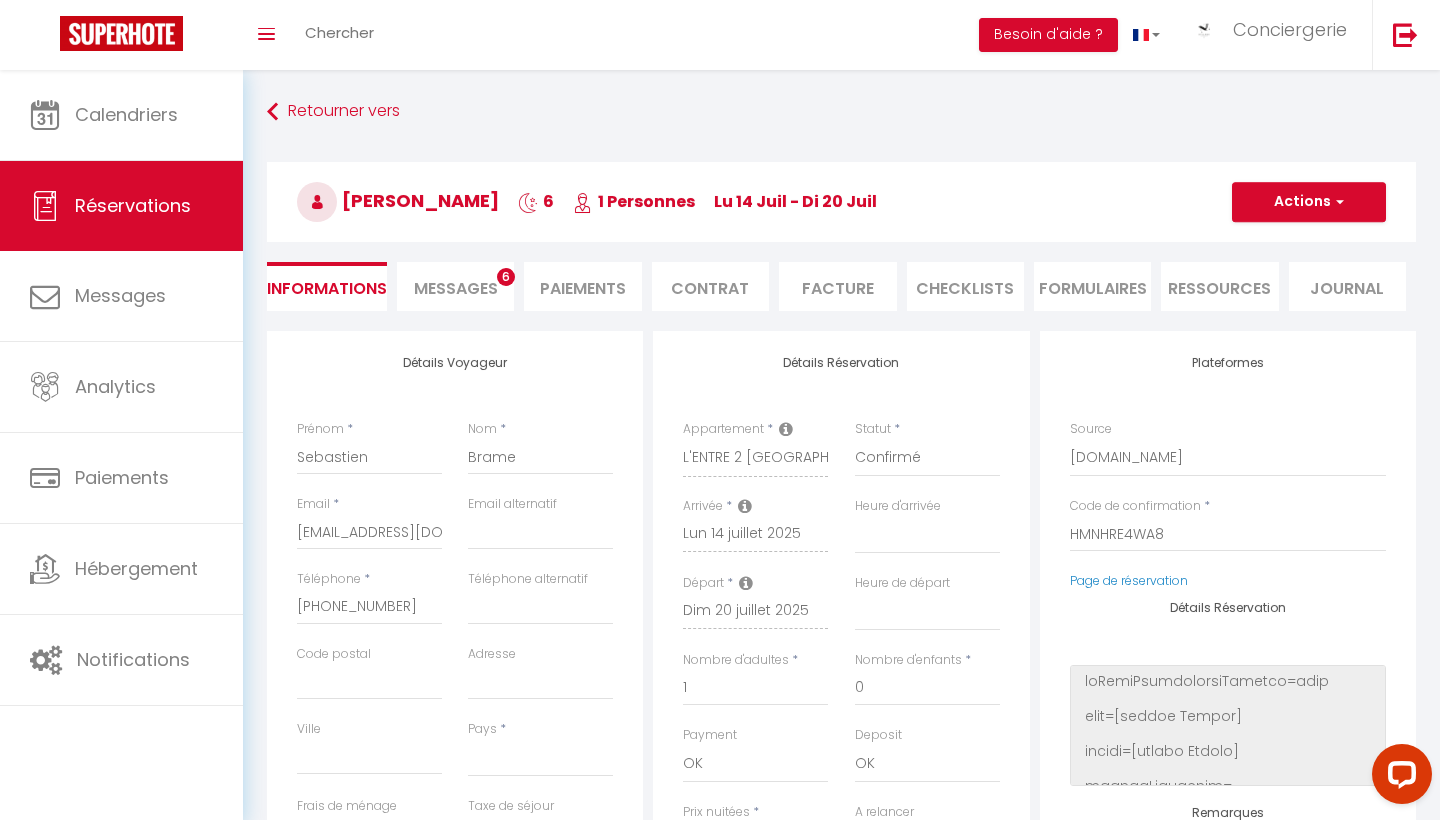 select 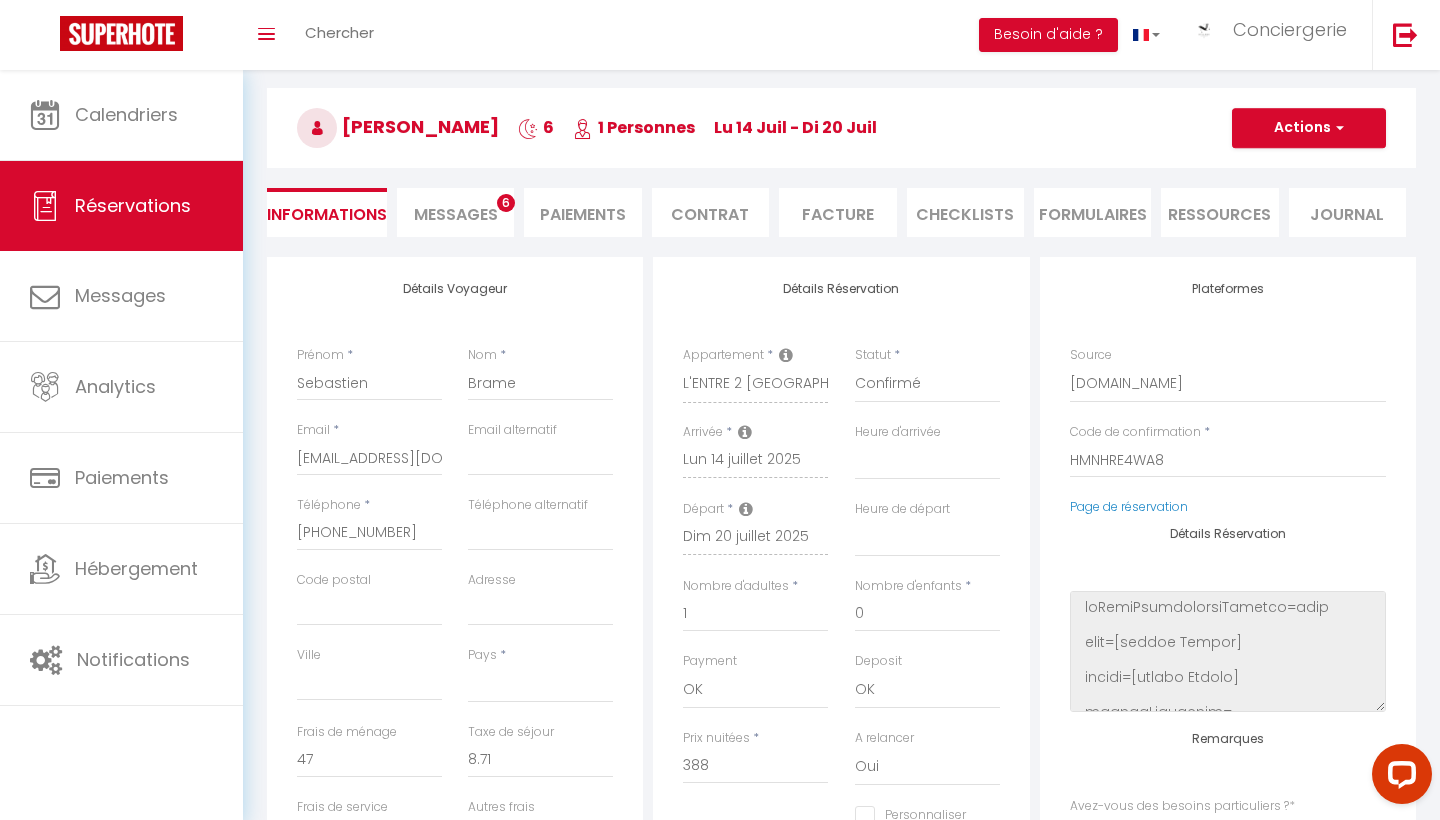 scroll, scrollTop: 85, scrollLeft: 0, axis: vertical 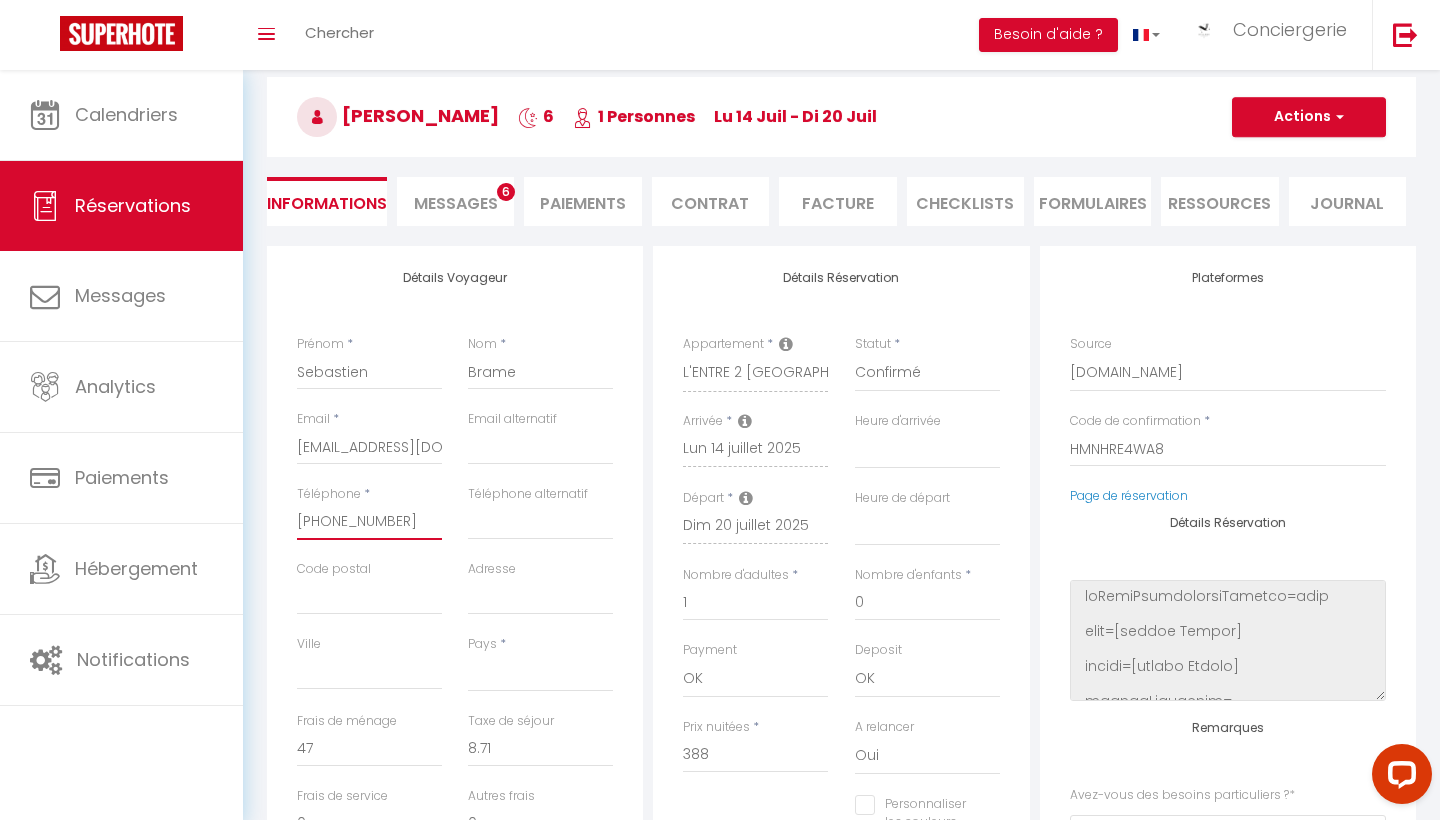 drag, startPoint x: 412, startPoint y: 515, endPoint x: 274, endPoint y: 509, distance: 138.13037 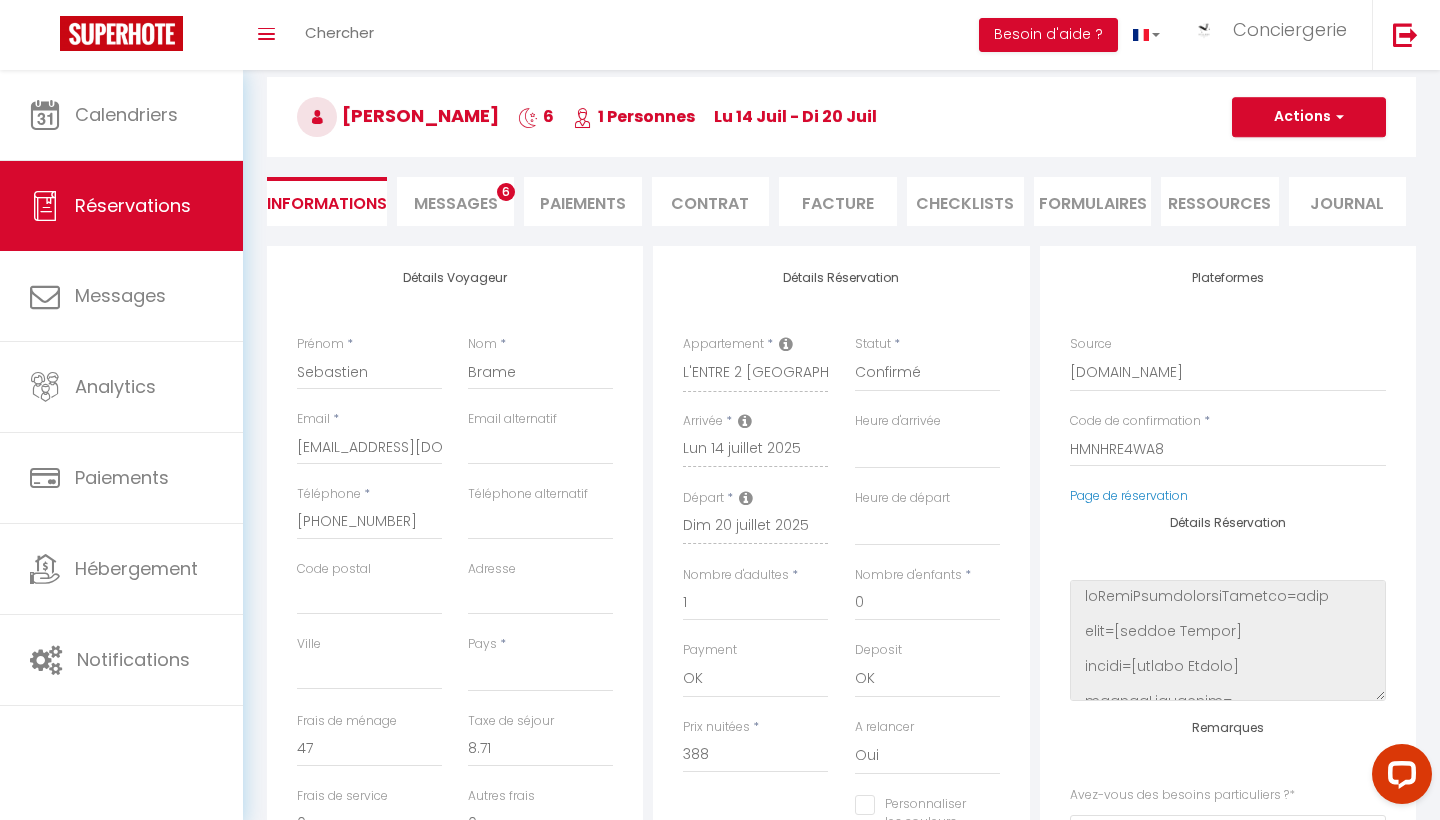 click on "Messages" at bounding box center [456, 203] 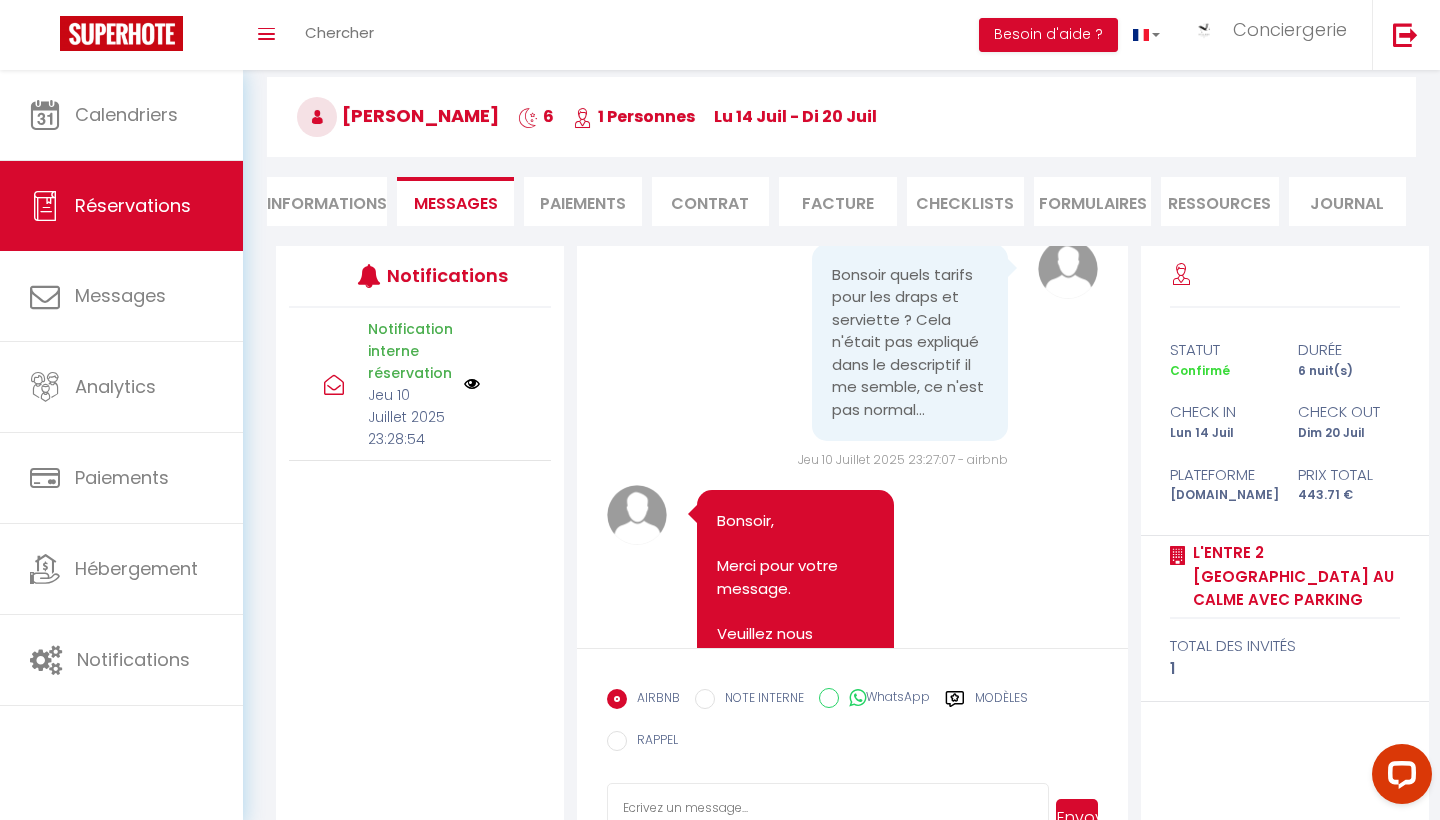 scroll, scrollTop: 2140, scrollLeft: 0, axis: vertical 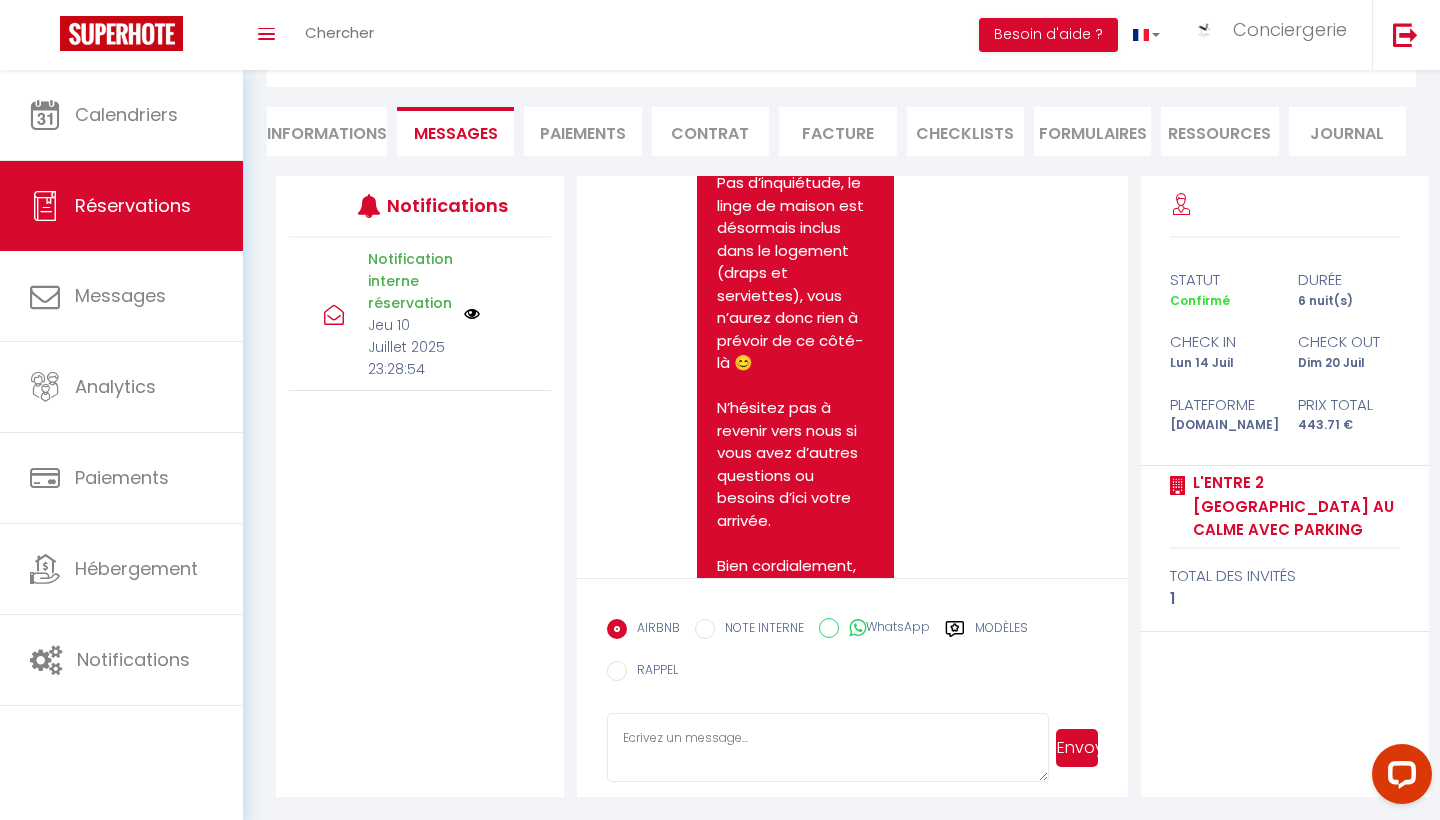 click at bounding box center (827, 748) 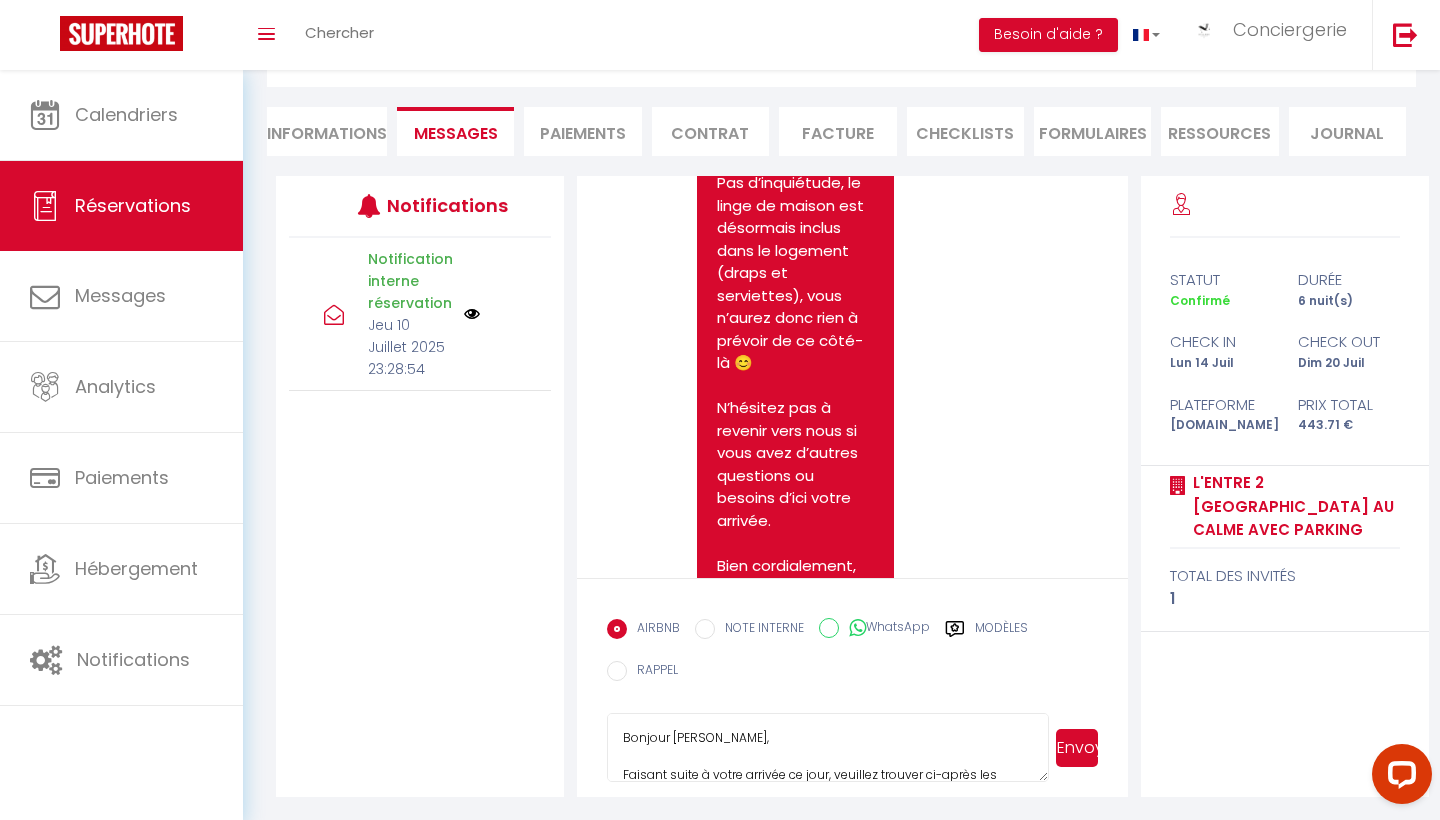 scroll, scrollTop: 486, scrollLeft: 0, axis: vertical 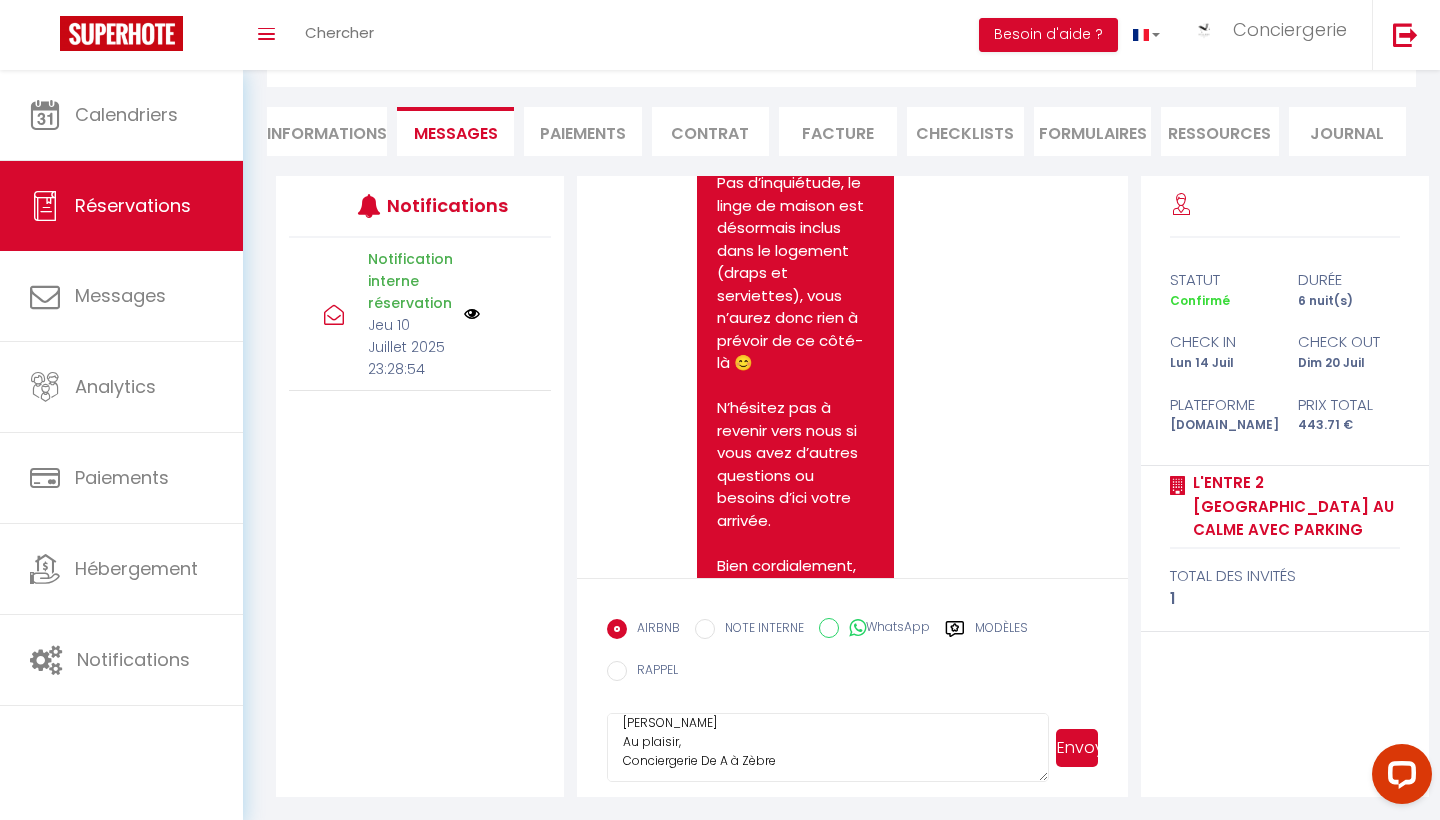 type on "Bonjour Sebastien Brame,
Faisant suite à votre arrivée ce jour, veuillez trouver ci-après les modalités d'accueil. Celle-ci s'effectuera de manière autonome, cela vous permet une arrivée à l'heure souhaitée.
Le logement est disponible dès 16h.
Une armoire à clefs se situe sur la façade de notre agence située au : 8 Rue Lesson 17300 Rochefort
Le code pour récupérer vos clefs est : 30ABD1
Le logement se situe au : 19 Rue Ferdinand Burot, Résidence Les Frélands, 17300 Rochefort
Pour rentrer dans l'immeuble le code est : A5021B
Premier étage, appartement numéro 4.
Merci de nous indiquer une fois que vous aurez pris possession du logement.
Nous restons à votre disposition pour tout complément d'information.
D'ici là, nous vous souhaitons une agréable journée.
Anne-Claire
Au plaisir,
Conciergerie De A à Zèbre" 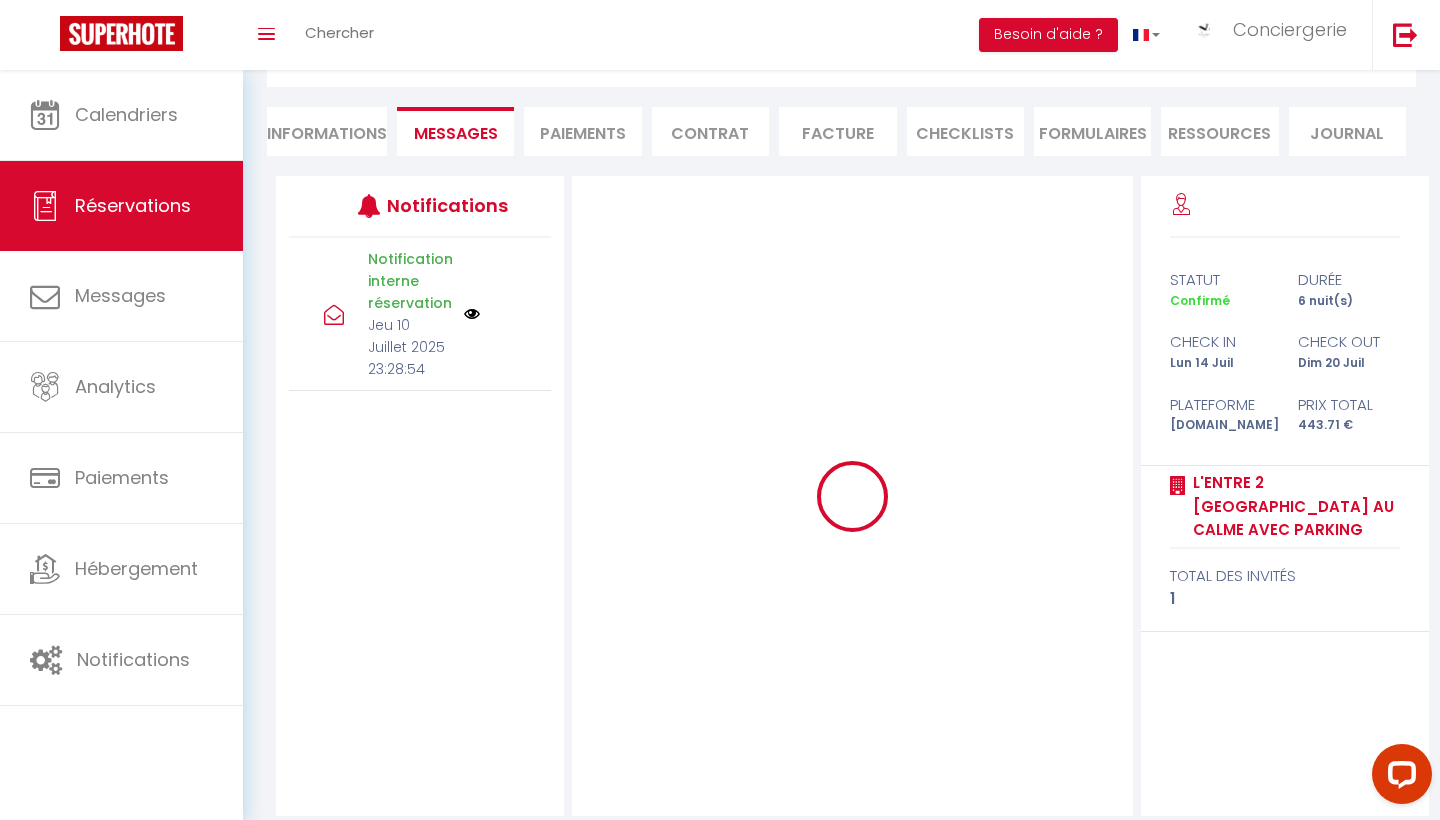 type 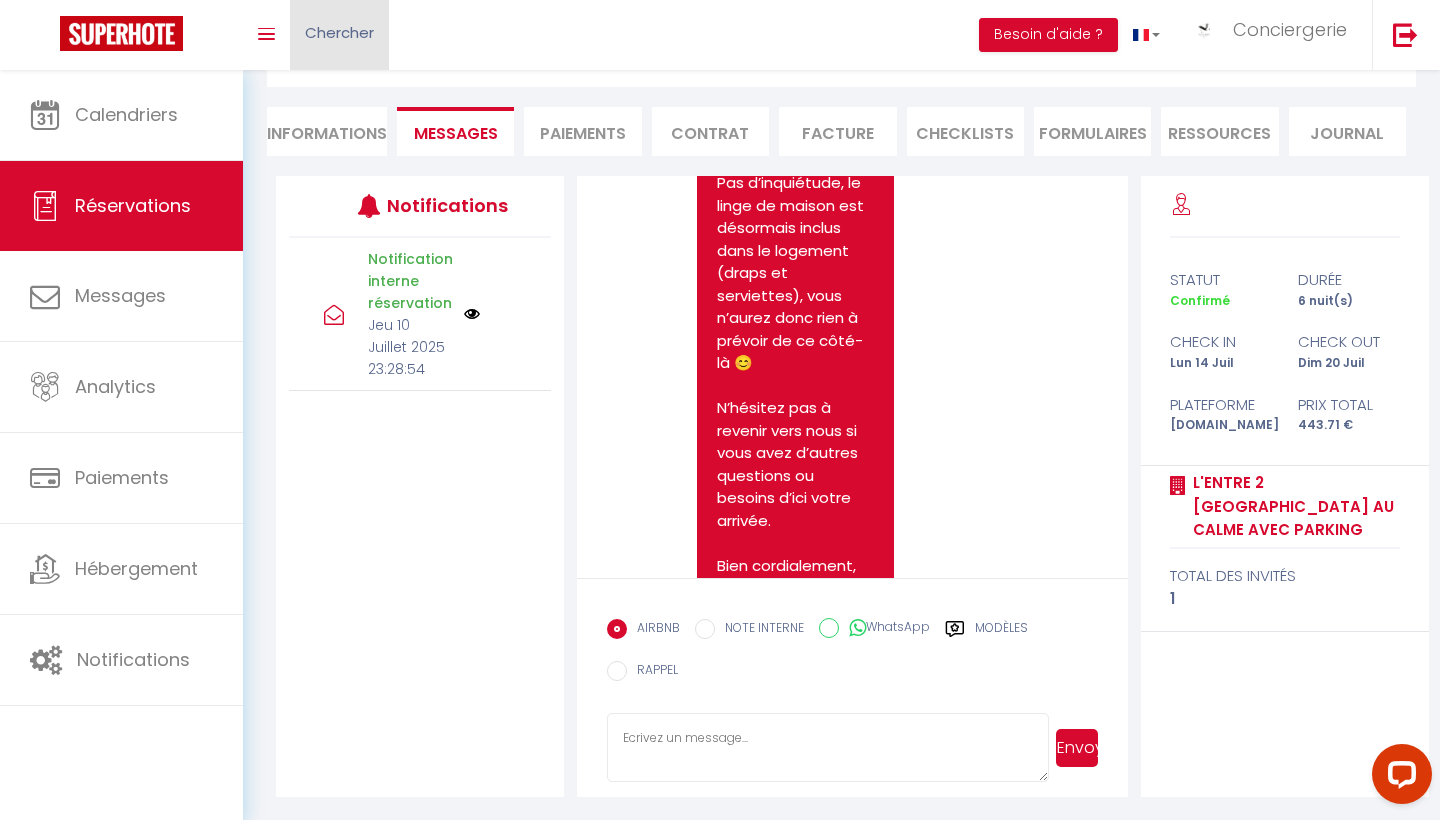 click on "Chercher" at bounding box center (339, 32) 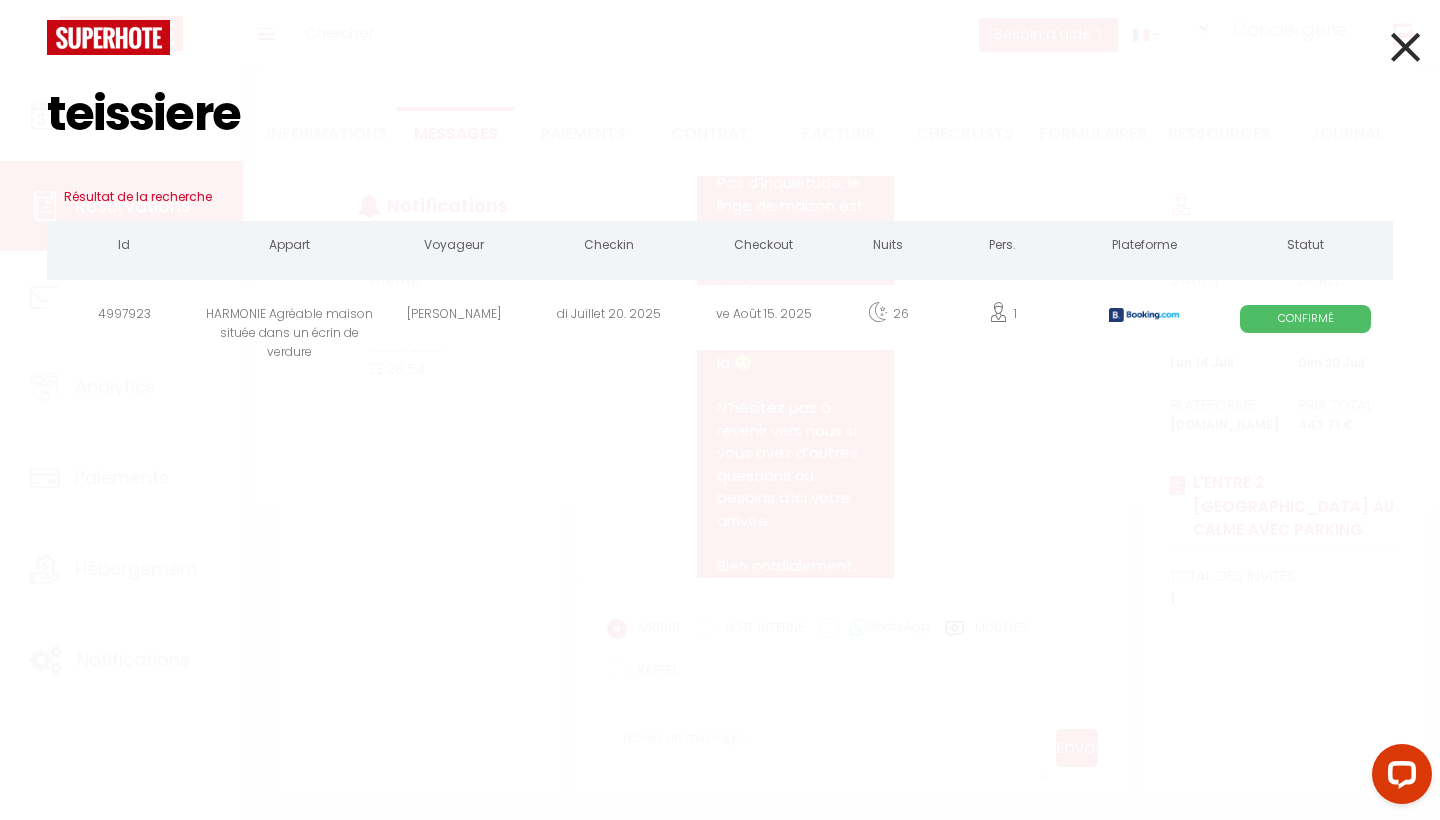 type on "teissiere" 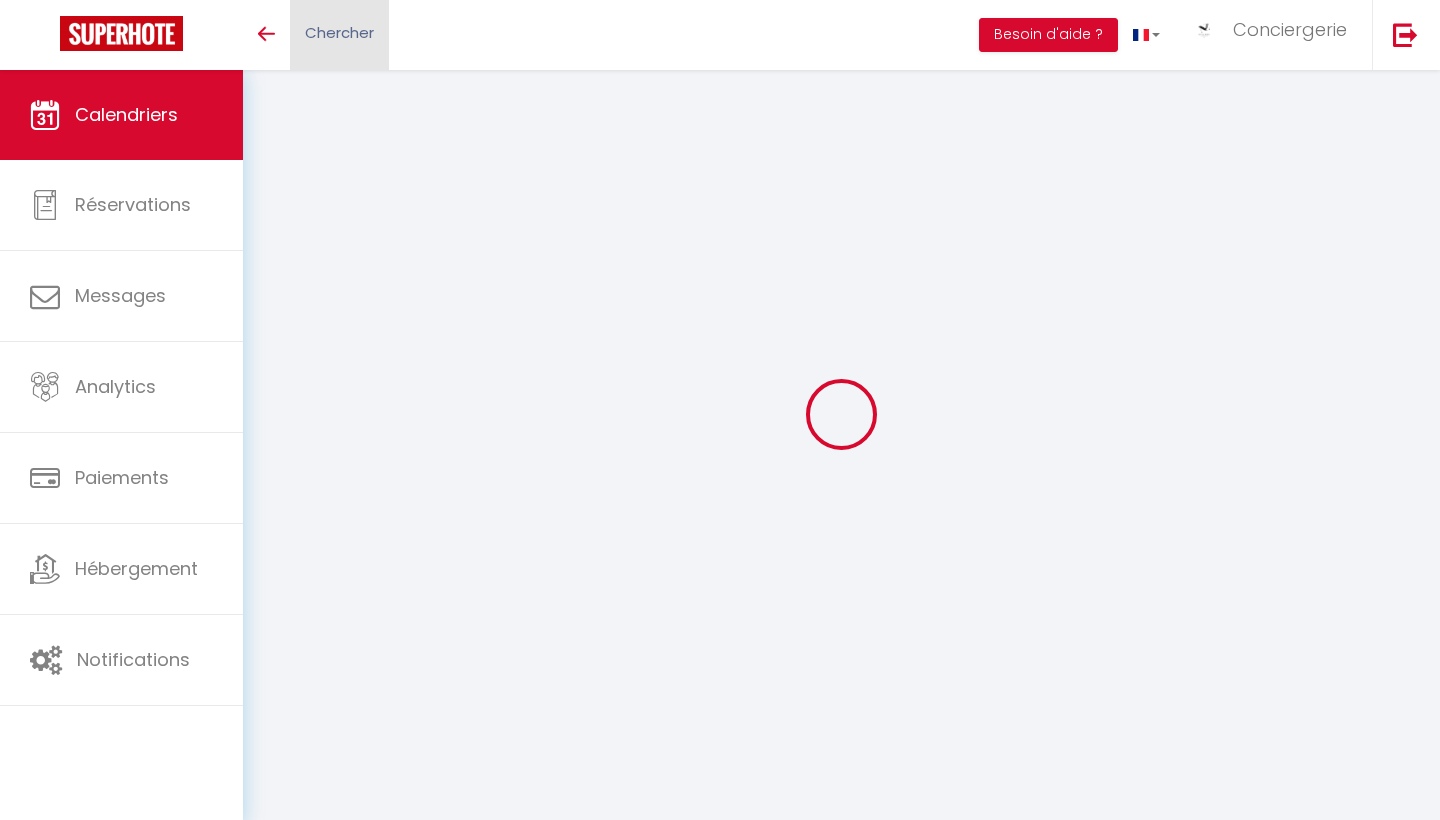 click on "Chercher" at bounding box center [339, 32] 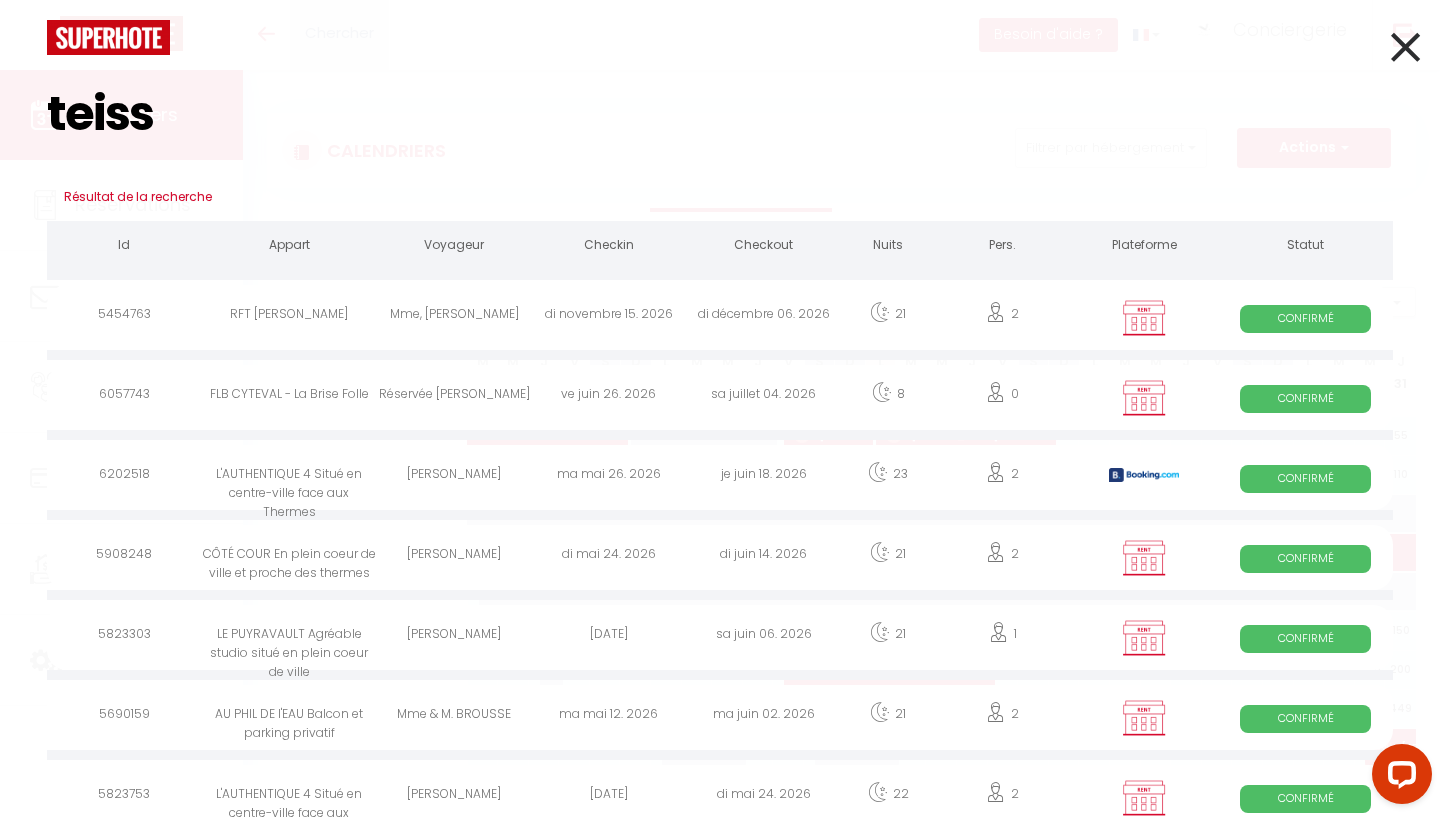 scroll, scrollTop: 0, scrollLeft: 0, axis: both 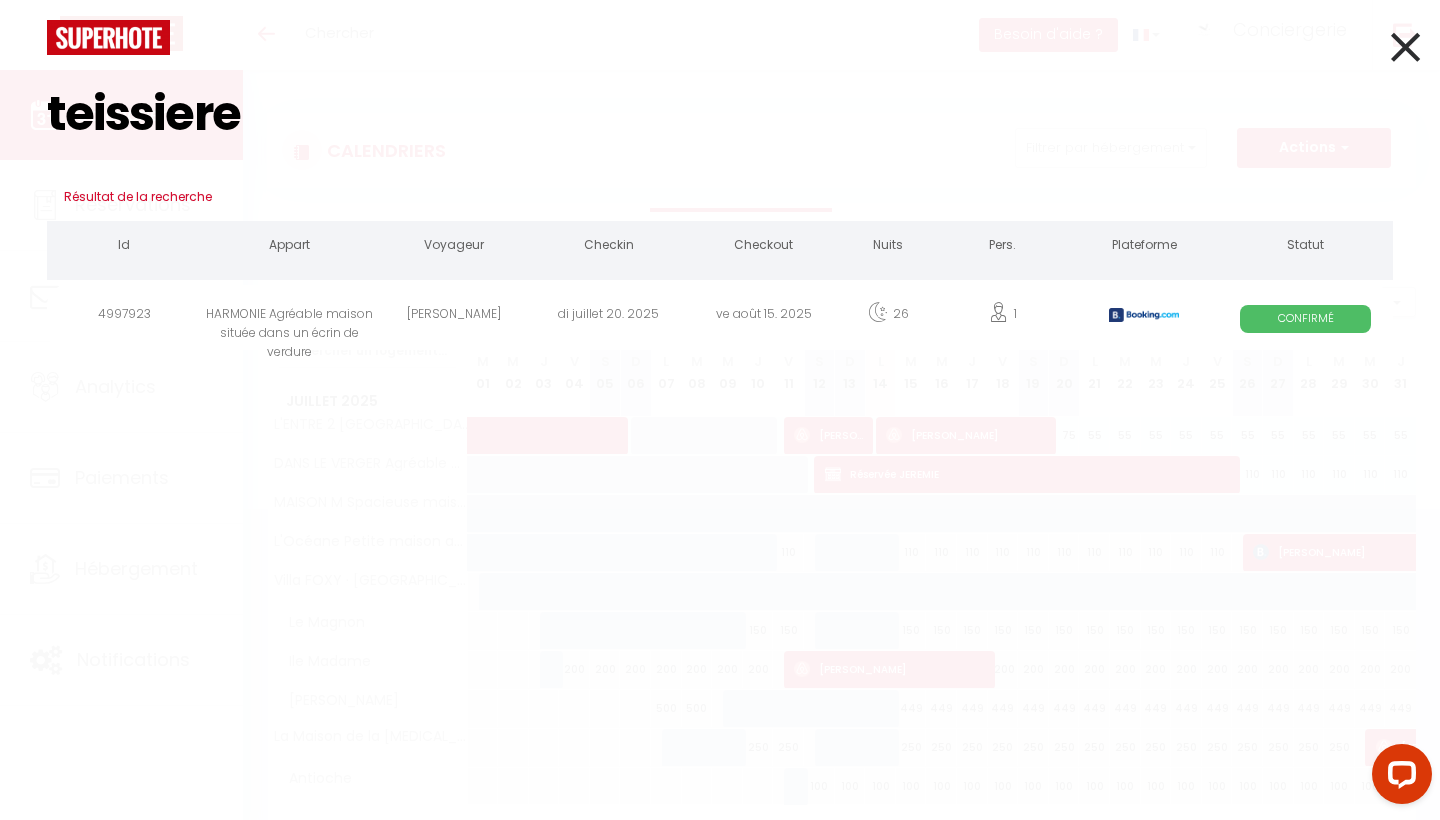 type on "teissiere" 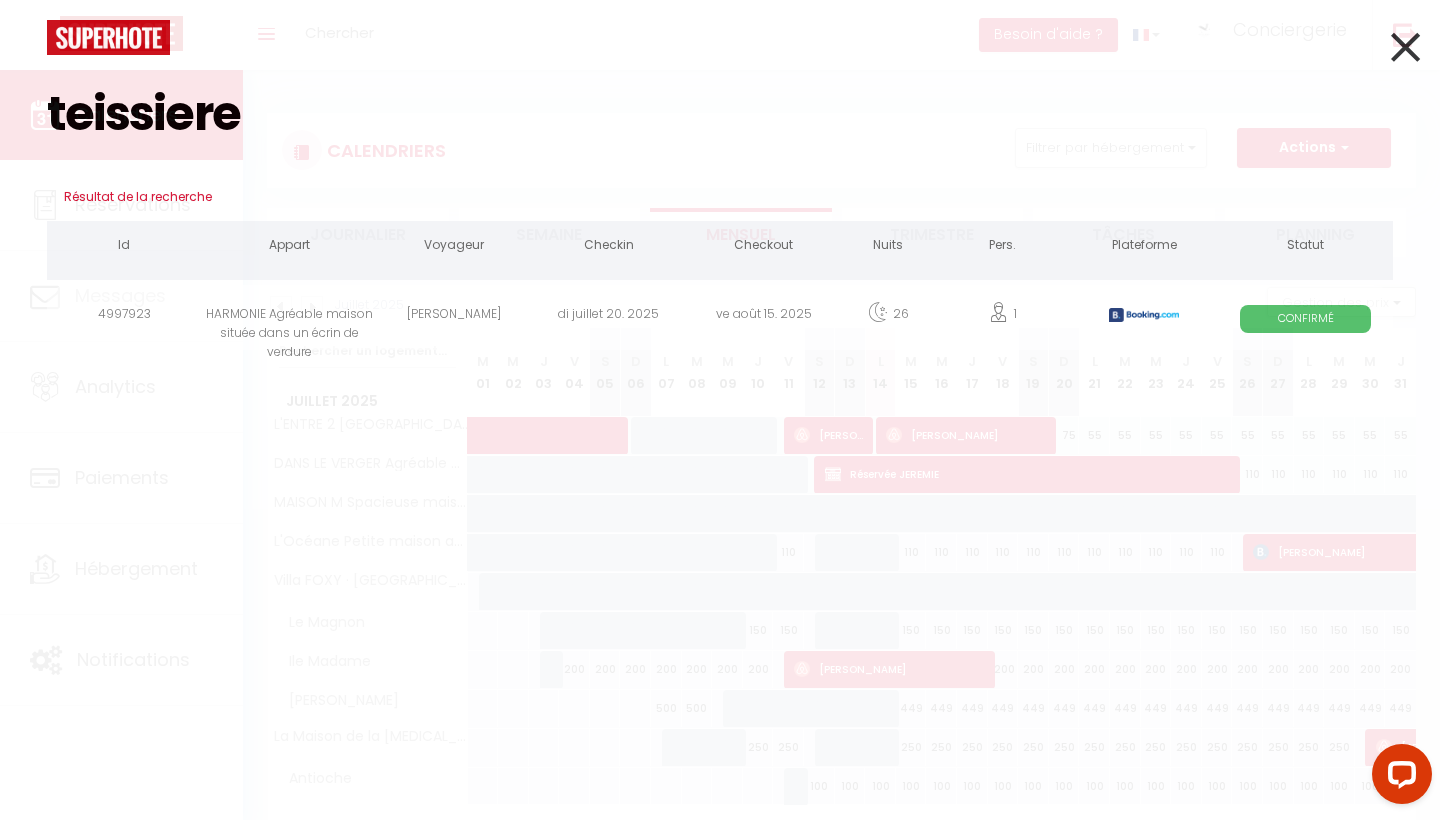 select 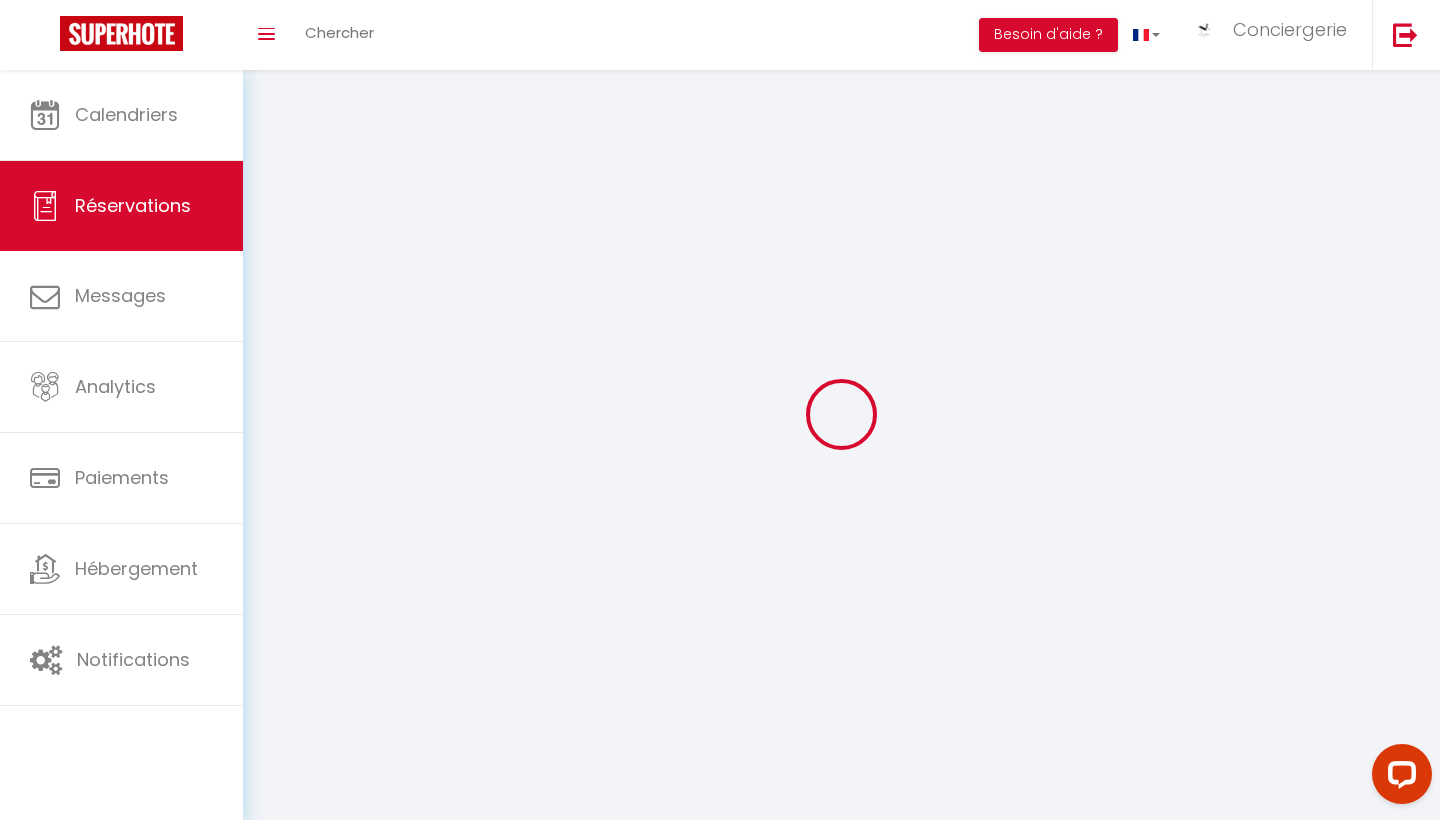 select 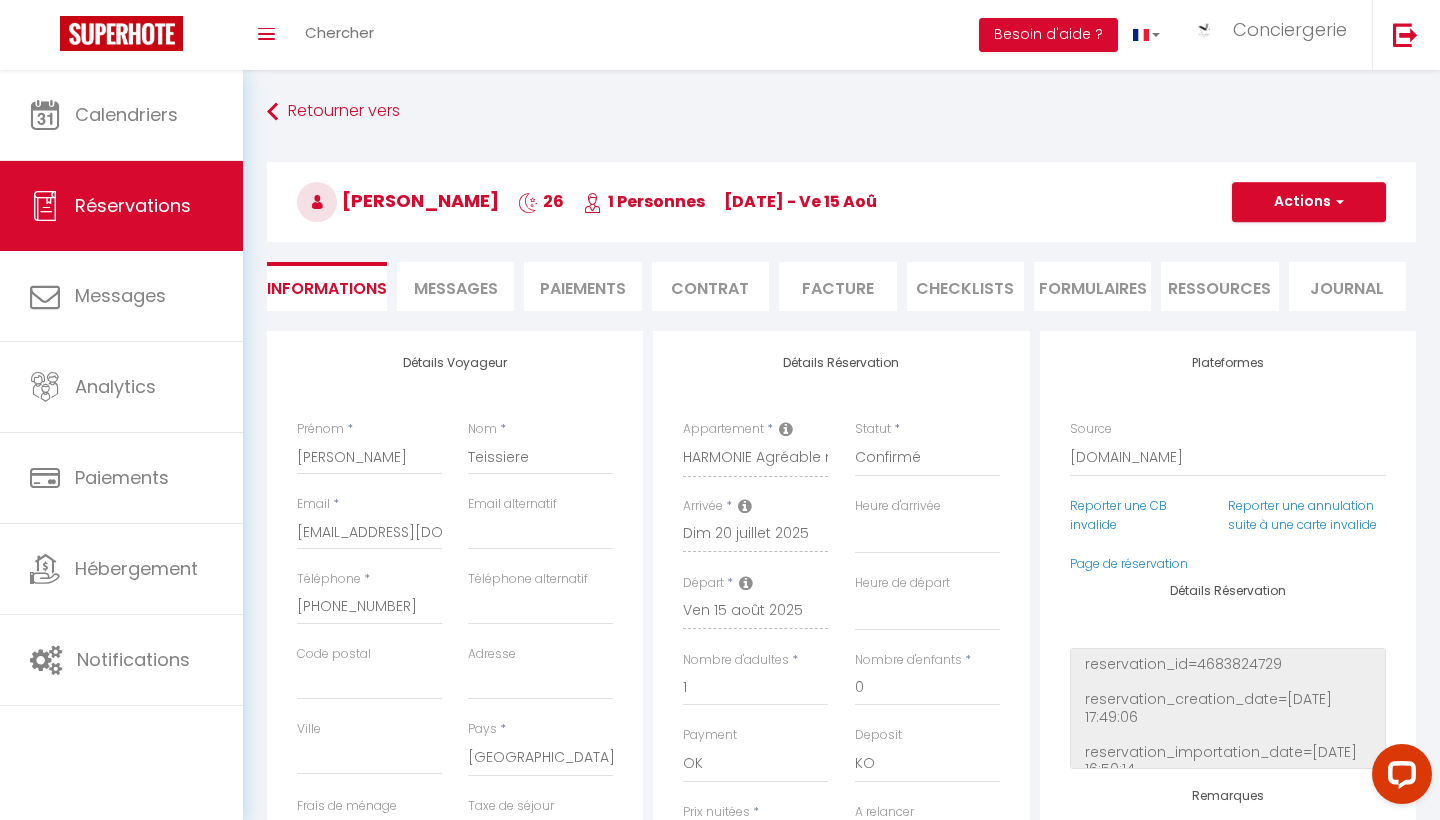 click on "Messages" at bounding box center [456, 288] 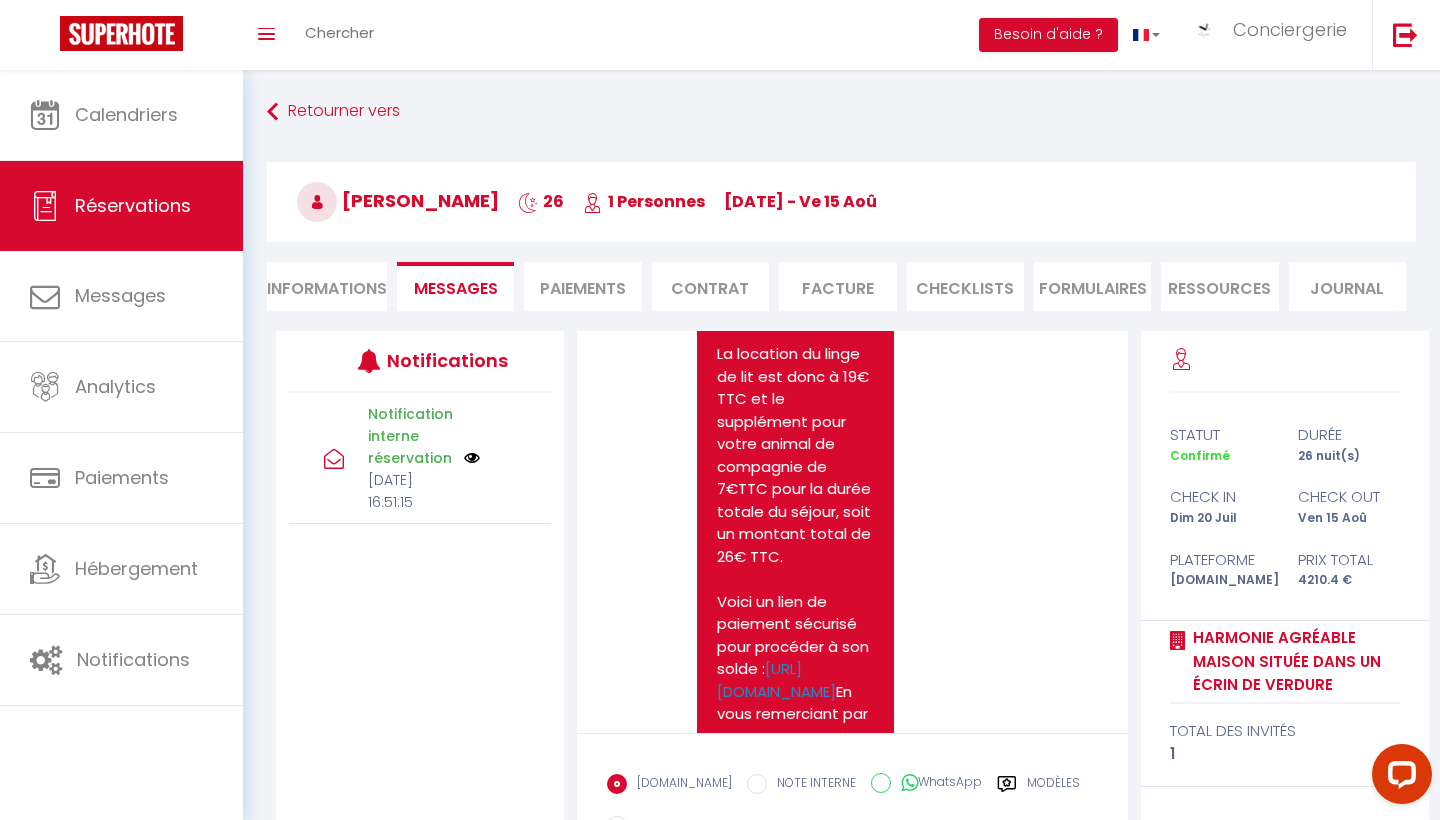 scroll, scrollTop: 2598, scrollLeft: 0, axis: vertical 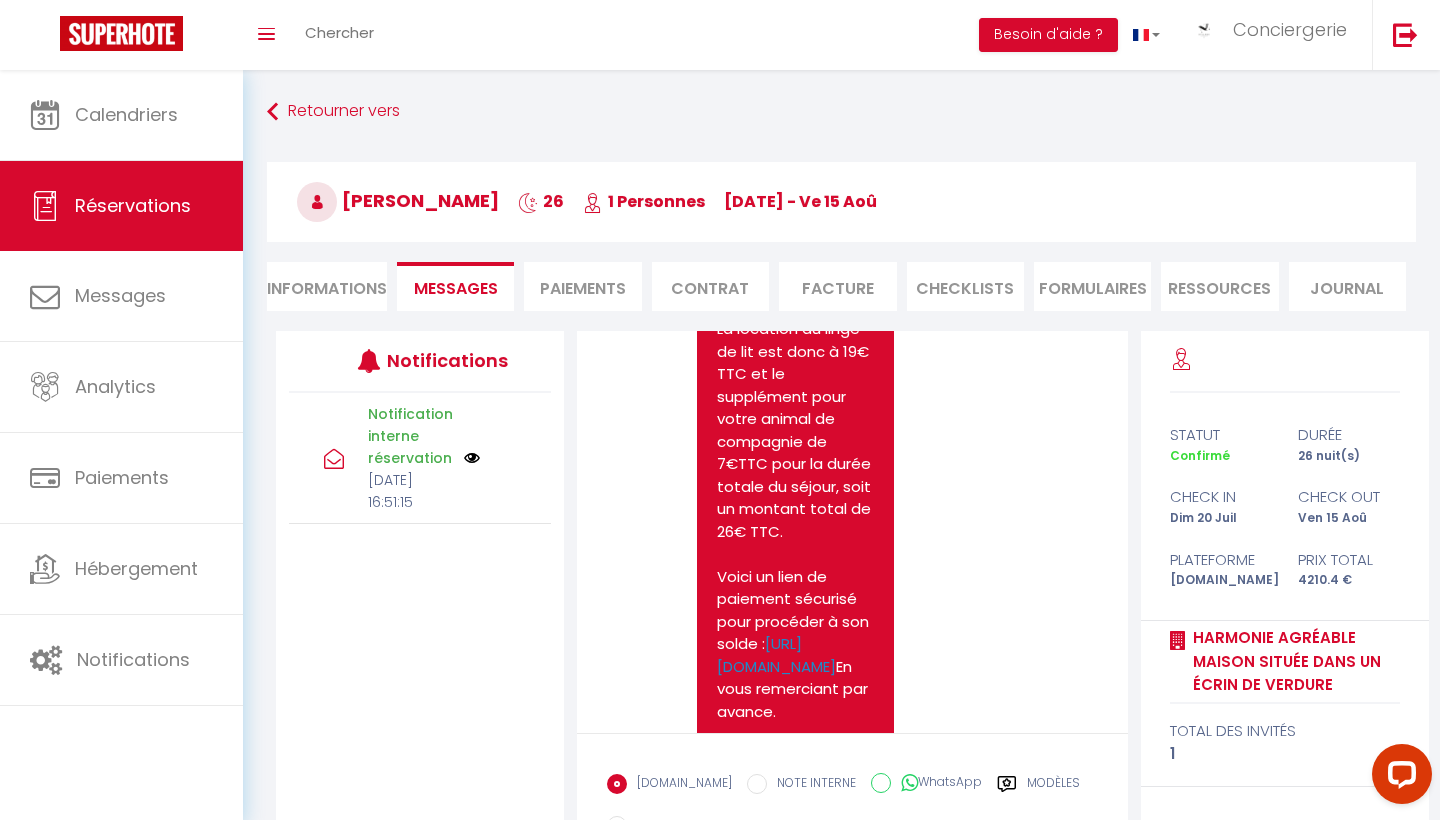 drag, startPoint x: 717, startPoint y: 429, endPoint x: 830, endPoint y: 570, distance: 180.69312 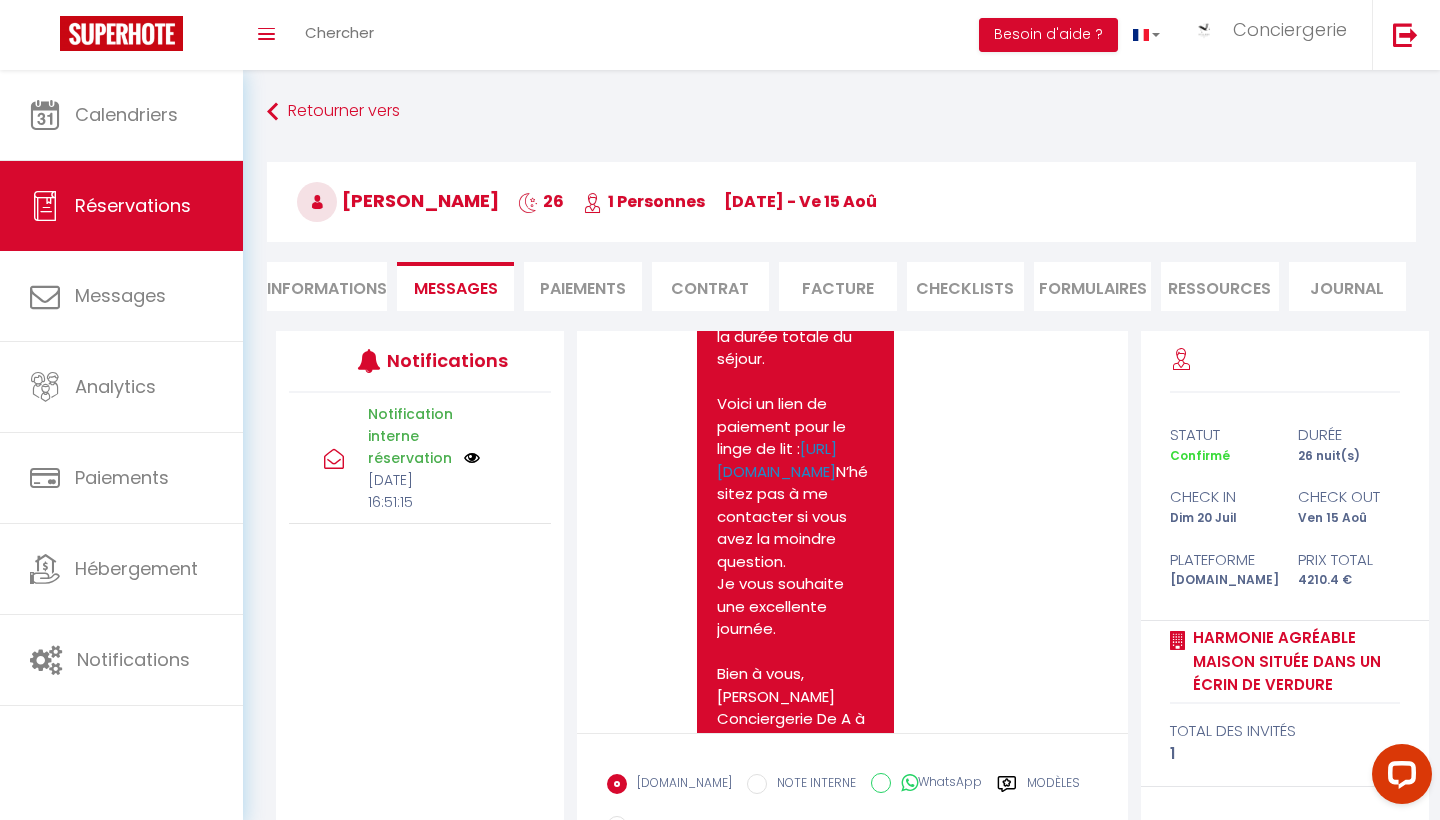 scroll, scrollTop: 4252, scrollLeft: 0, axis: vertical 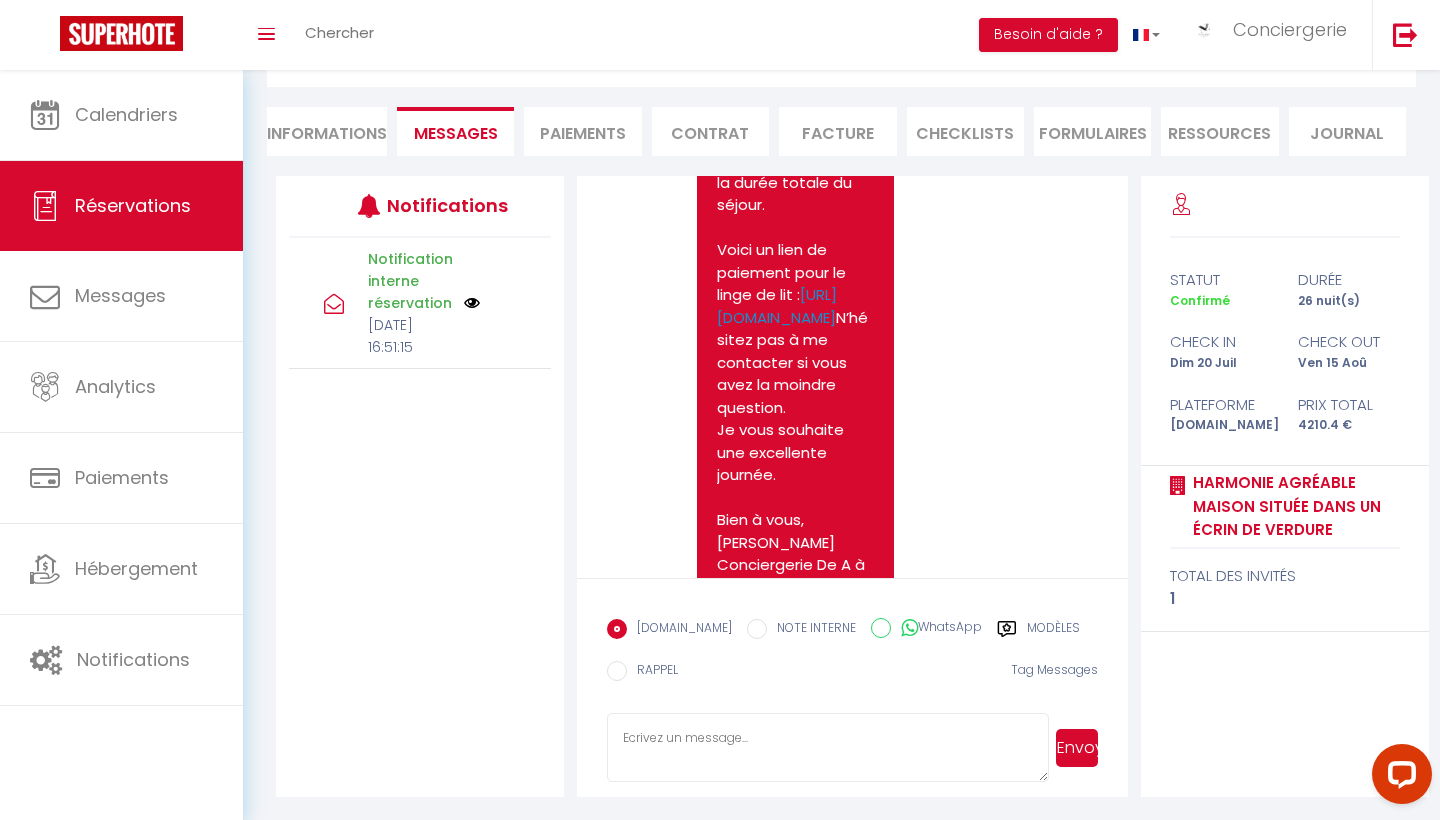 click at bounding box center (827, 748) 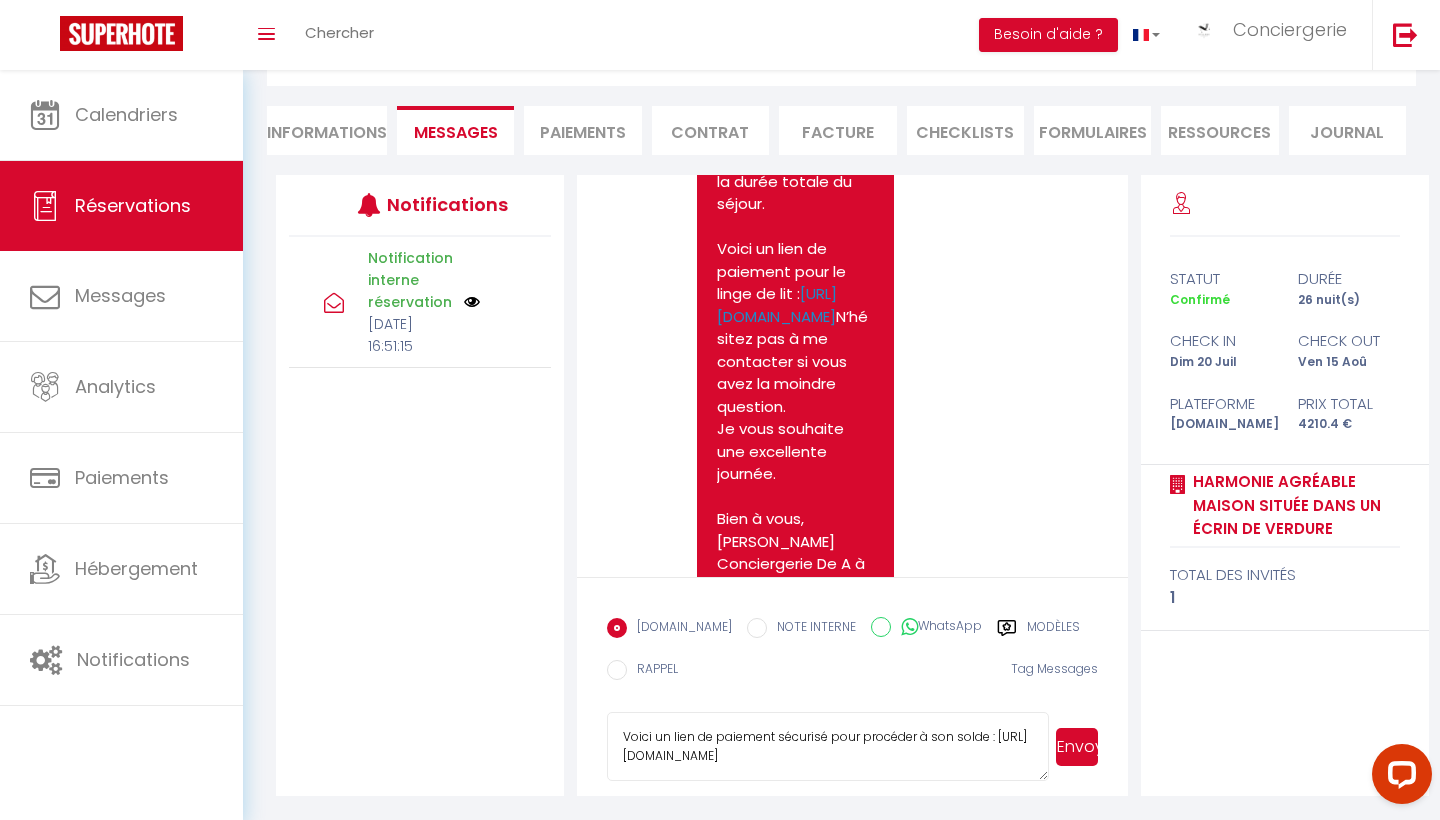 scroll, scrollTop: 155, scrollLeft: 0, axis: vertical 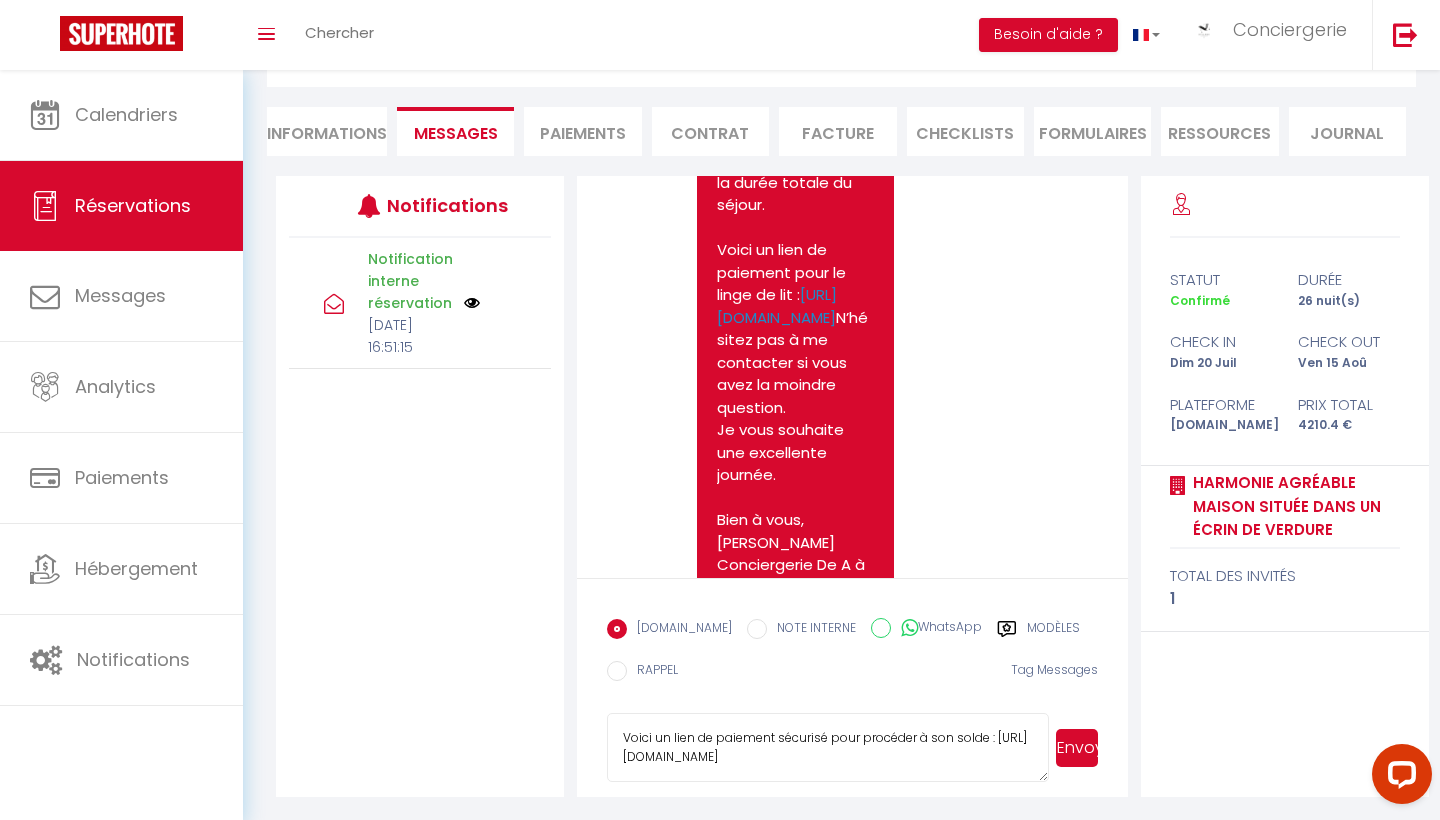 click on "Envoyer" at bounding box center (1077, 748) 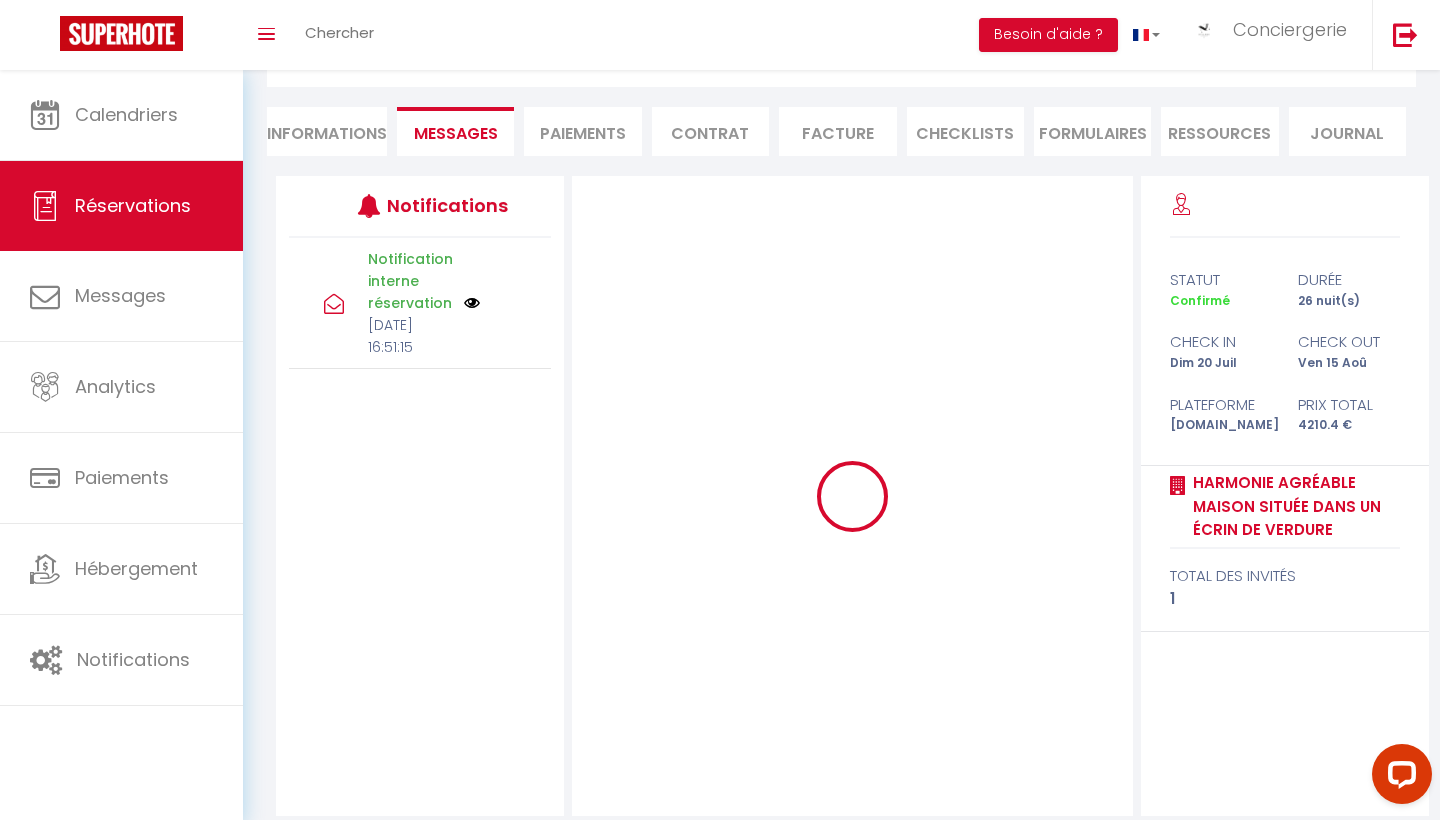 type 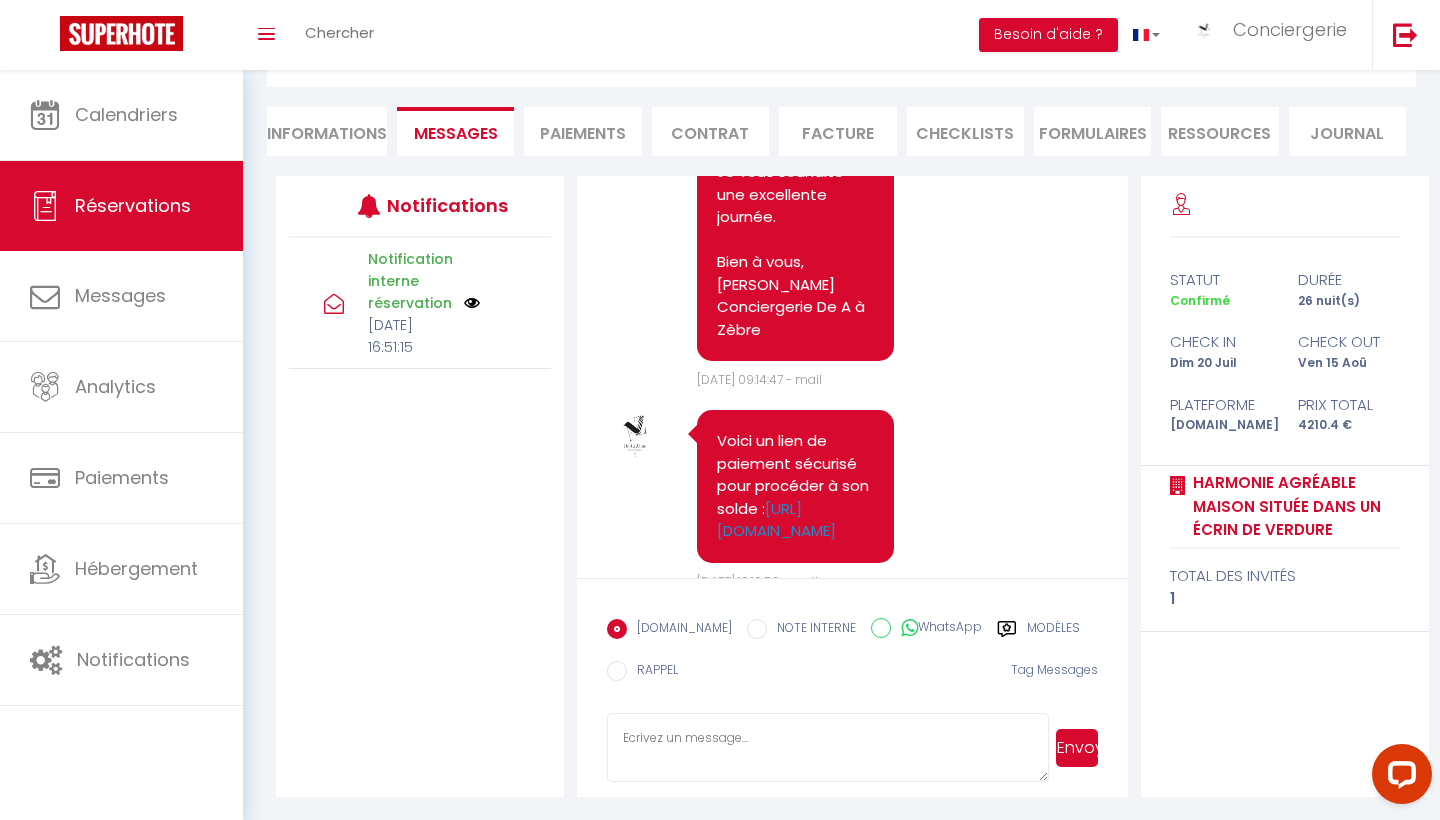 scroll, scrollTop: 4494, scrollLeft: 0, axis: vertical 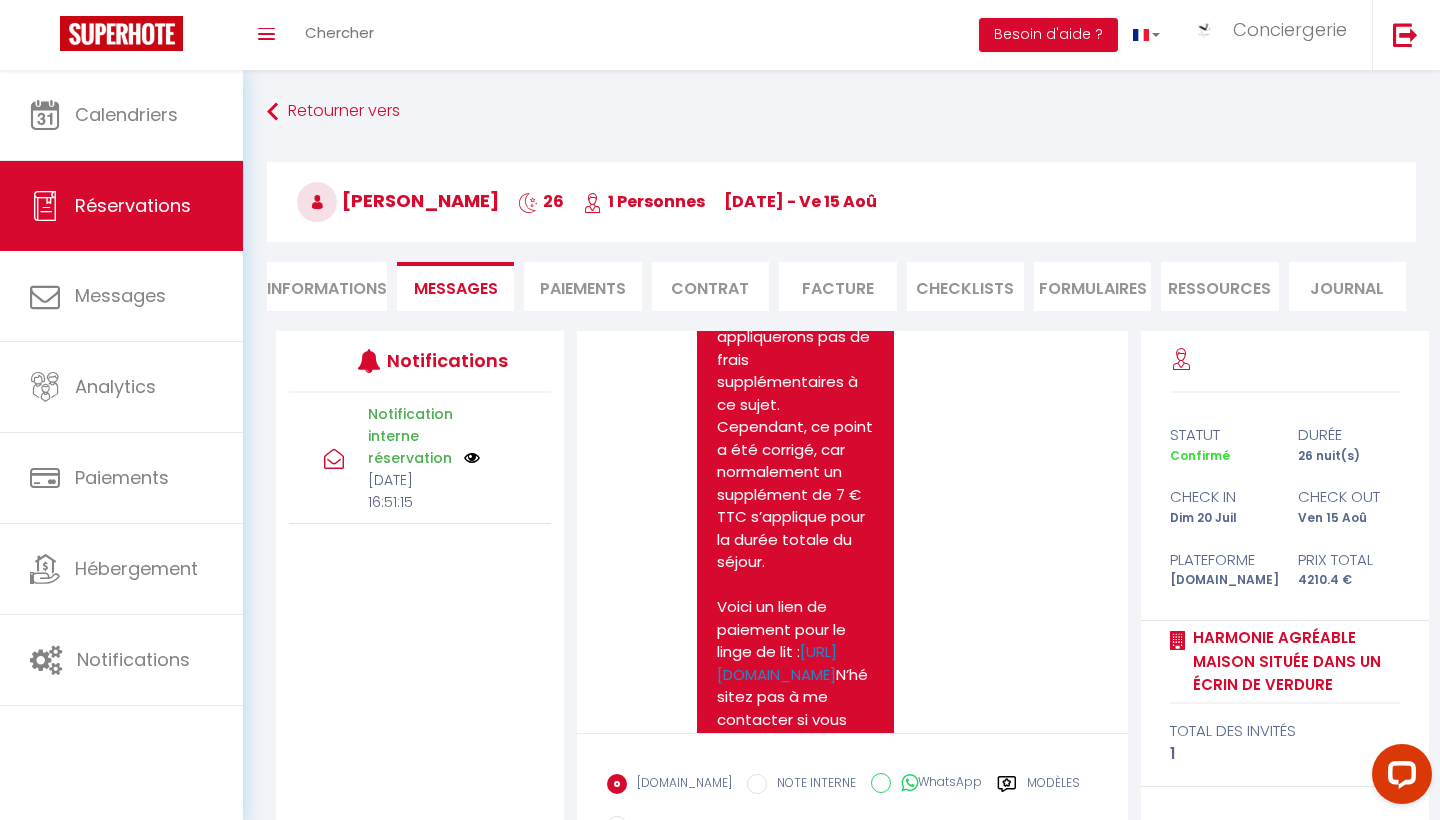 click on "Paiements" at bounding box center (582, 286) 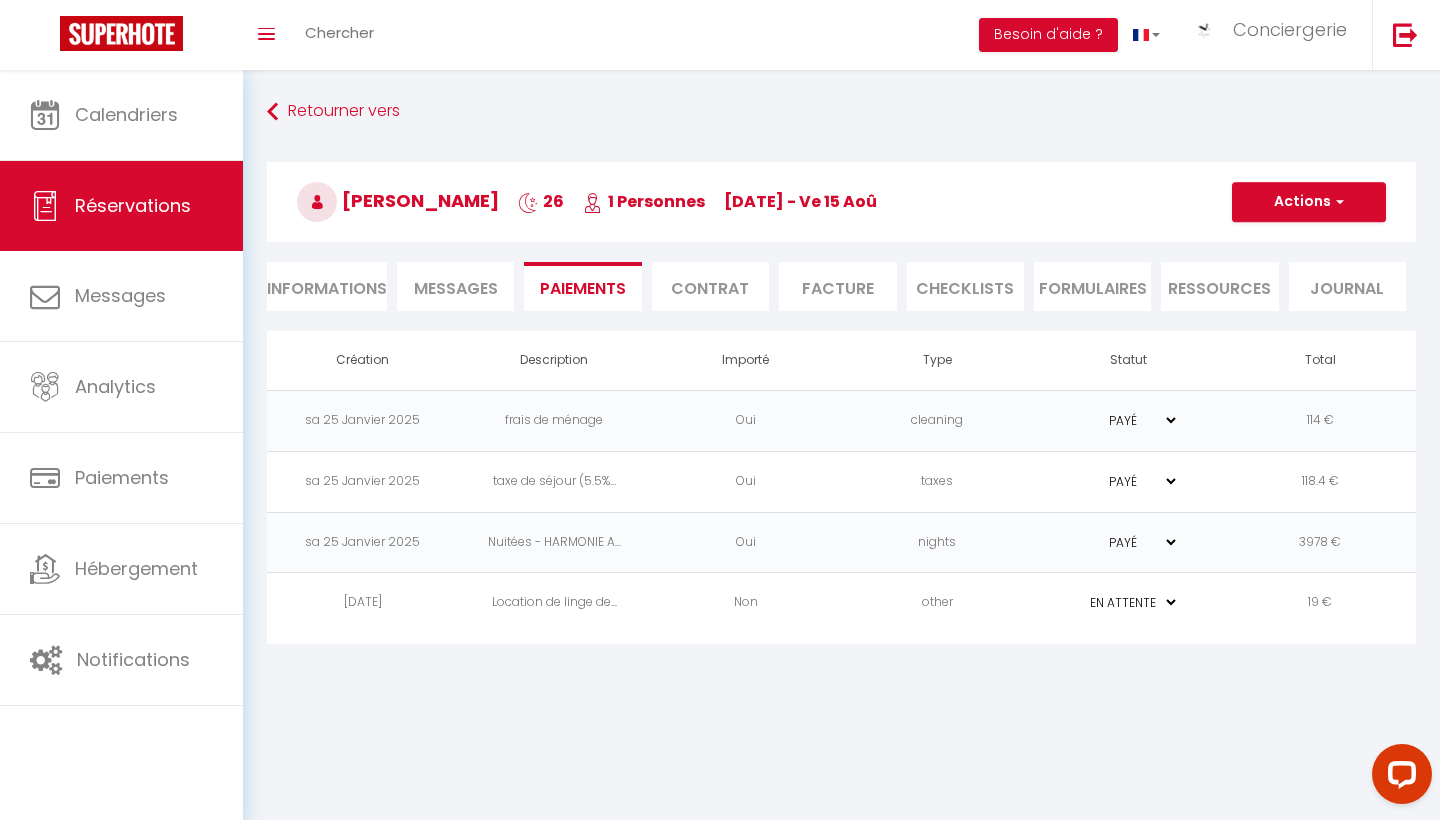 click on "Actions" at bounding box center (1309, 202) 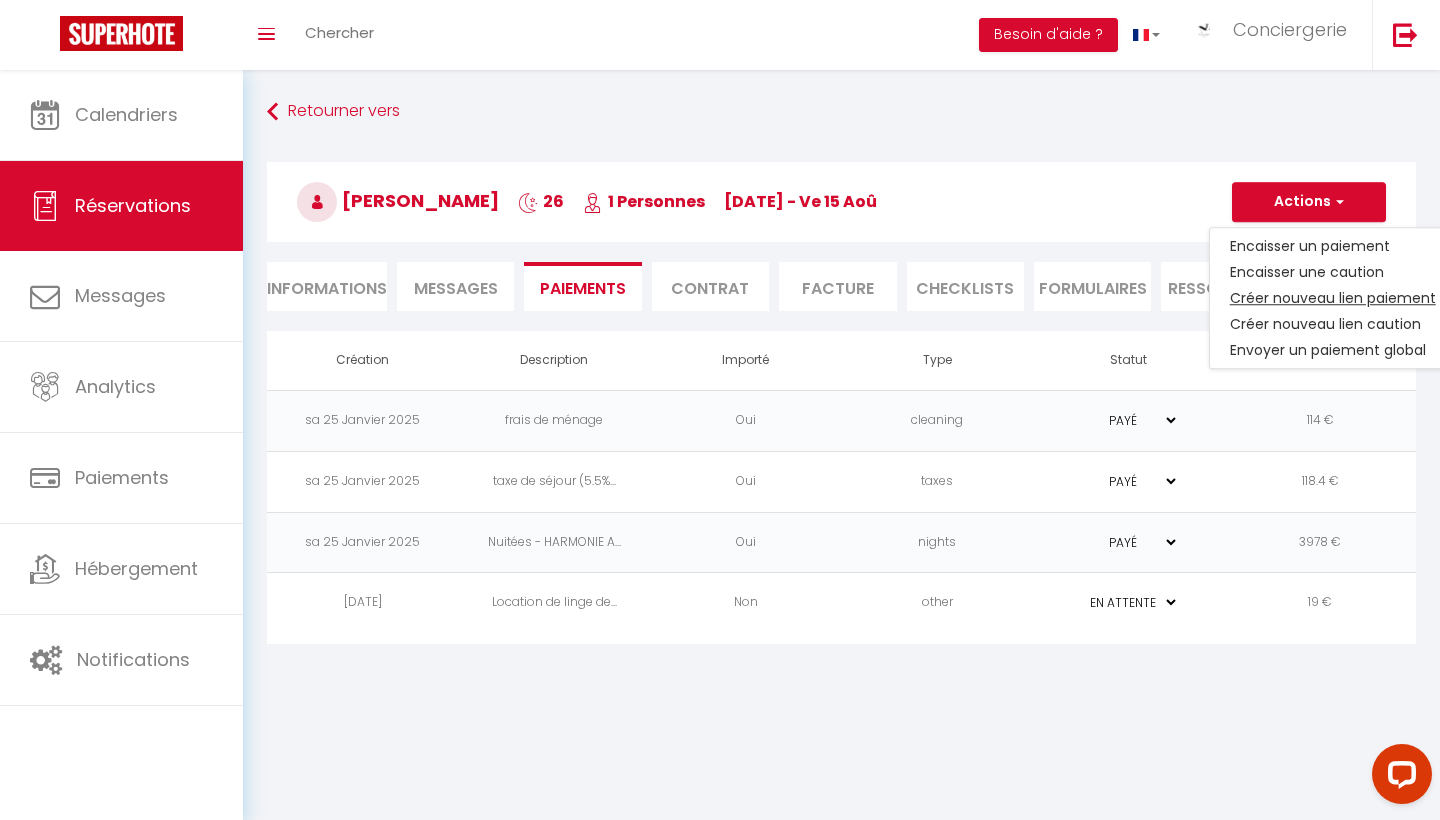 click on "Créer nouveau lien paiement" at bounding box center [1333, 298] 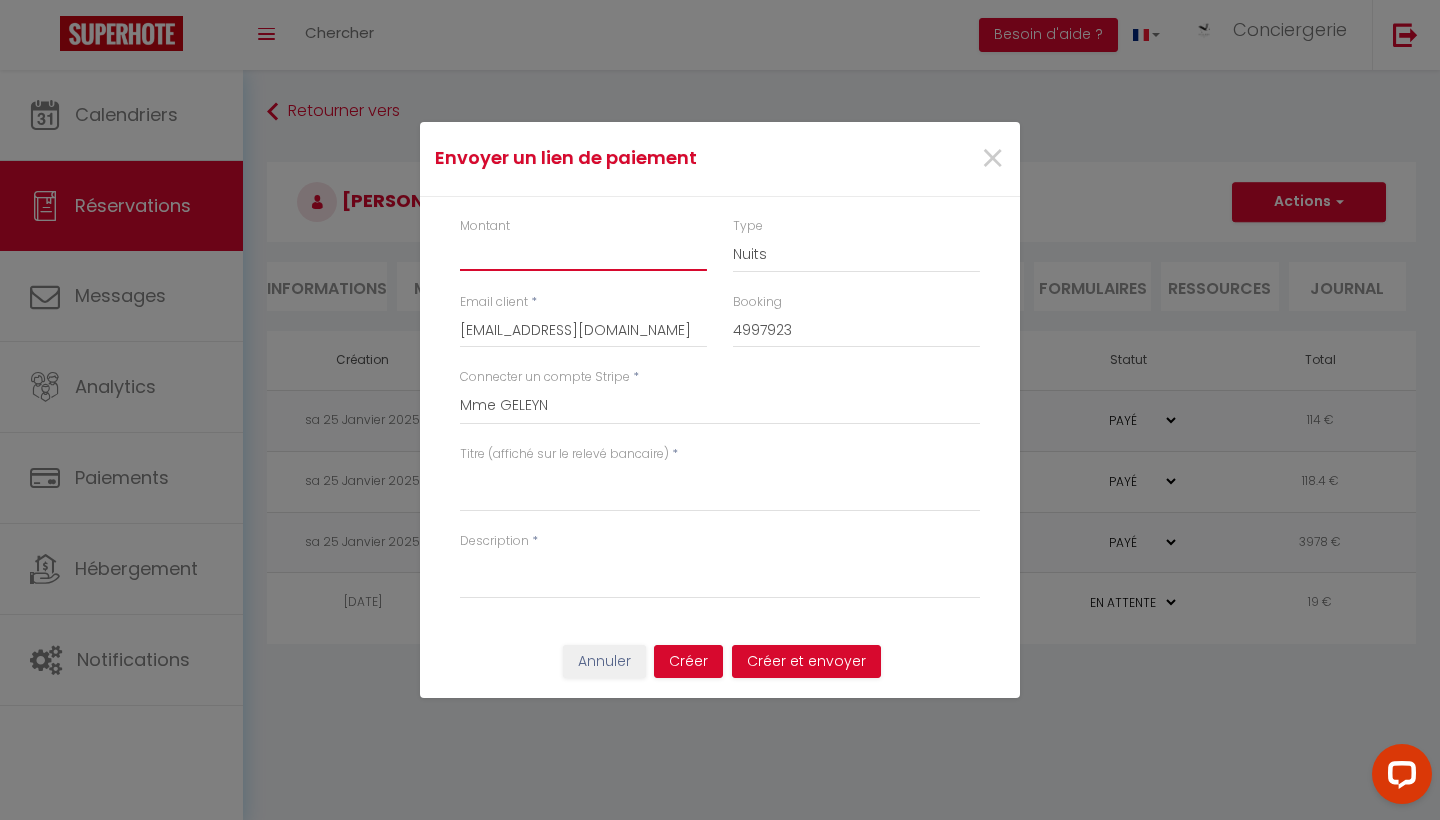 click on "Montant" at bounding box center [583, 253] 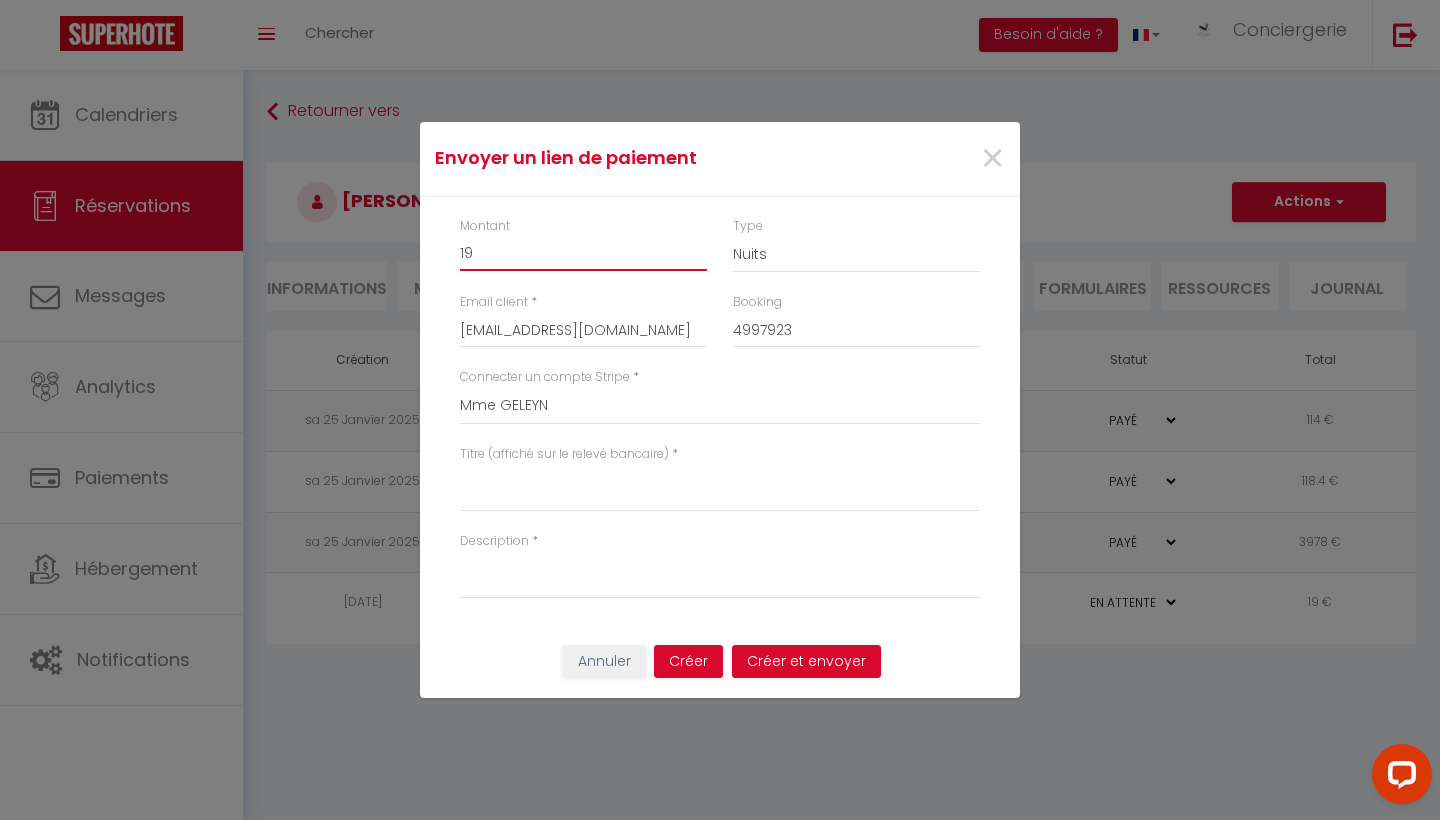 type on "19" 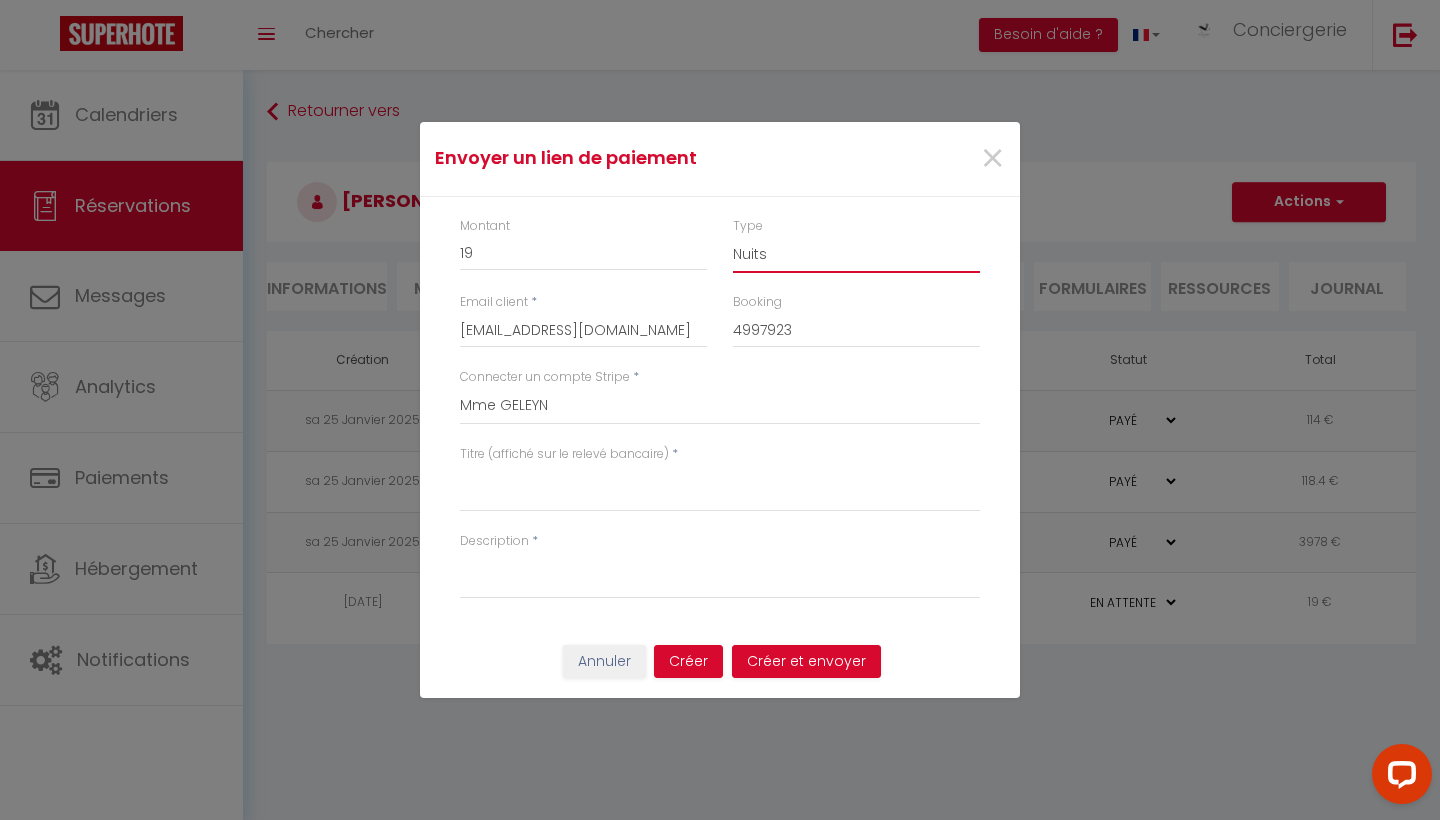 select on "other" 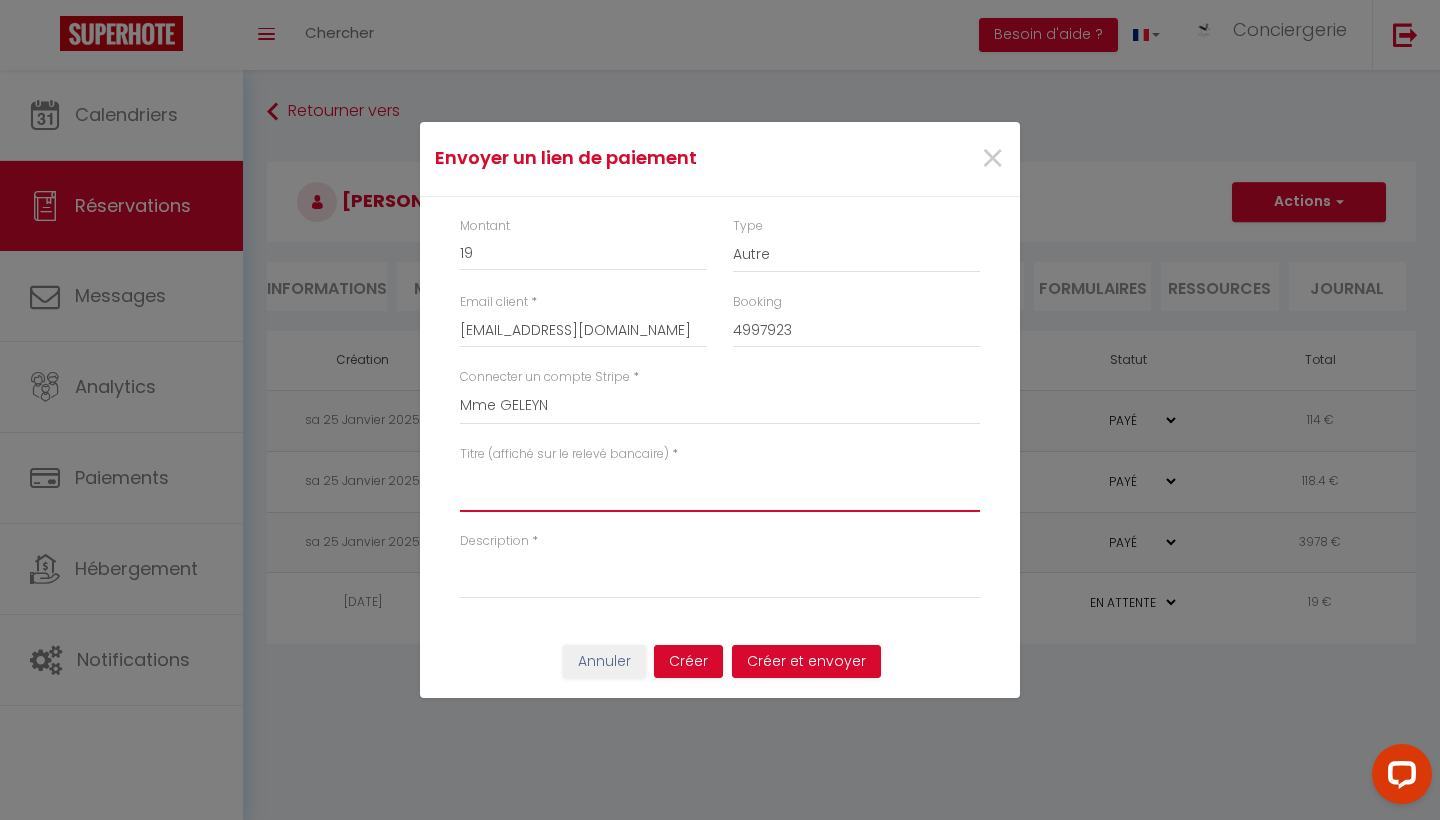 click on "Titre (affiché sur le relevé bancaire)" at bounding box center (720, 488) 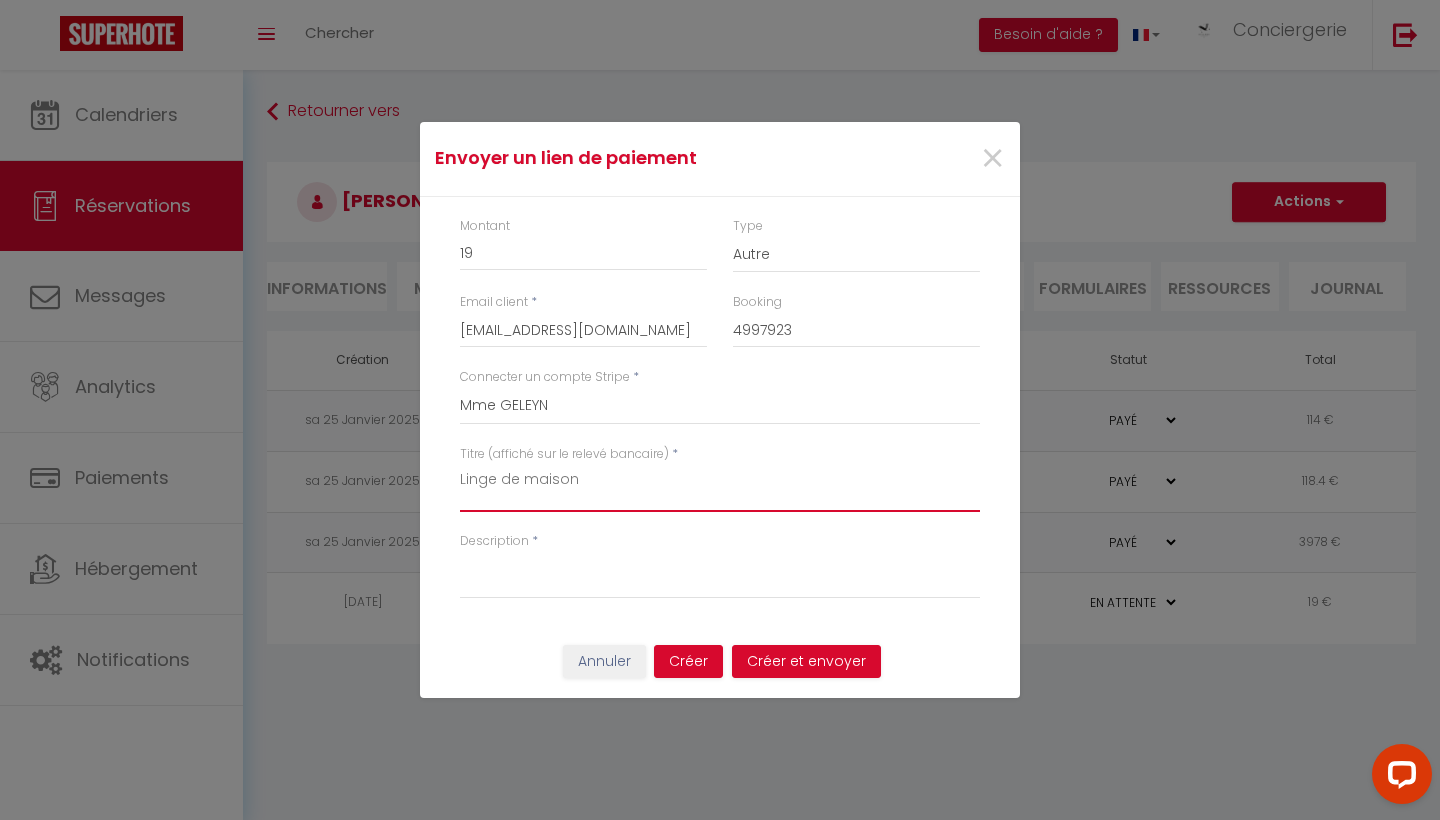 type on "Linge de maison" 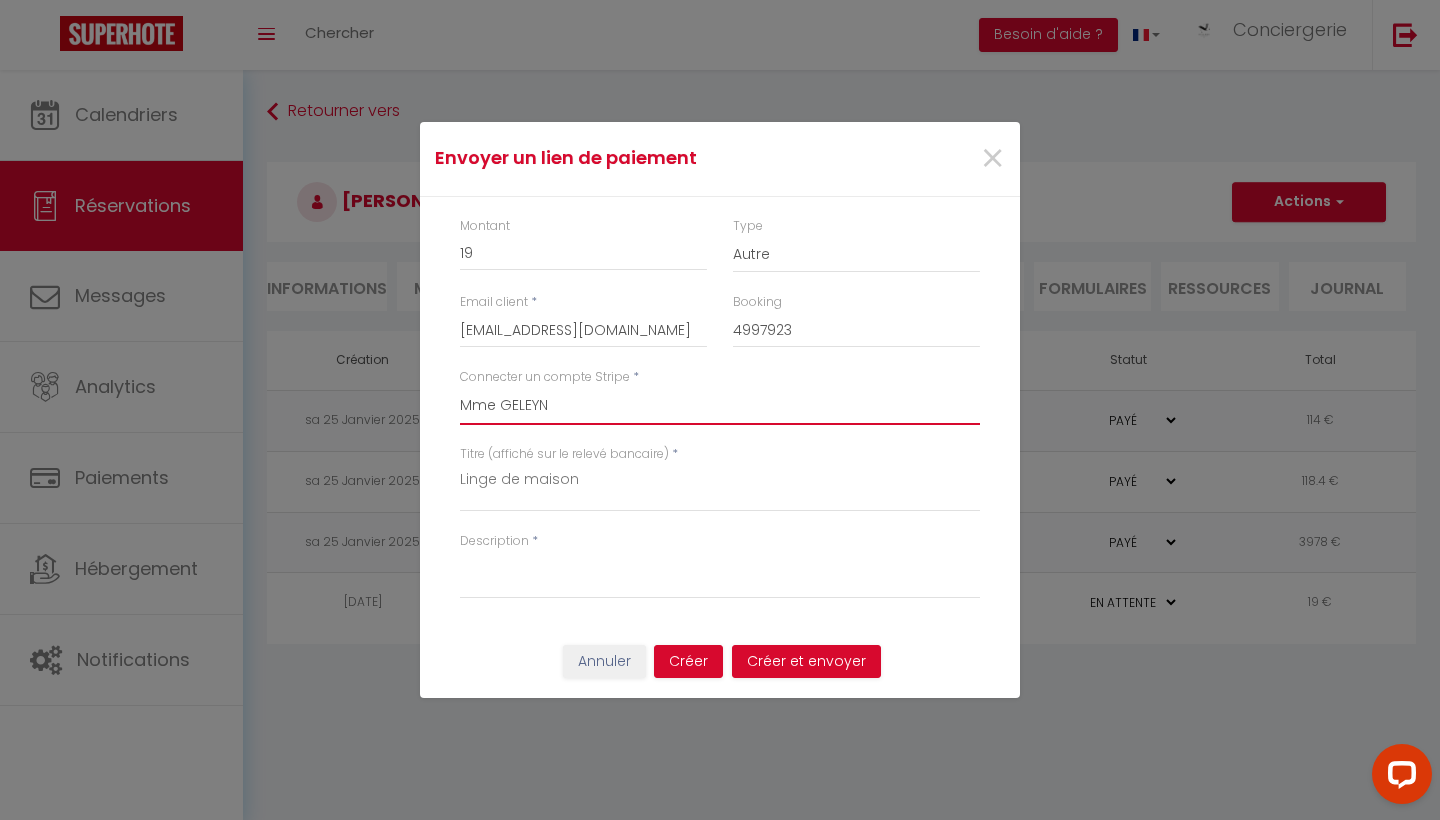select on "7825" 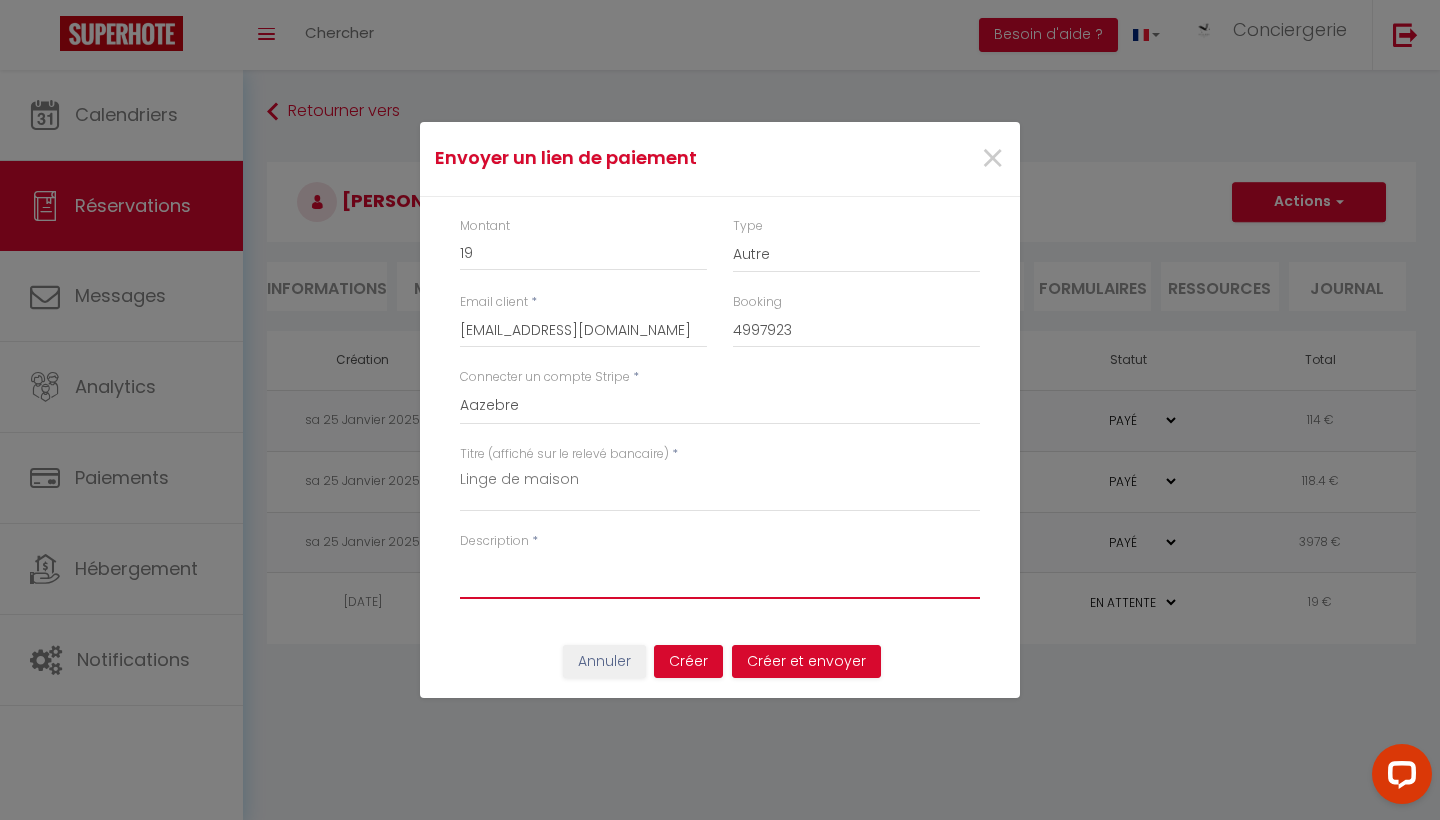 click on "Description" at bounding box center (720, 575) 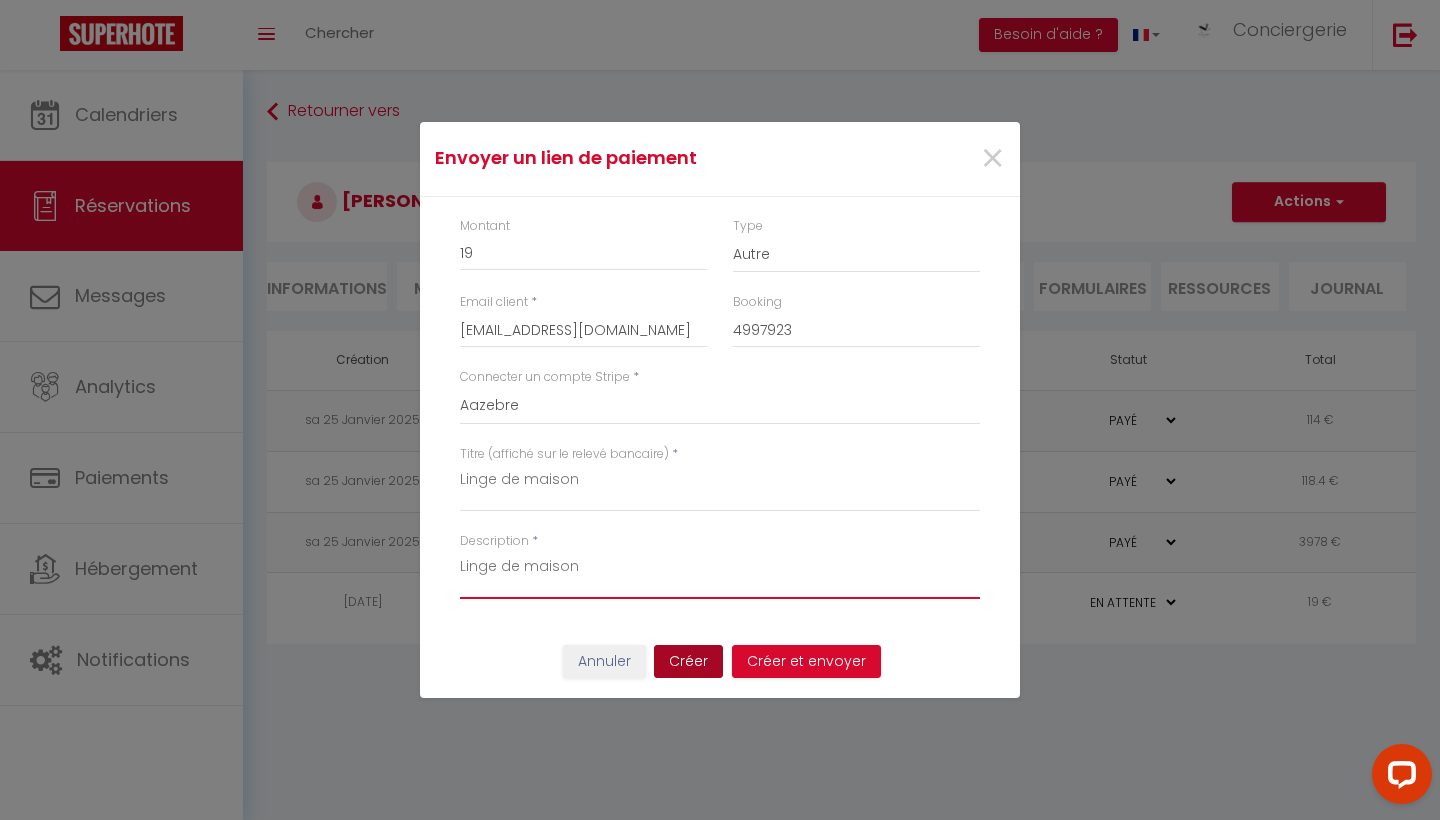 type on "Linge de maison" 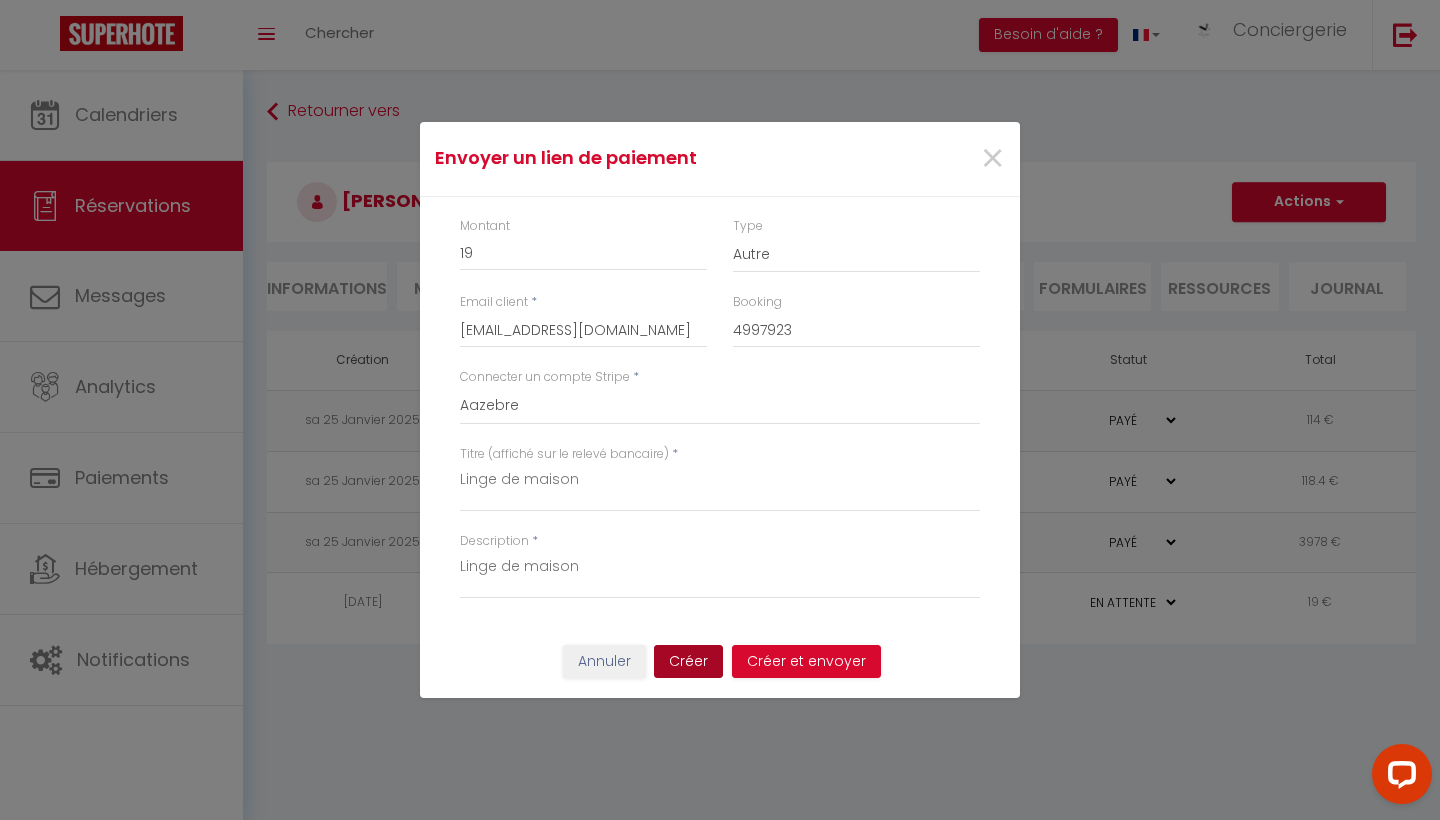 click on "Créer" at bounding box center [688, 662] 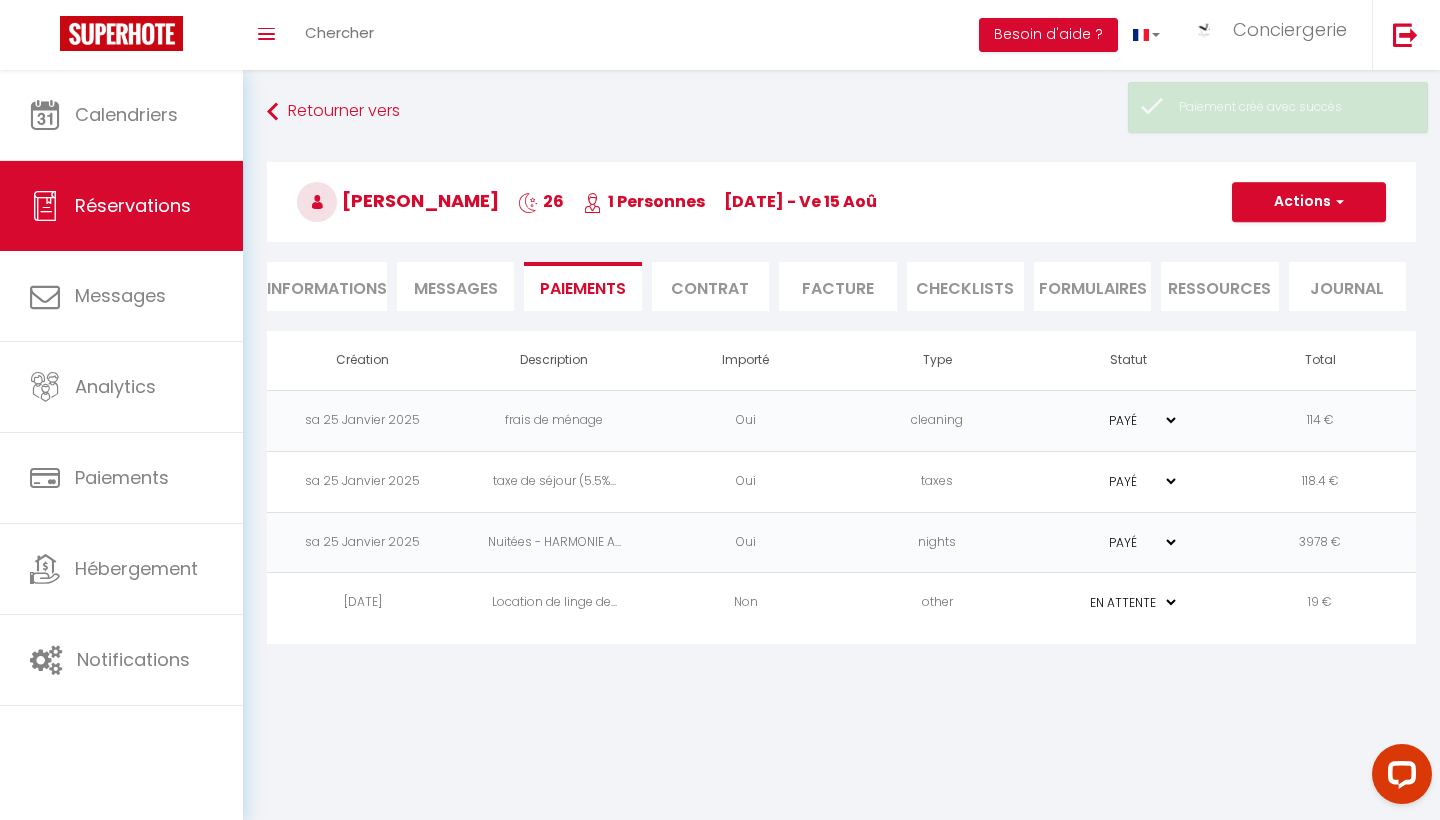 select on "0" 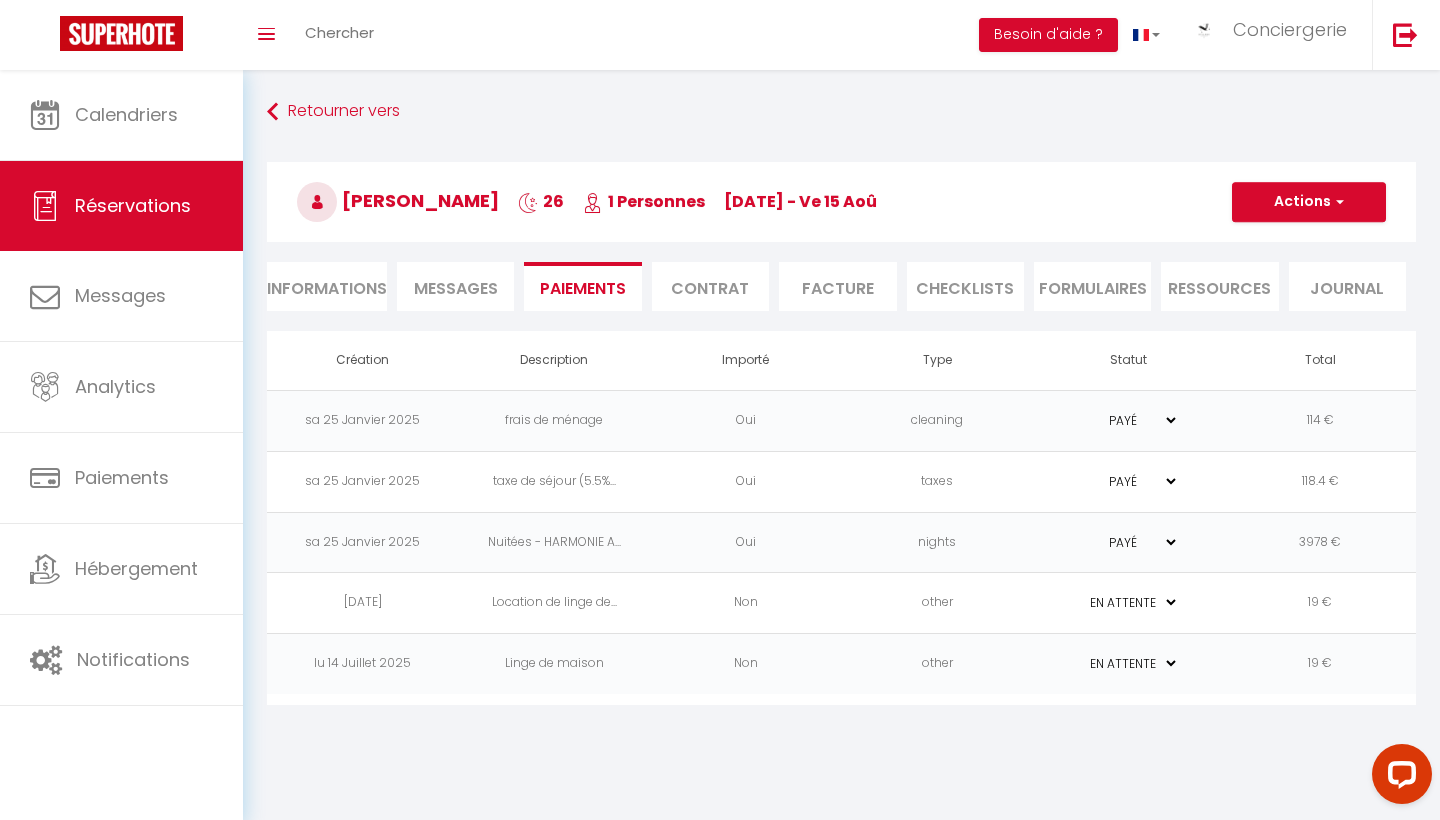 scroll, scrollTop: 0, scrollLeft: 0, axis: both 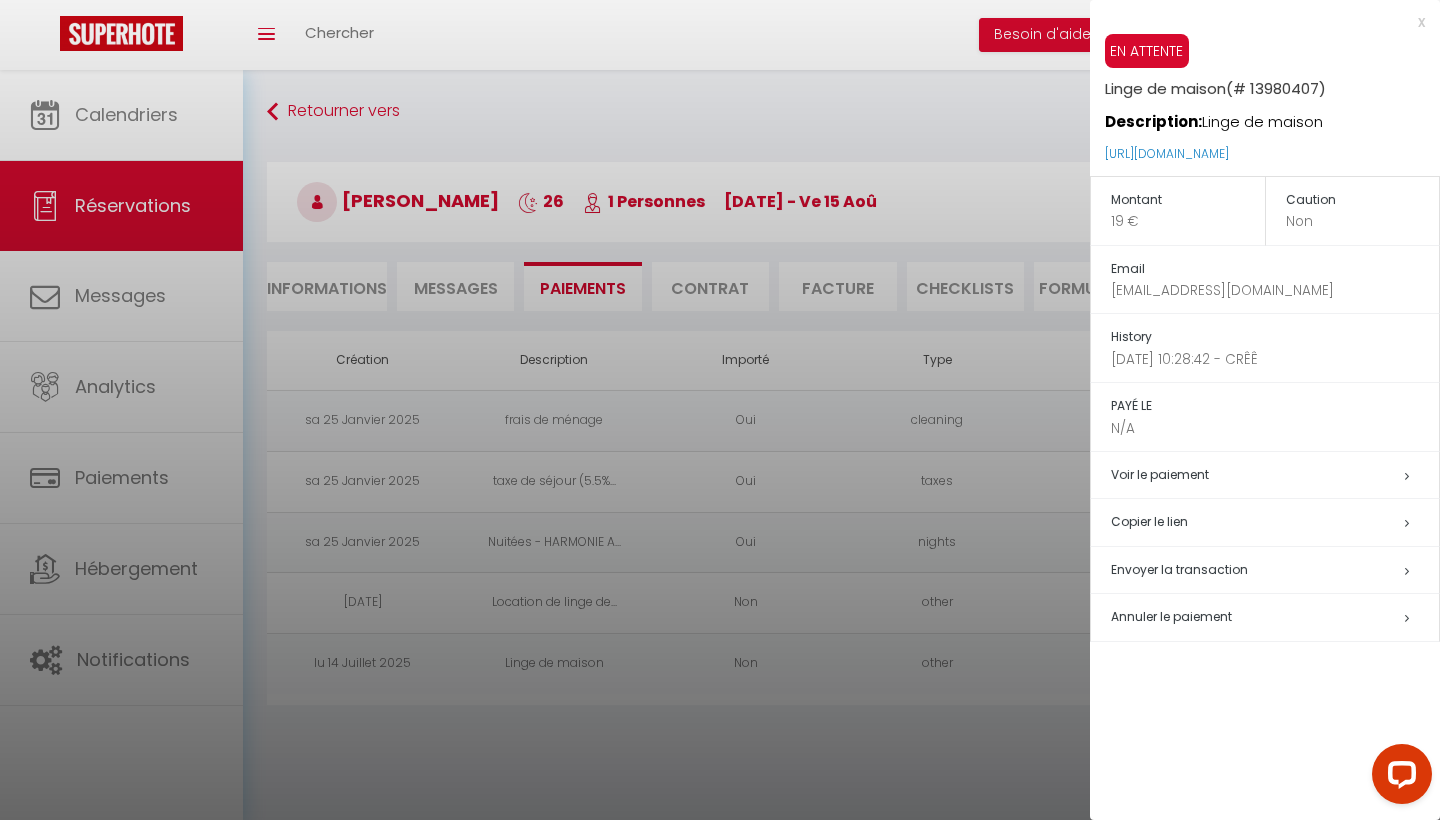 click on "Copier le lien" at bounding box center [1275, 522] 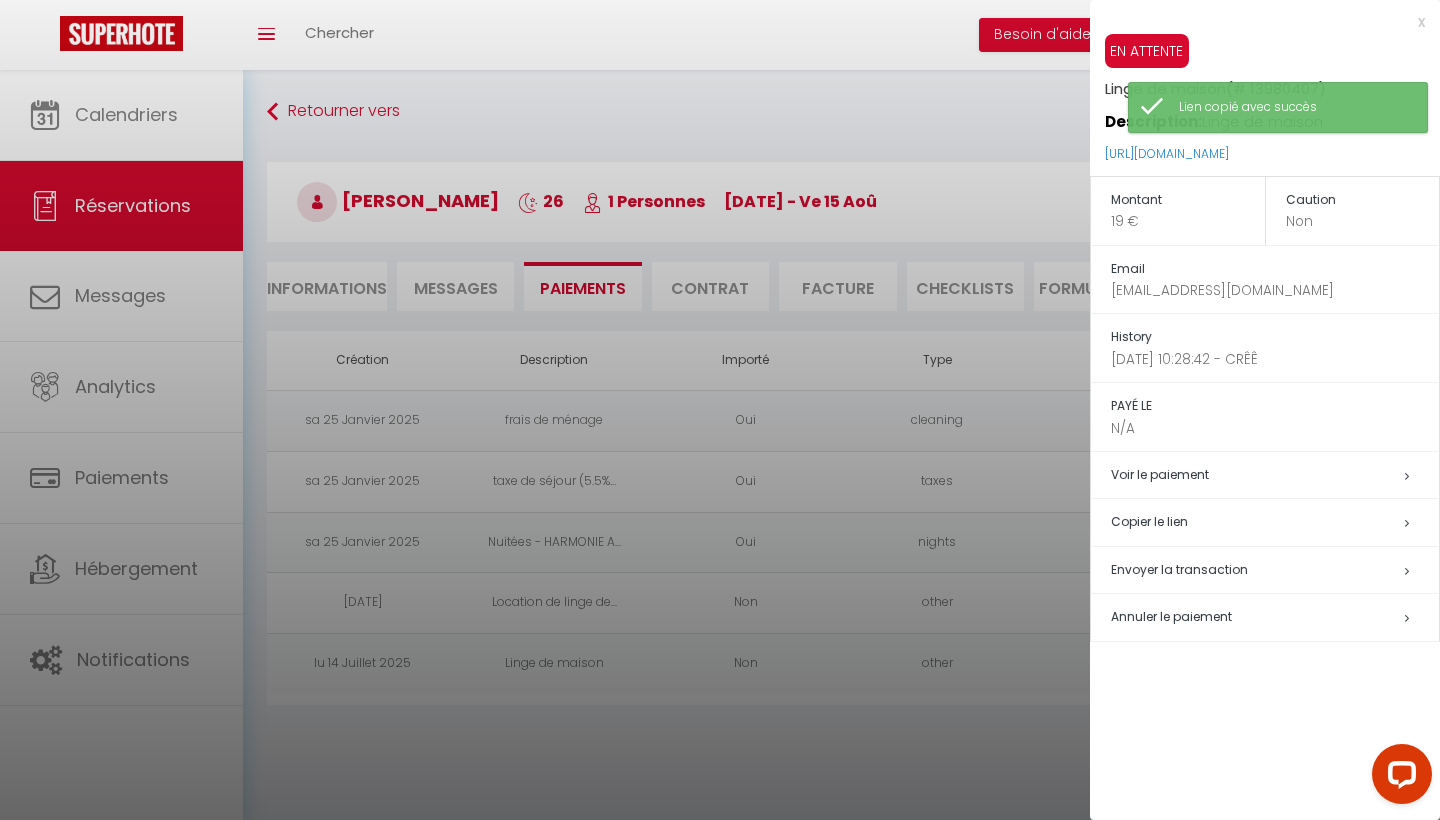click at bounding box center [720, 410] 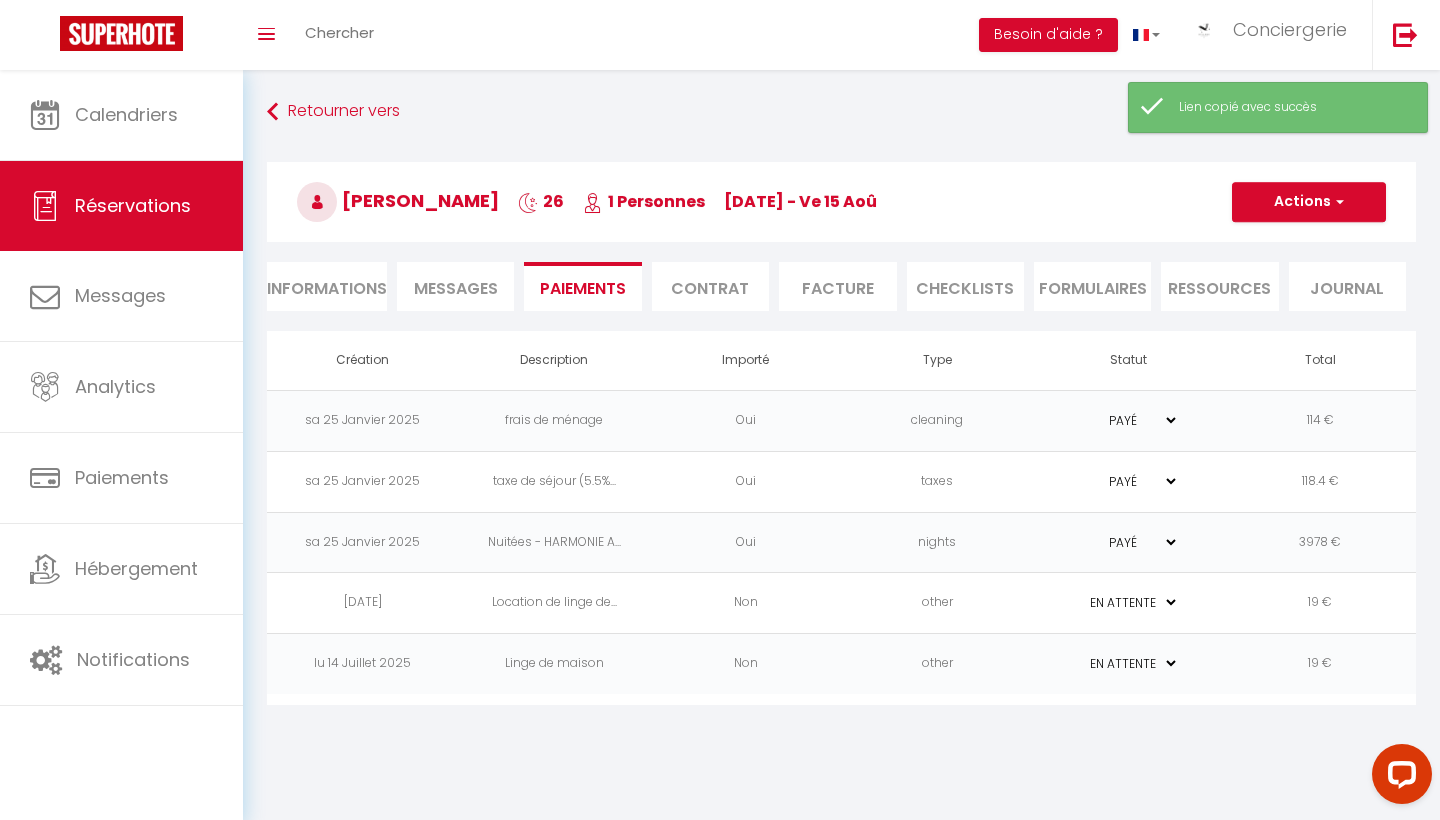 click on "Messages" at bounding box center [456, 288] 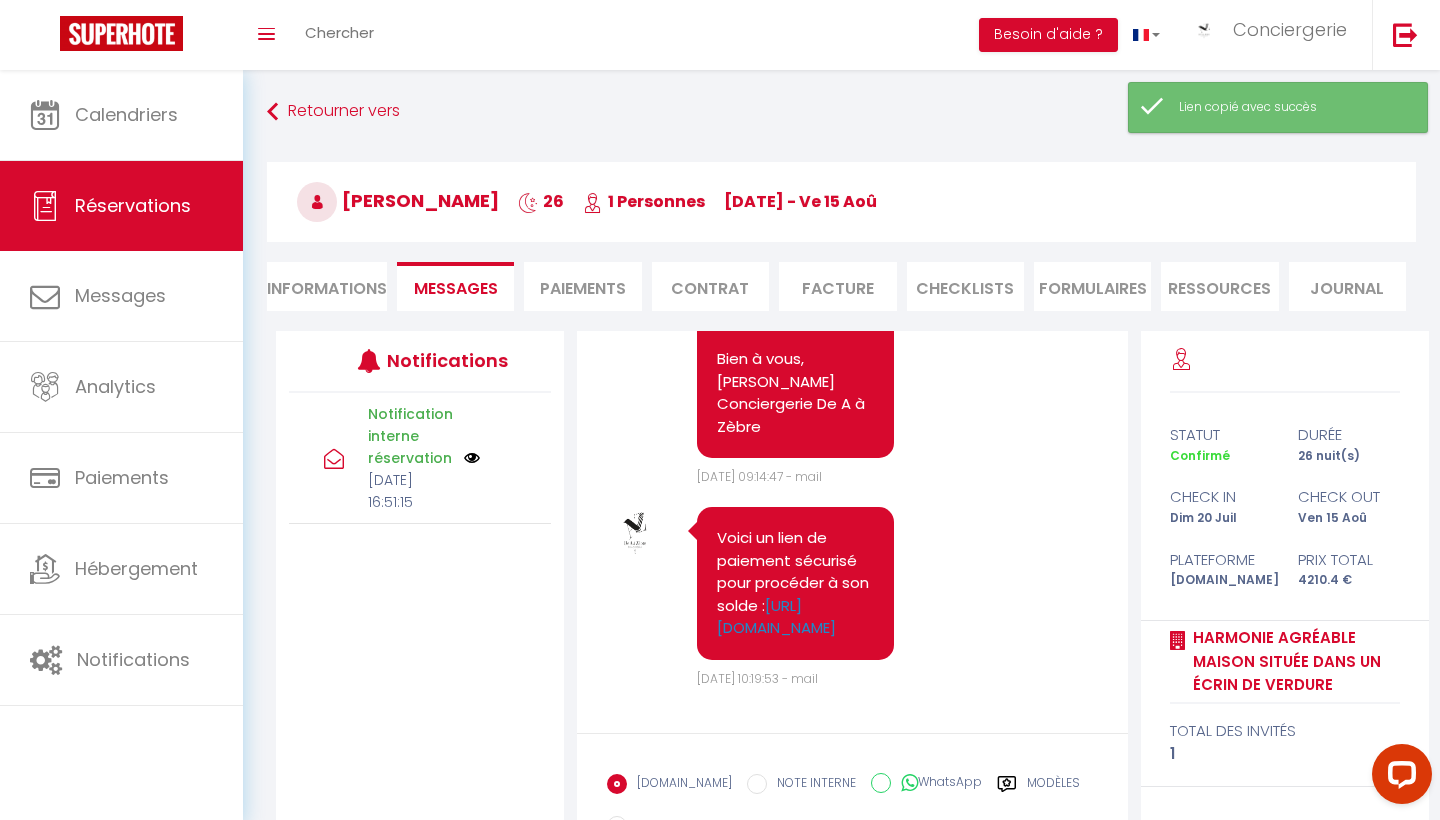 scroll, scrollTop: 4494, scrollLeft: 0, axis: vertical 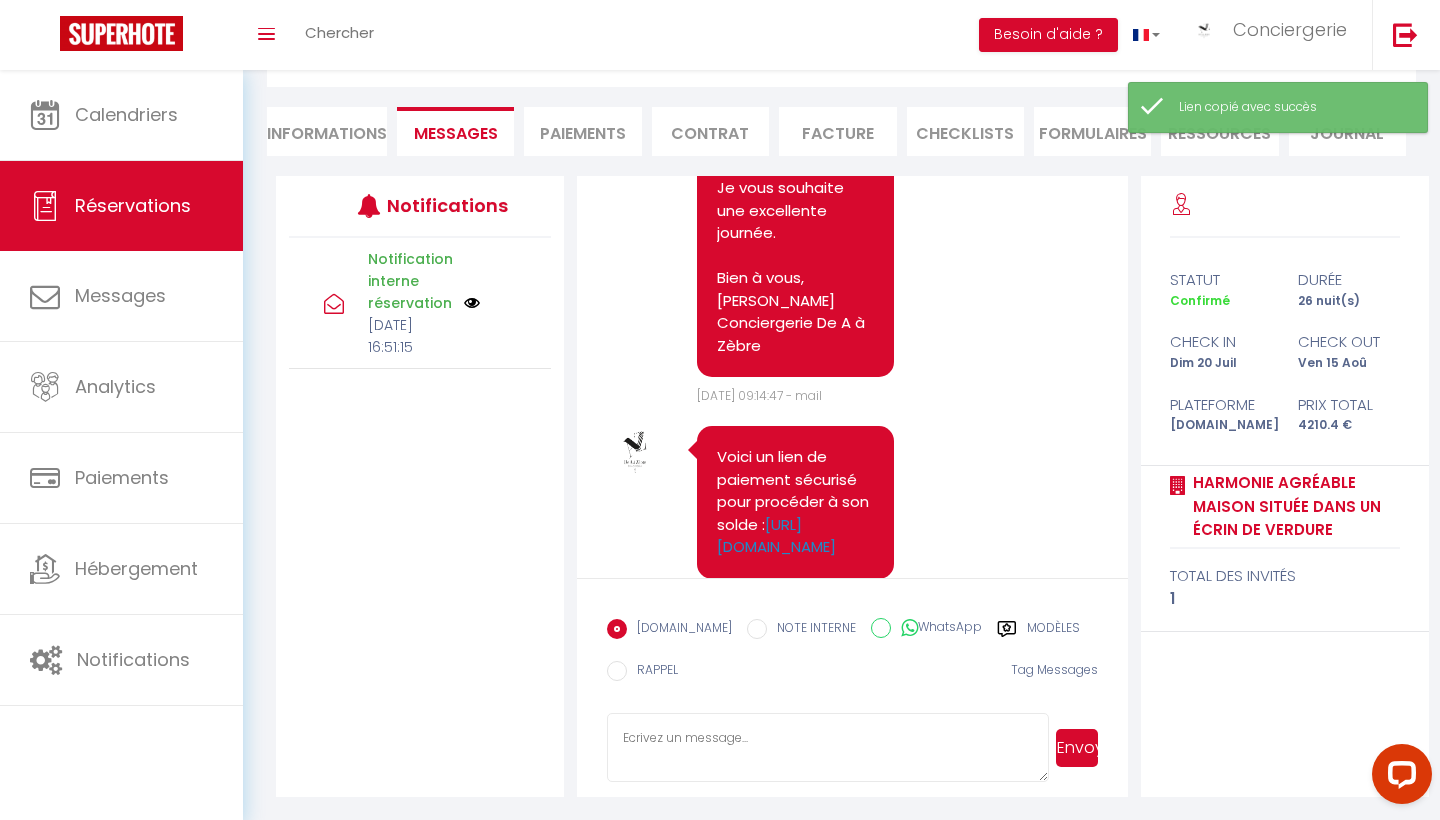 click at bounding box center (827, 748) 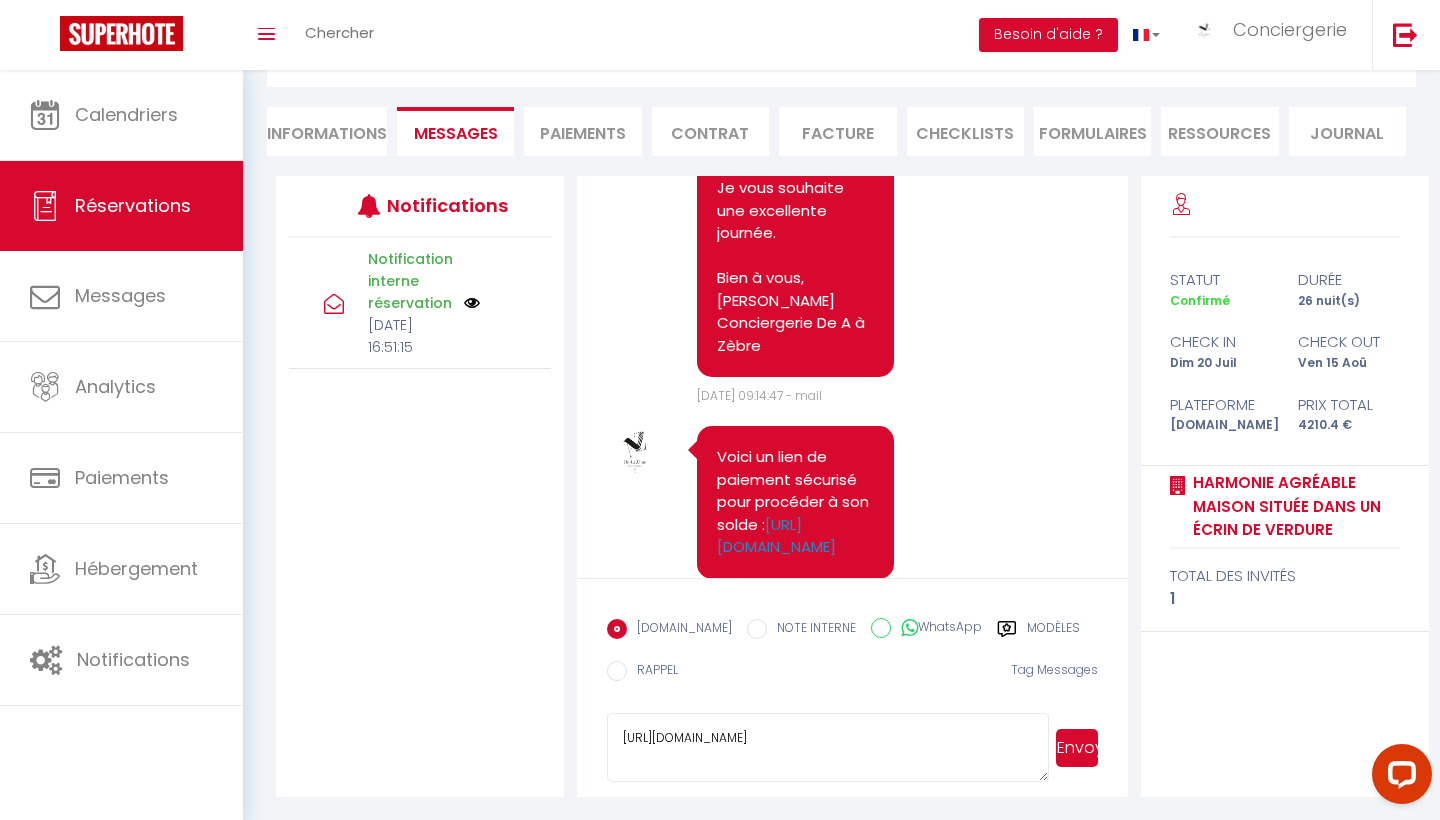 click on "https://superhote.com/applink/p/lpImUX5v" at bounding box center [827, 748] 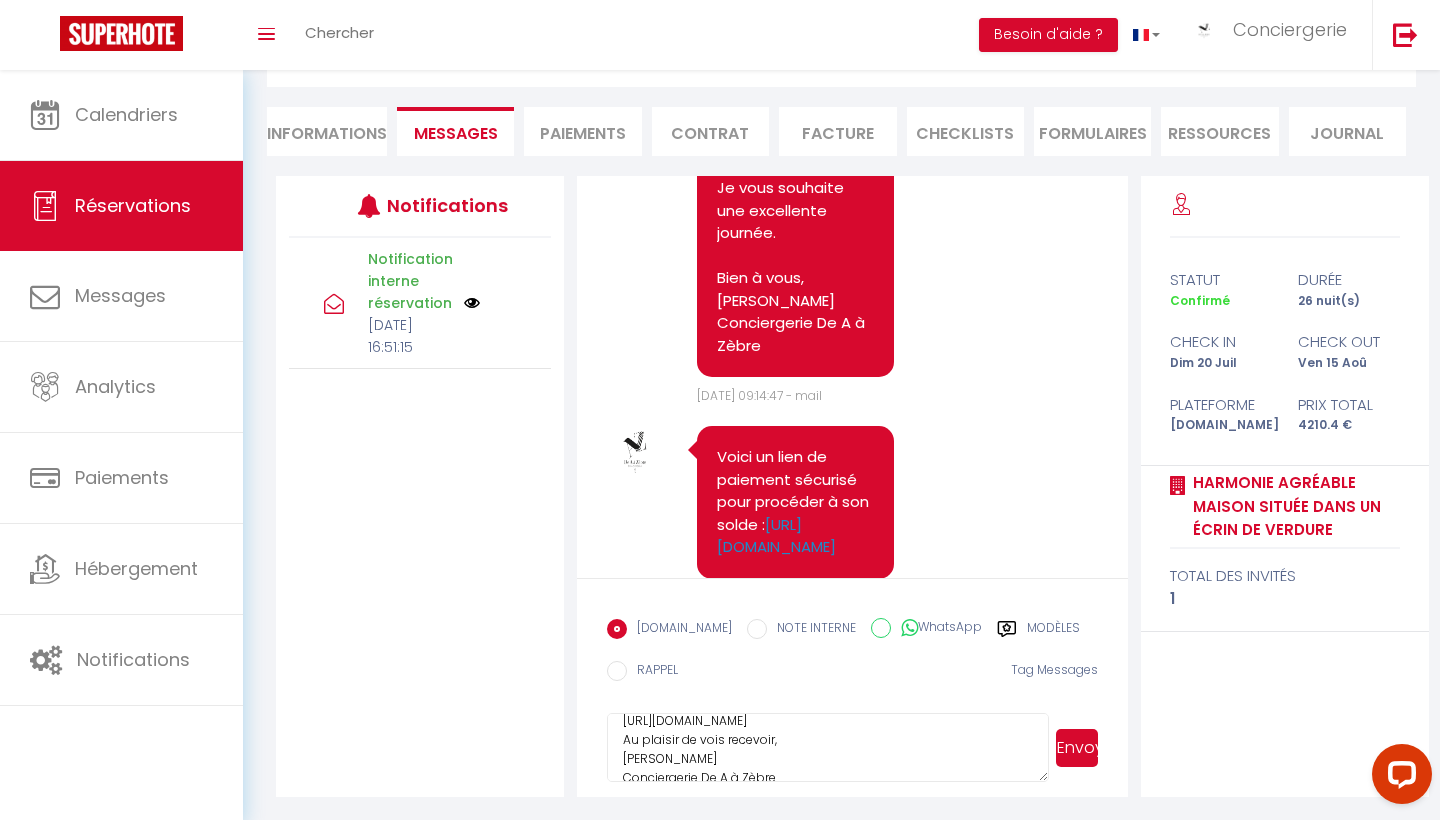 scroll, scrollTop: 61, scrollLeft: 0, axis: vertical 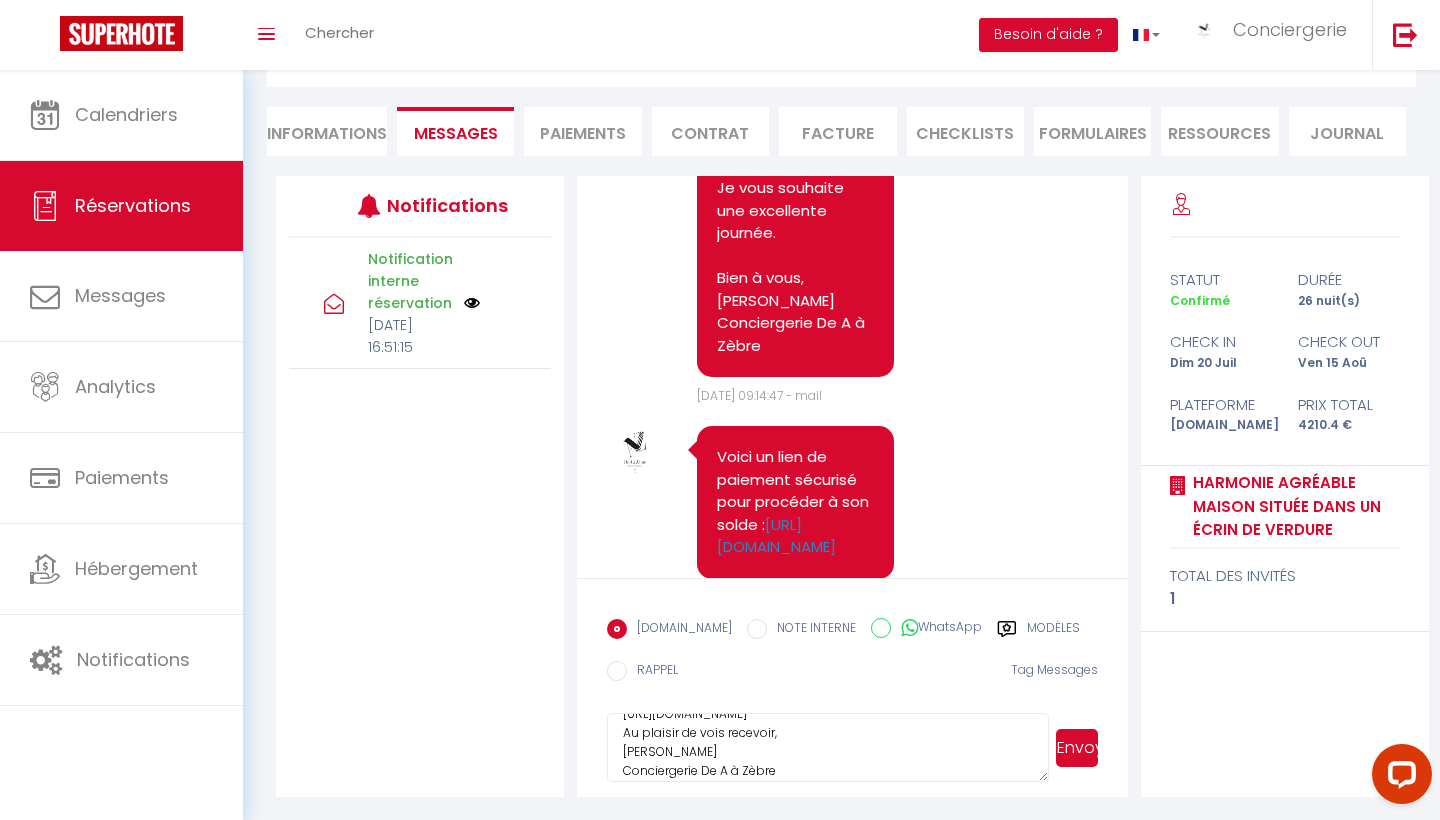 type on "Comme convenu par téléphone, nous vous renvoyons le lien de paiement de 19€ pour le linge de maison.
https://superhote.com/applink/p/lpImUX5v
Au plaisir de vois recevoir,
Anne-Claire
Conciergerie De A à Zèbre" 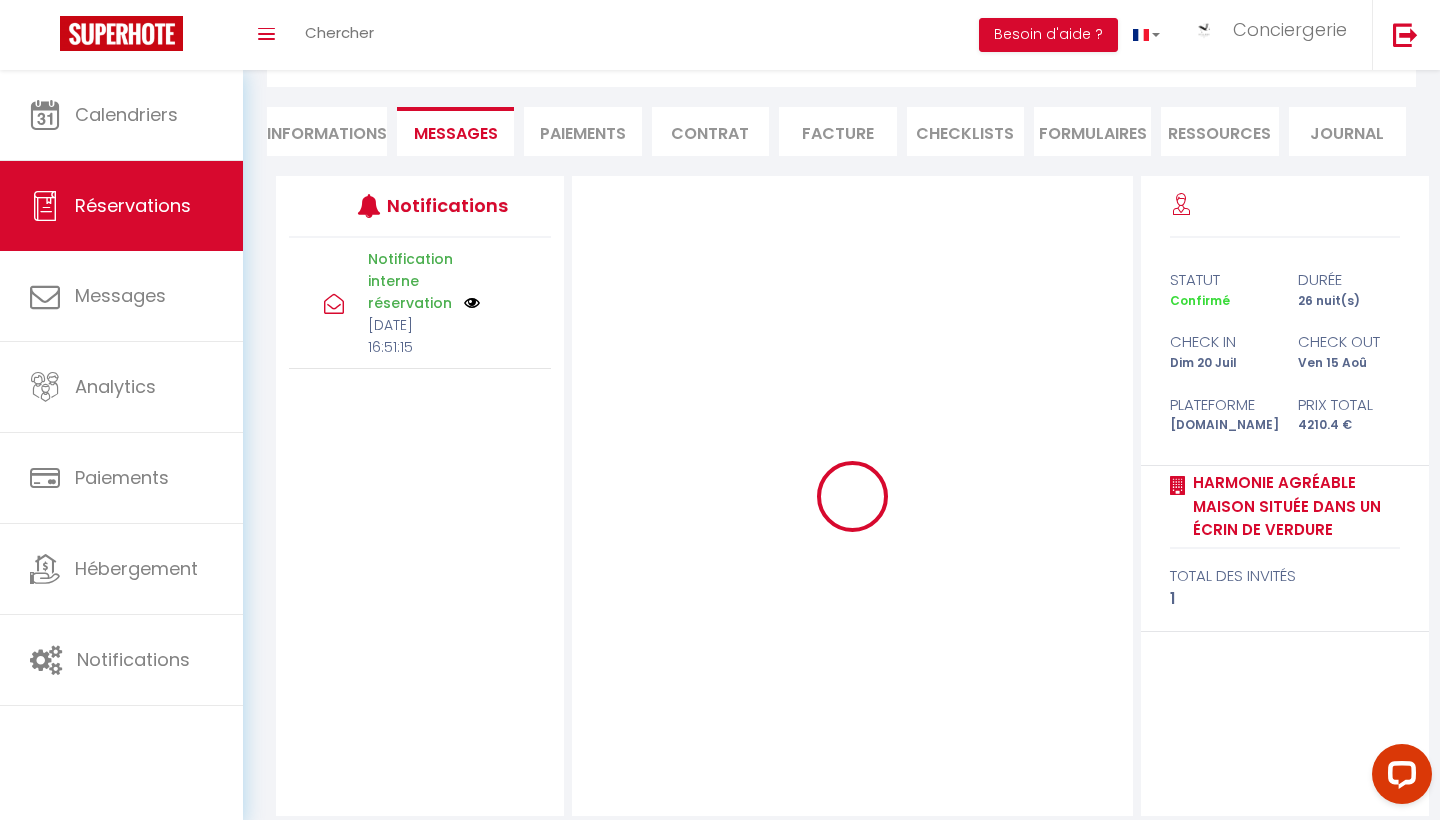 type 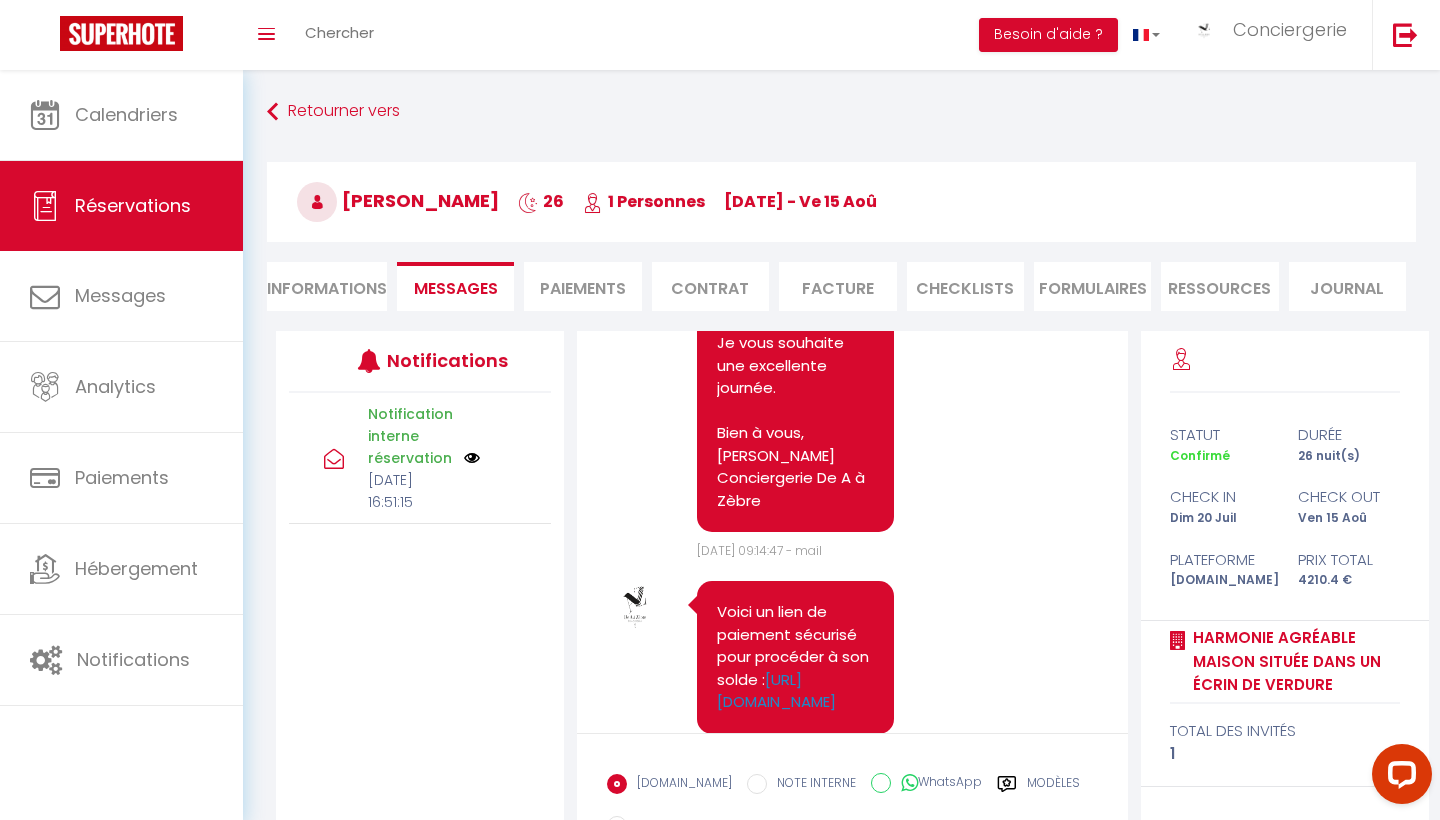 scroll, scrollTop: 0, scrollLeft: 0, axis: both 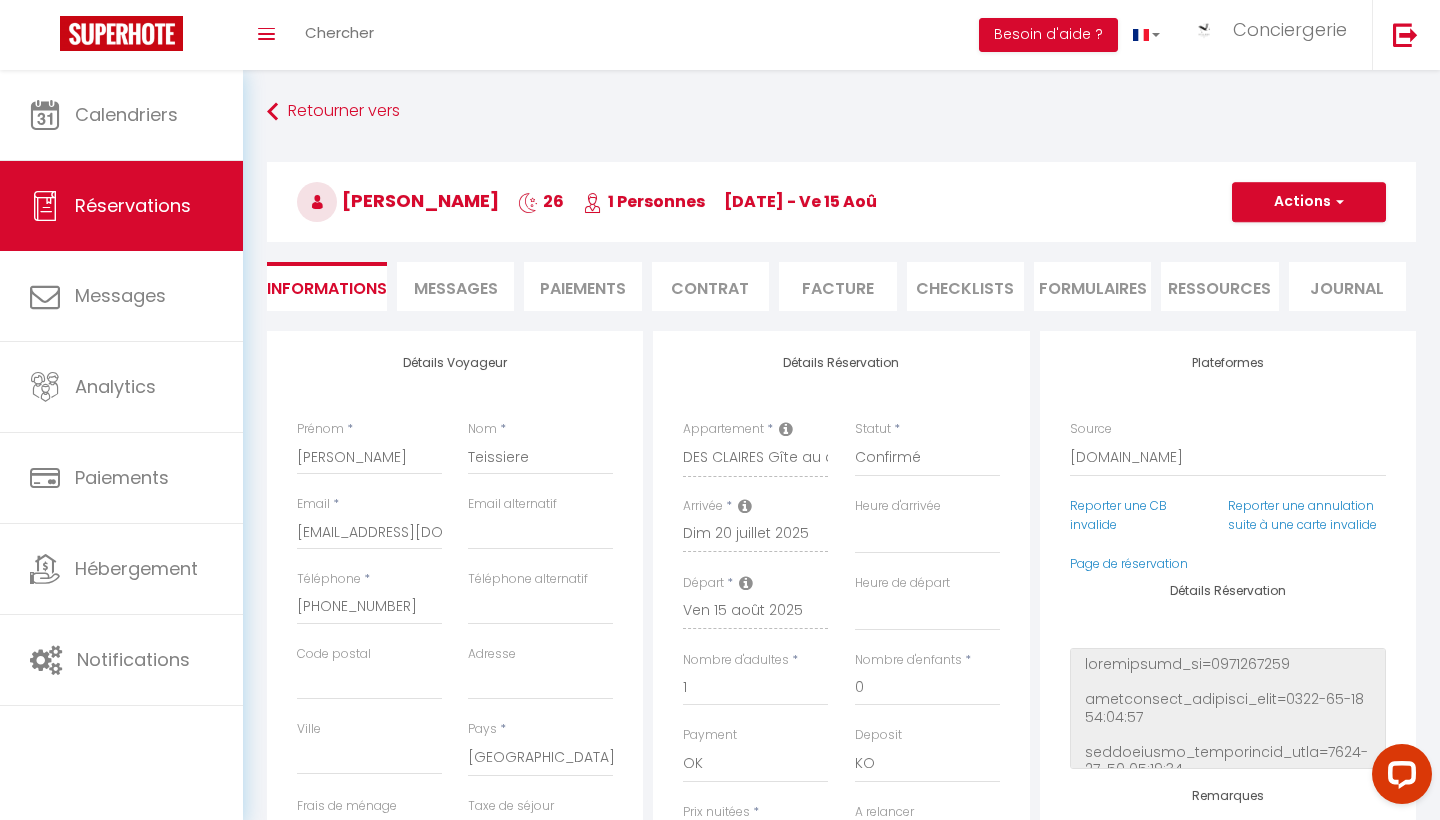 select 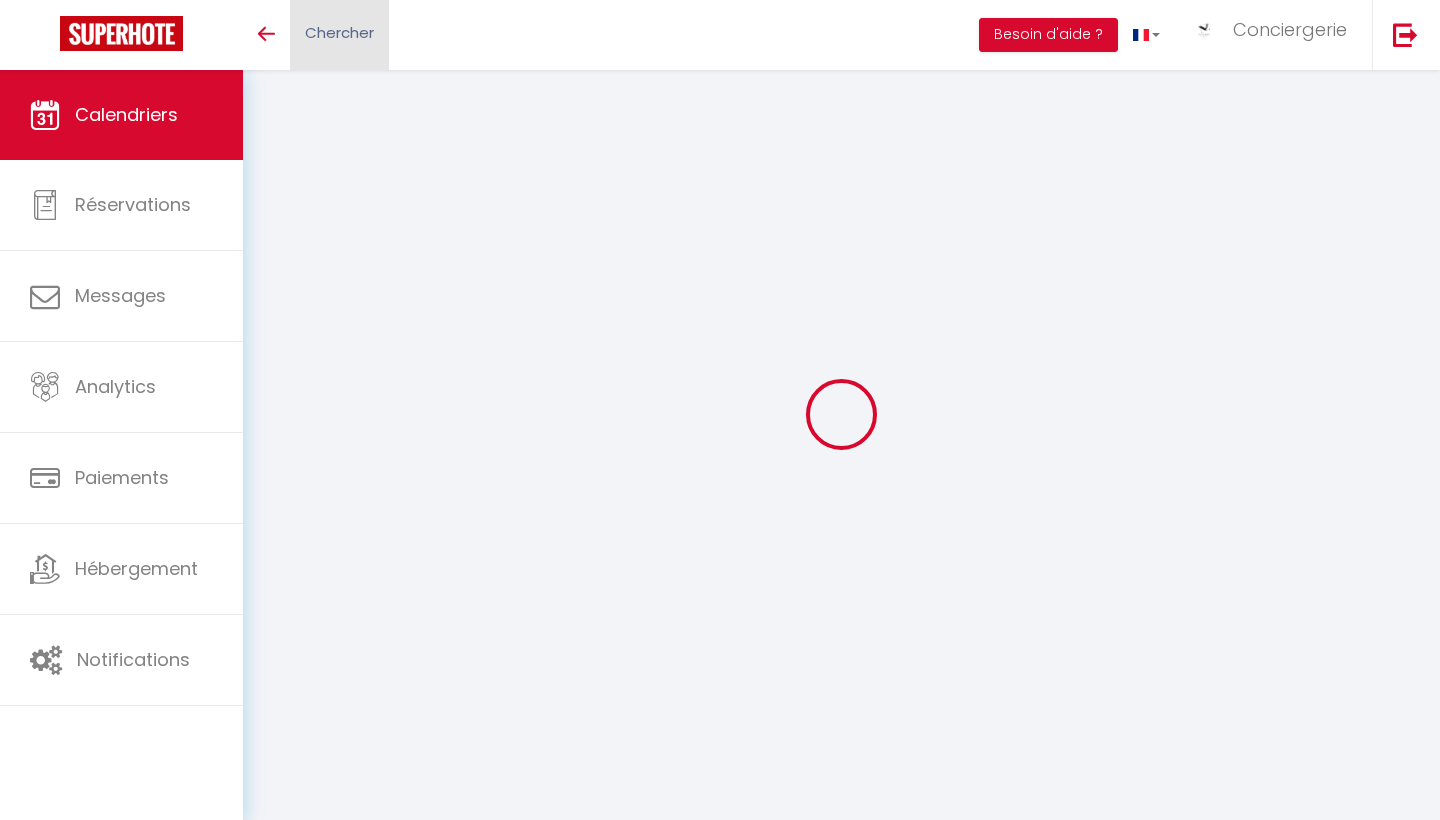 click on "Chercher" at bounding box center (339, 32) 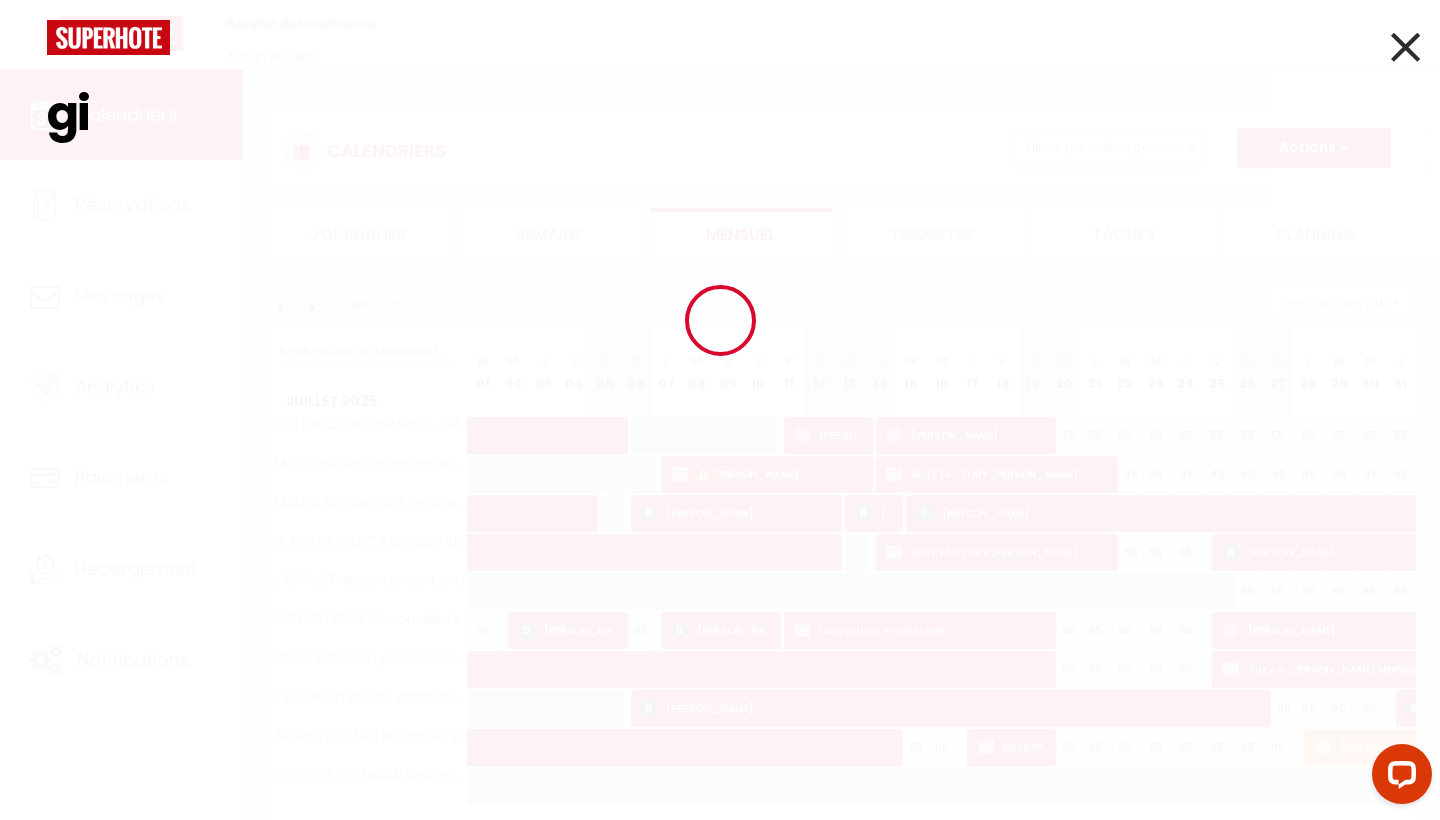 scroll, scrollTop: 0, scrollLeft: 0, axis: both 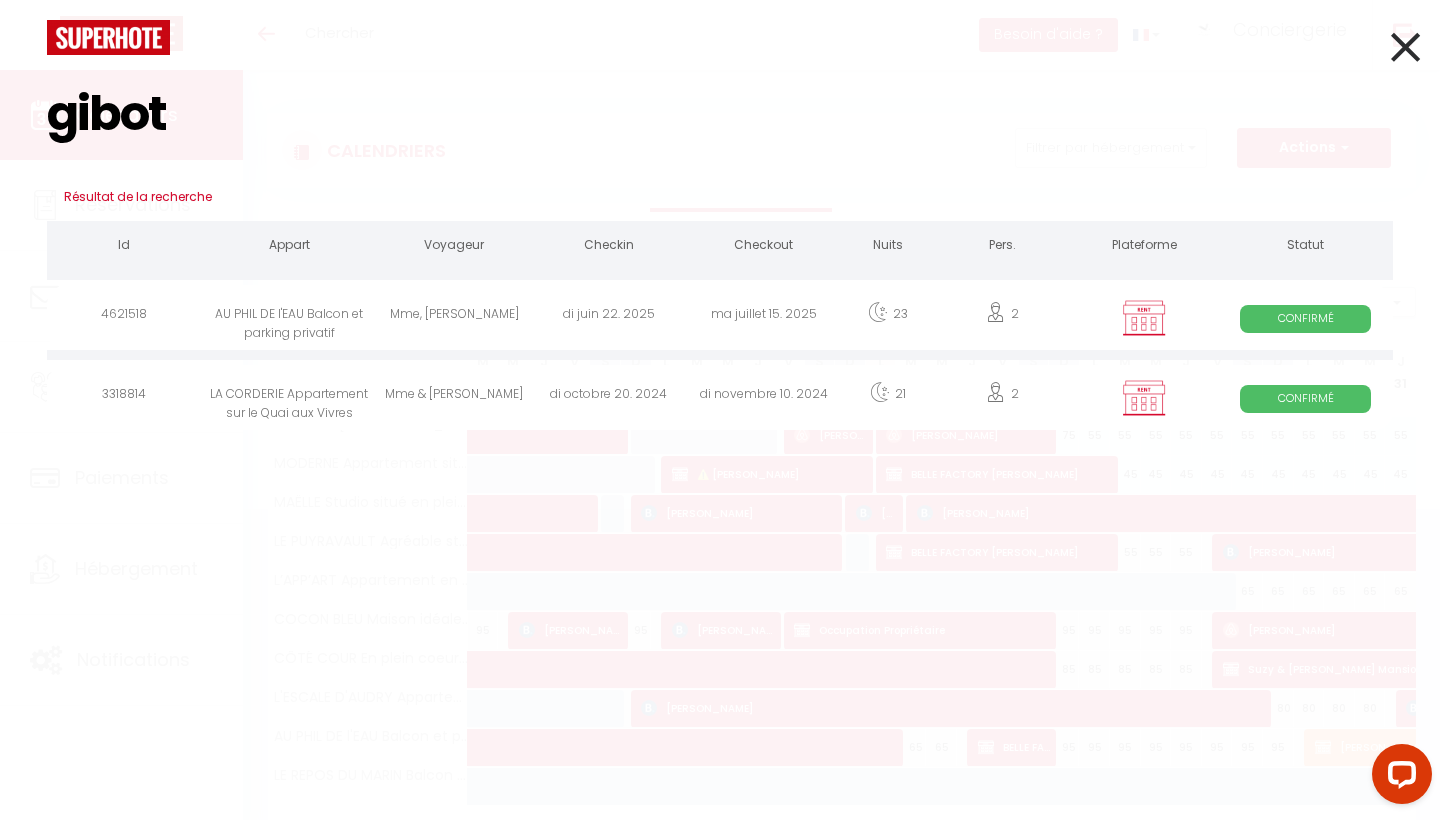 type on "gibot" 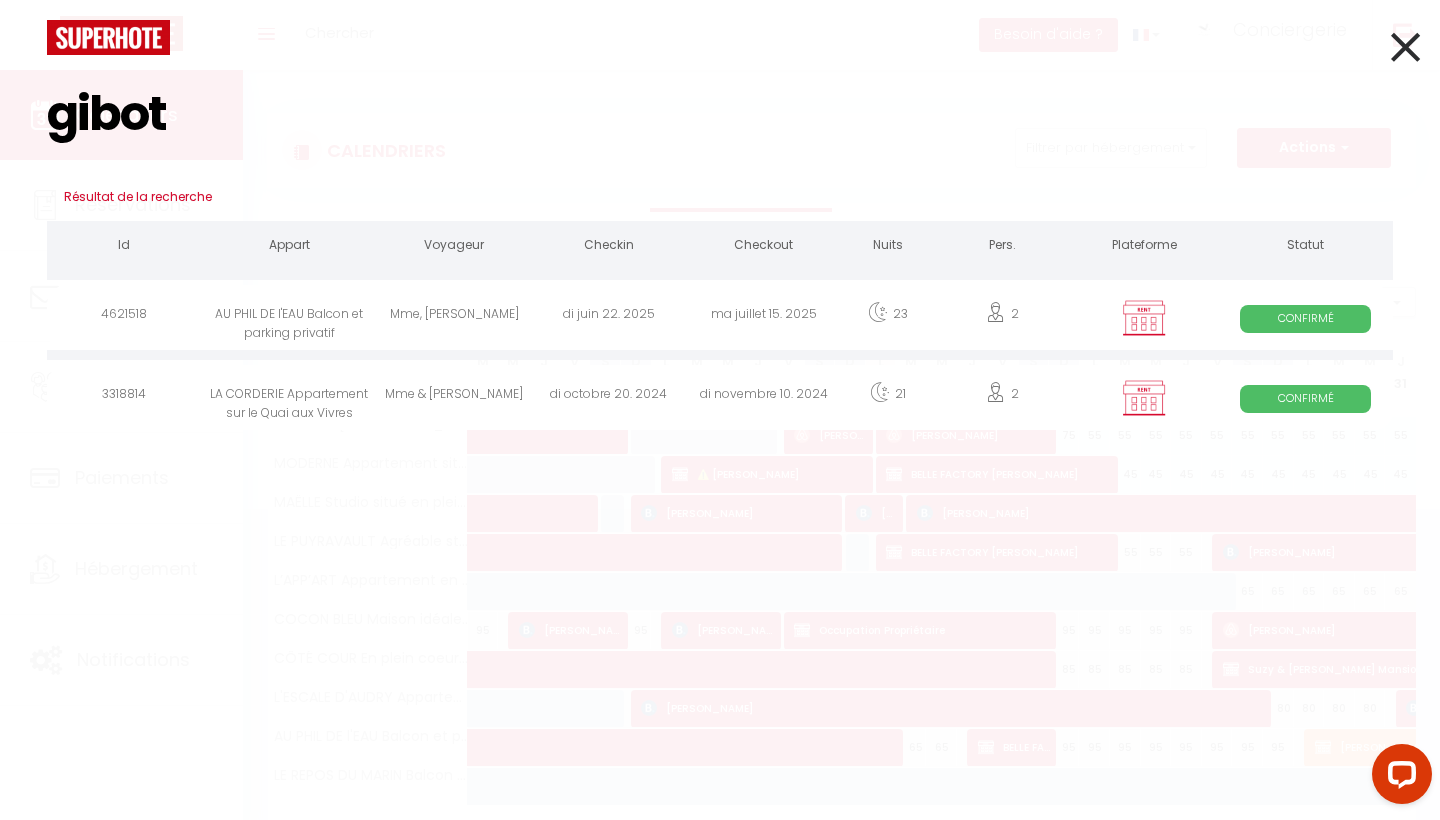 select 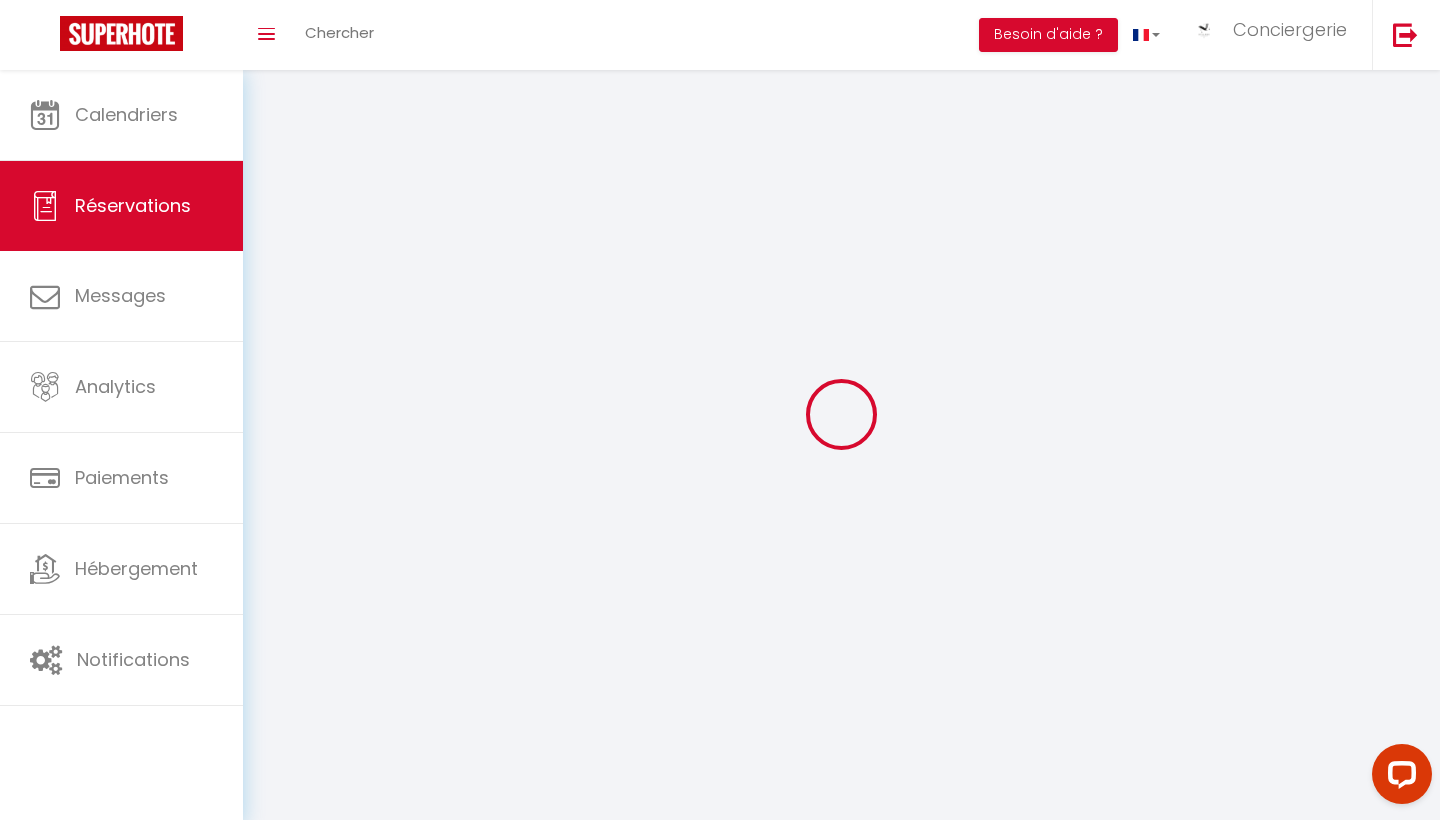 select 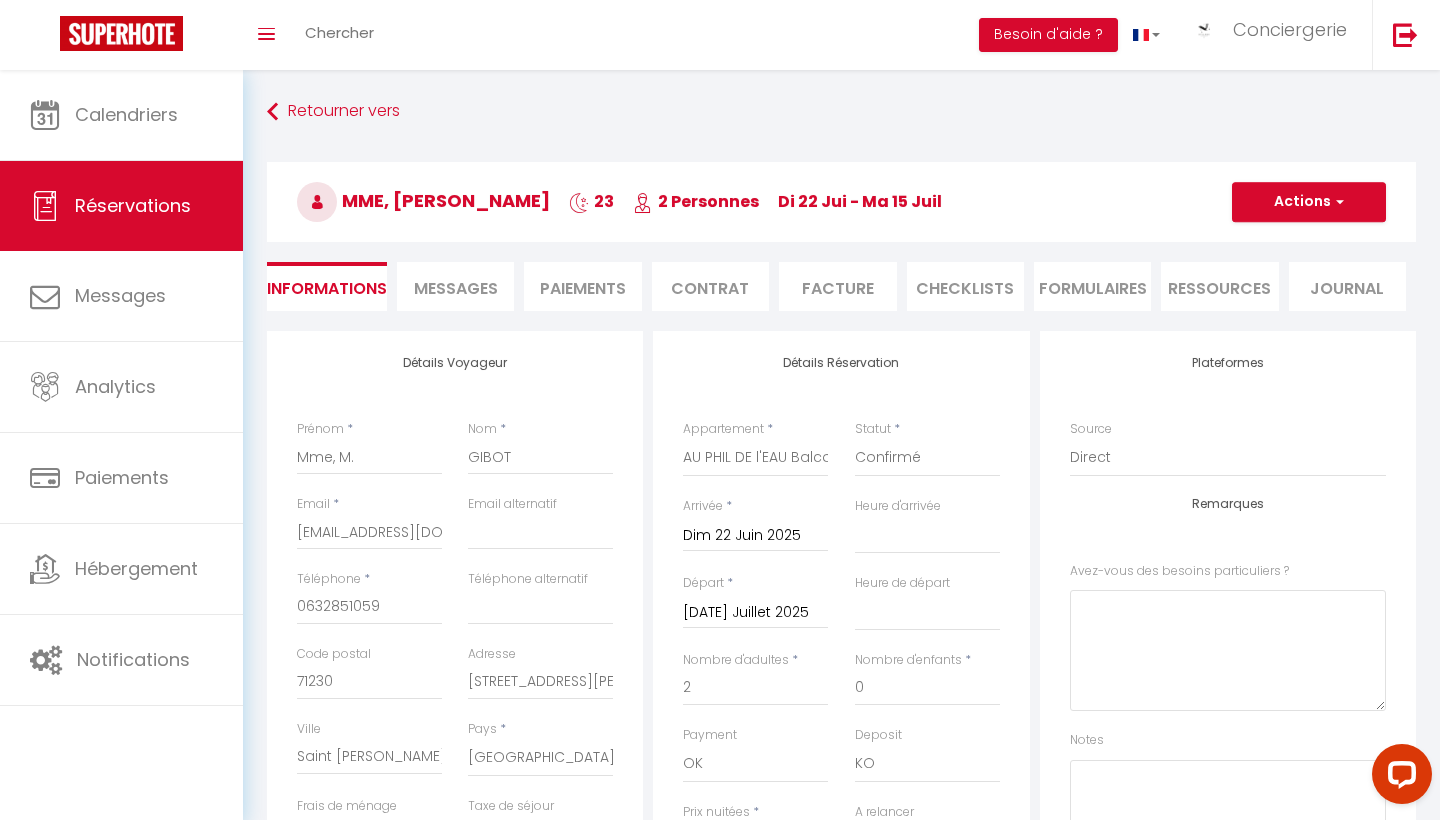 checkbox on "false" 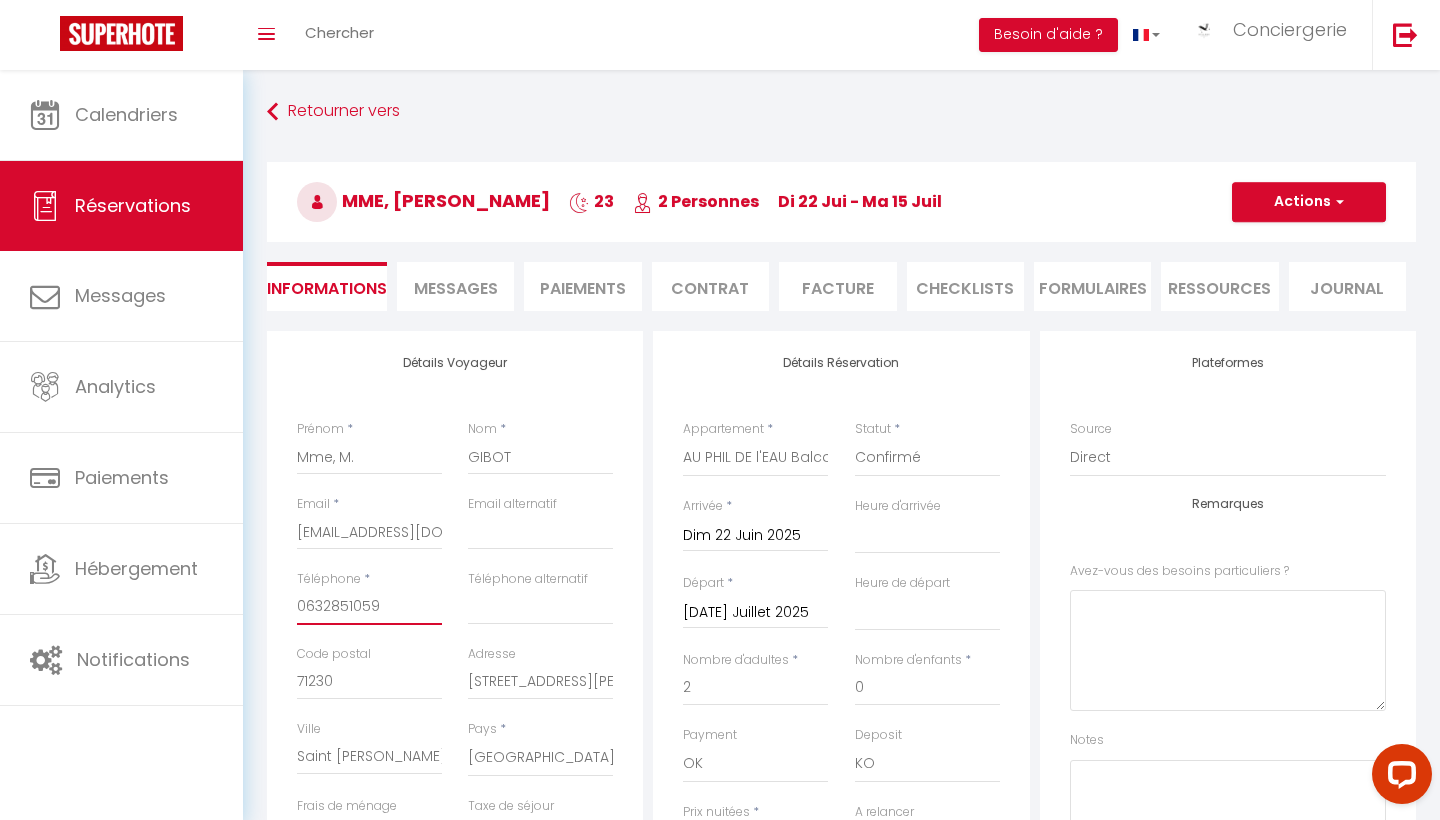 drag, startPoint x: 396, startPoint y: 599, endPoint x: 280, endPoint y: 598, distance: 116.00431 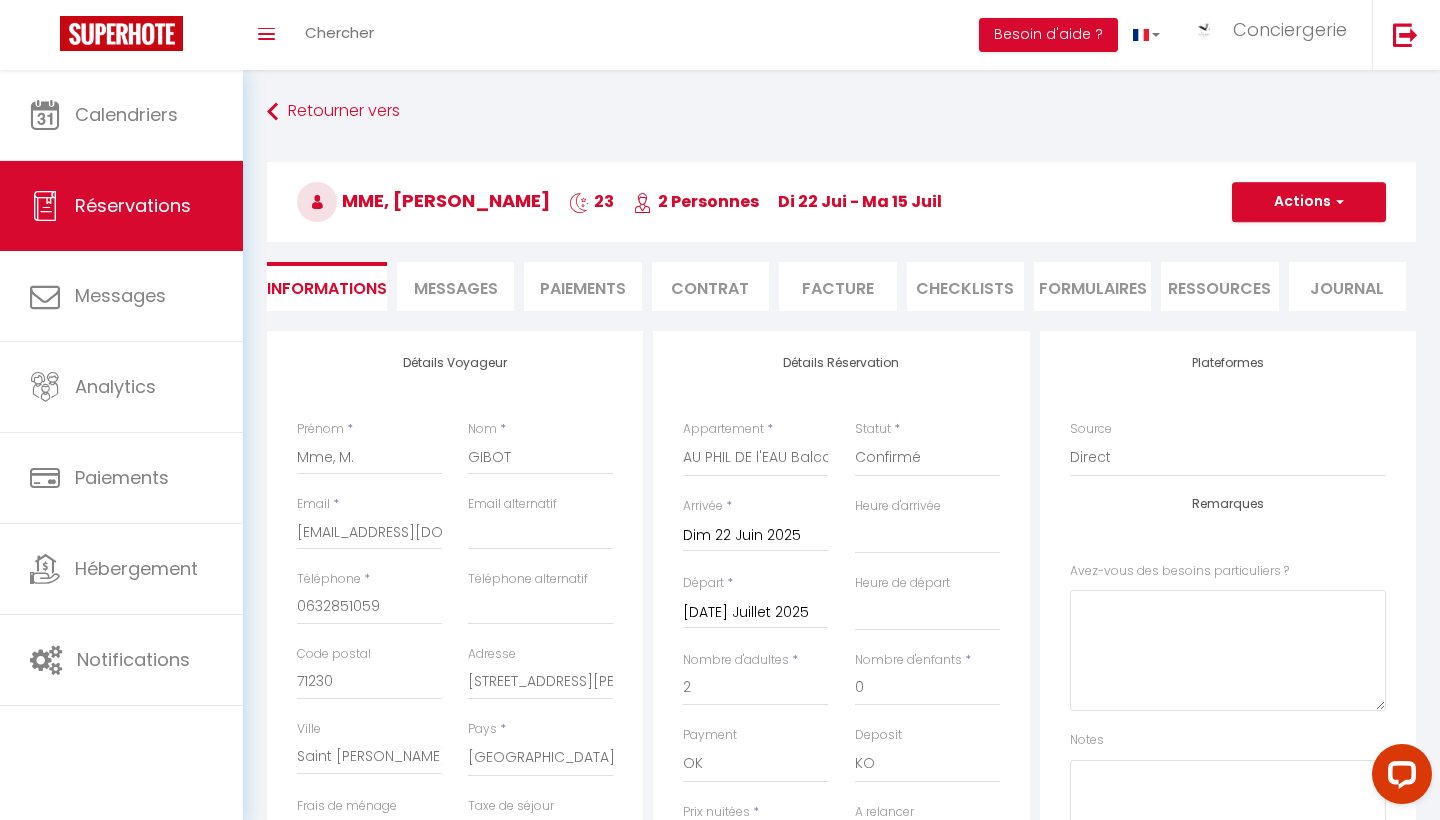 click on "Chercher" at bounding box center [339, 32] 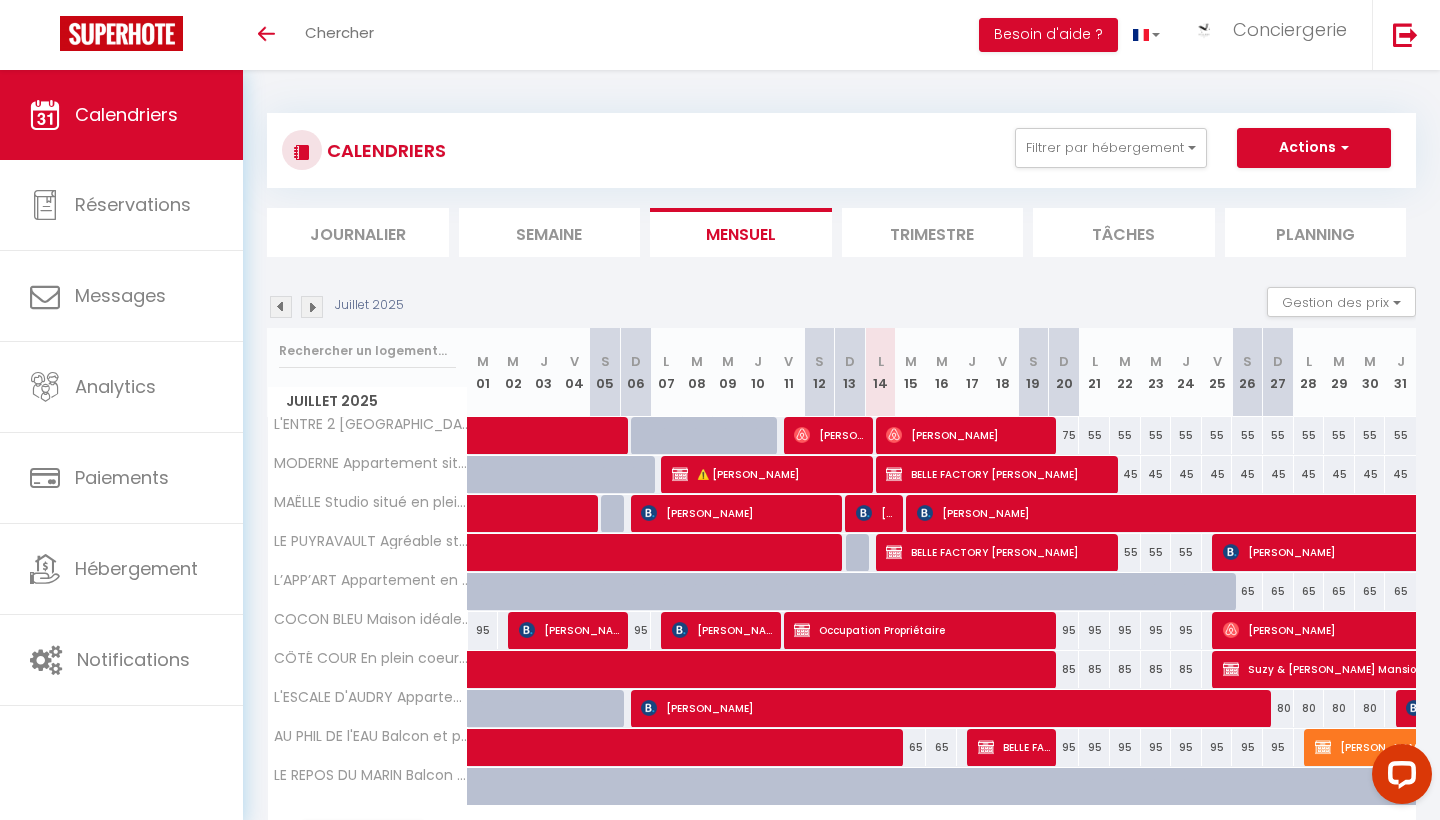 scroll, scrollTop: 0, scrollLeft: 0, axis: both 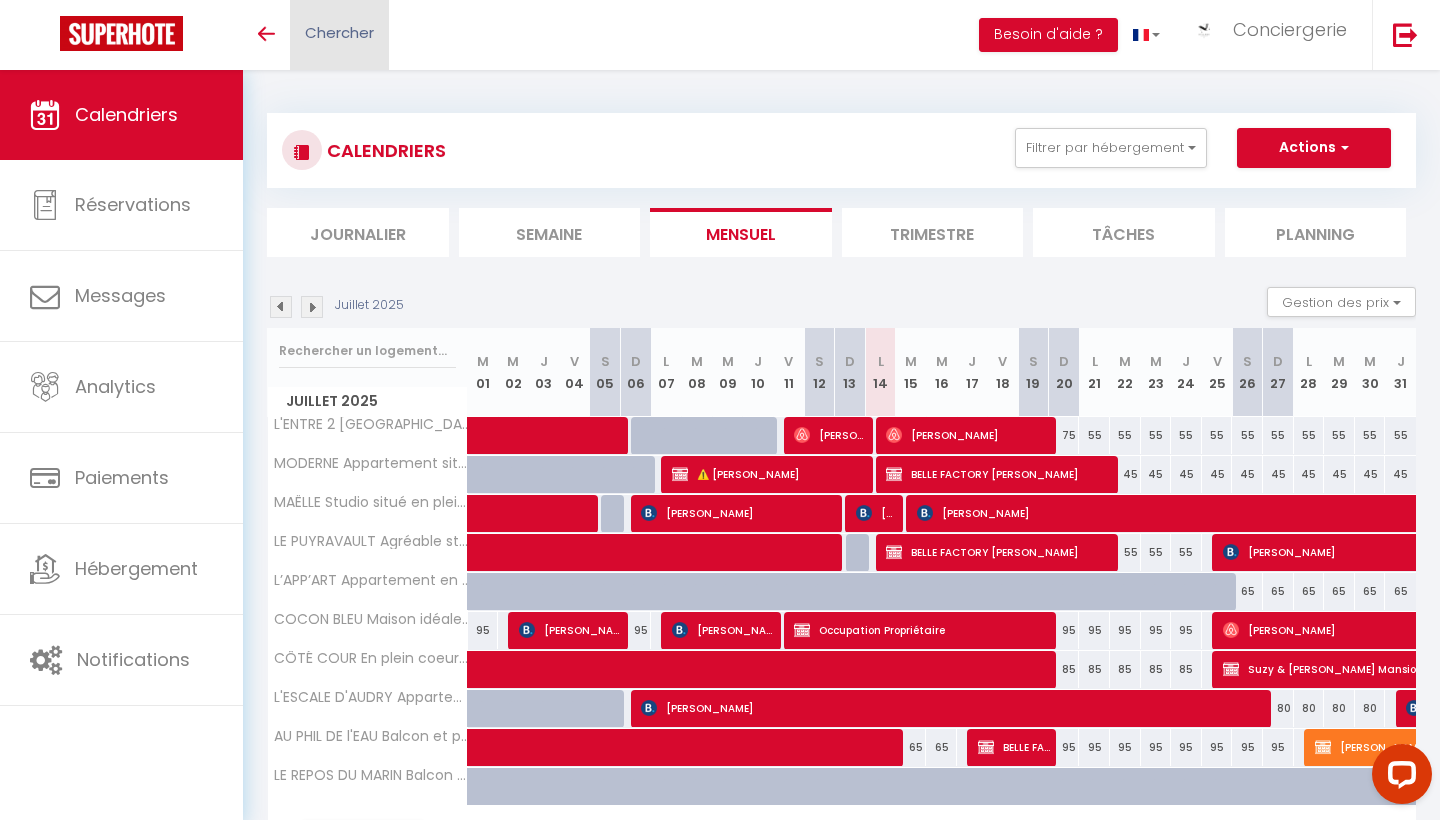 click on "Chercher" at bounding box center [339, 32] 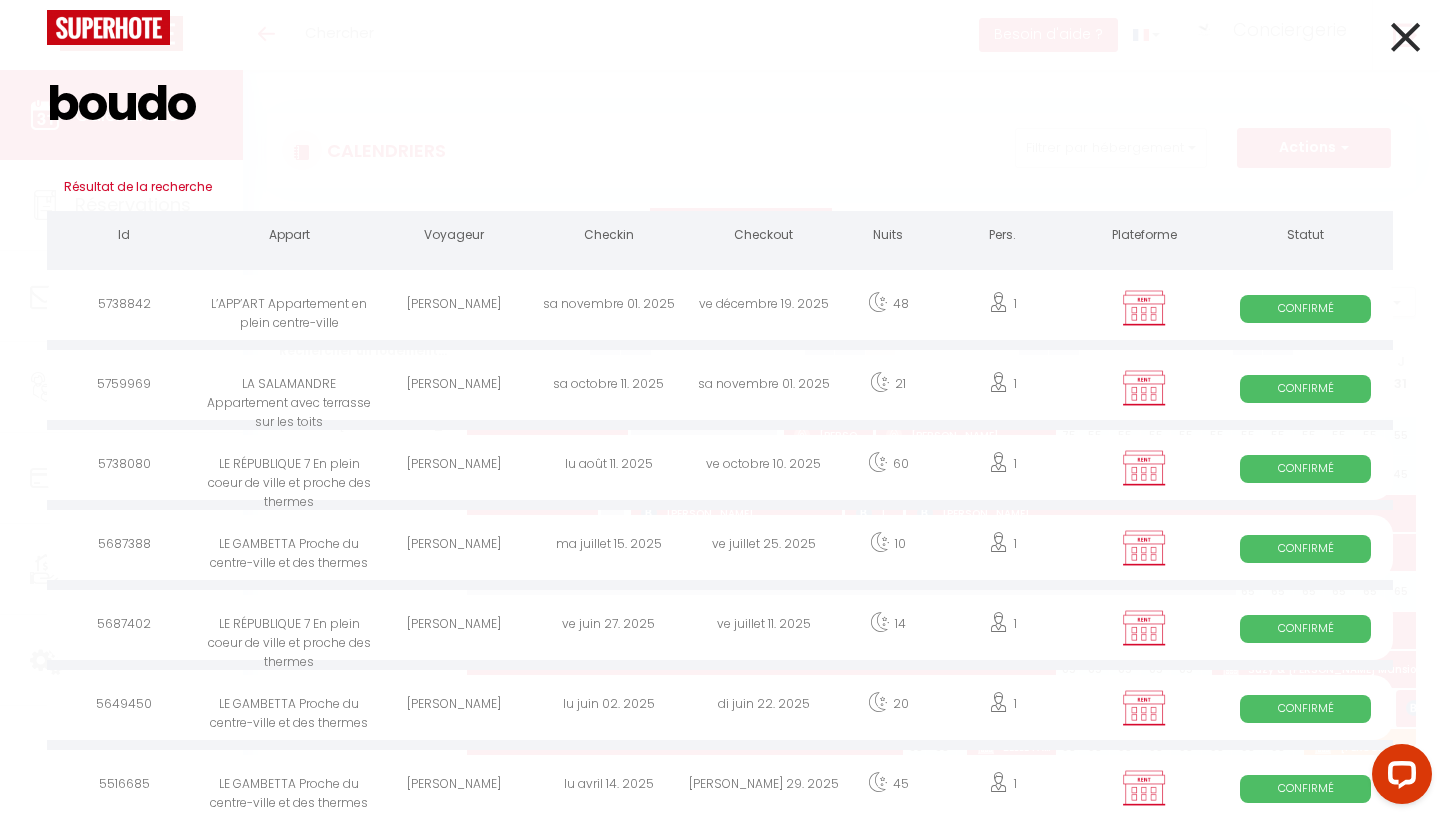 scroll, scrollTop: 14, scrollLeft: 0, axis: vertical 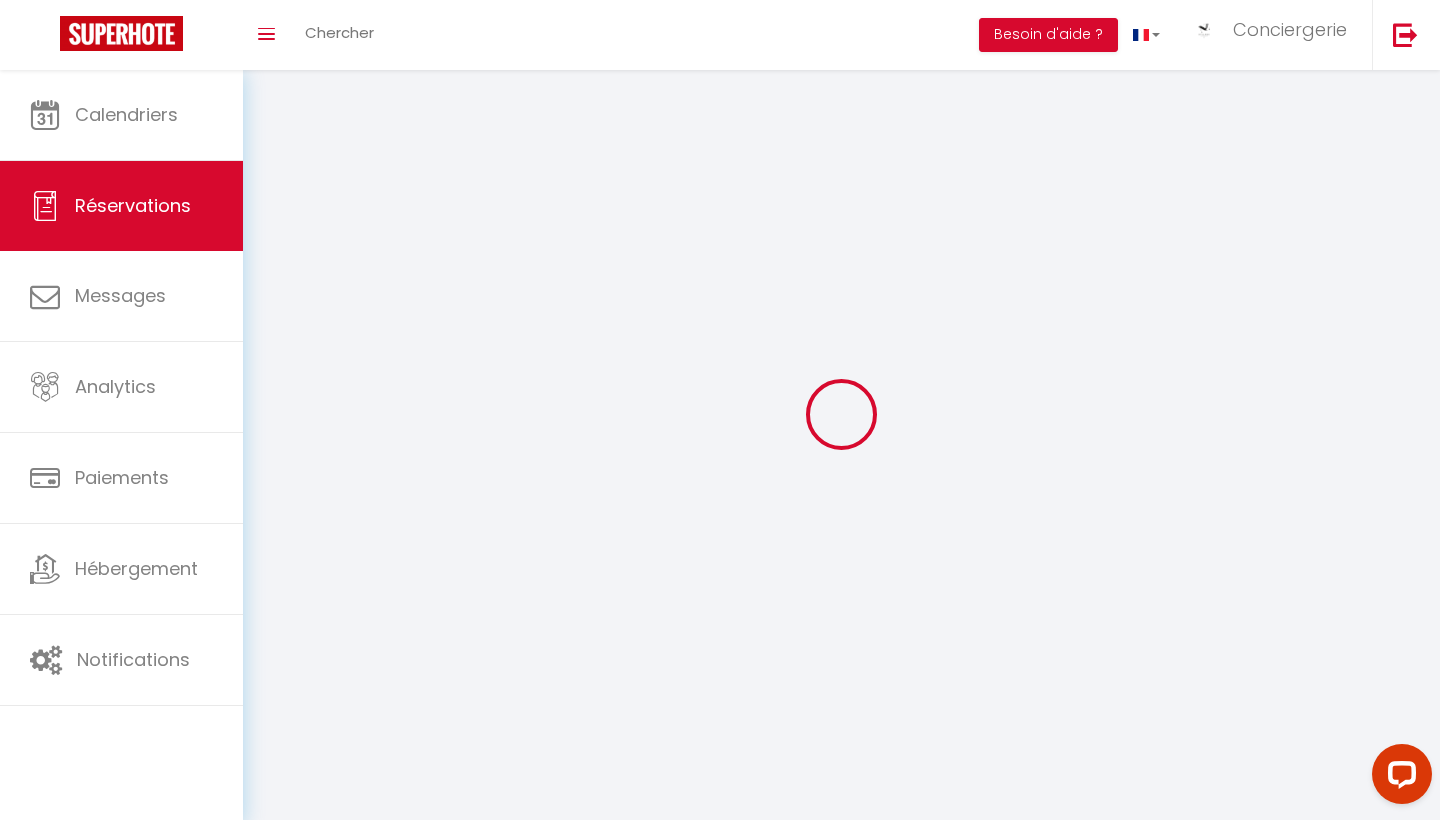 type on "Boudokhane" 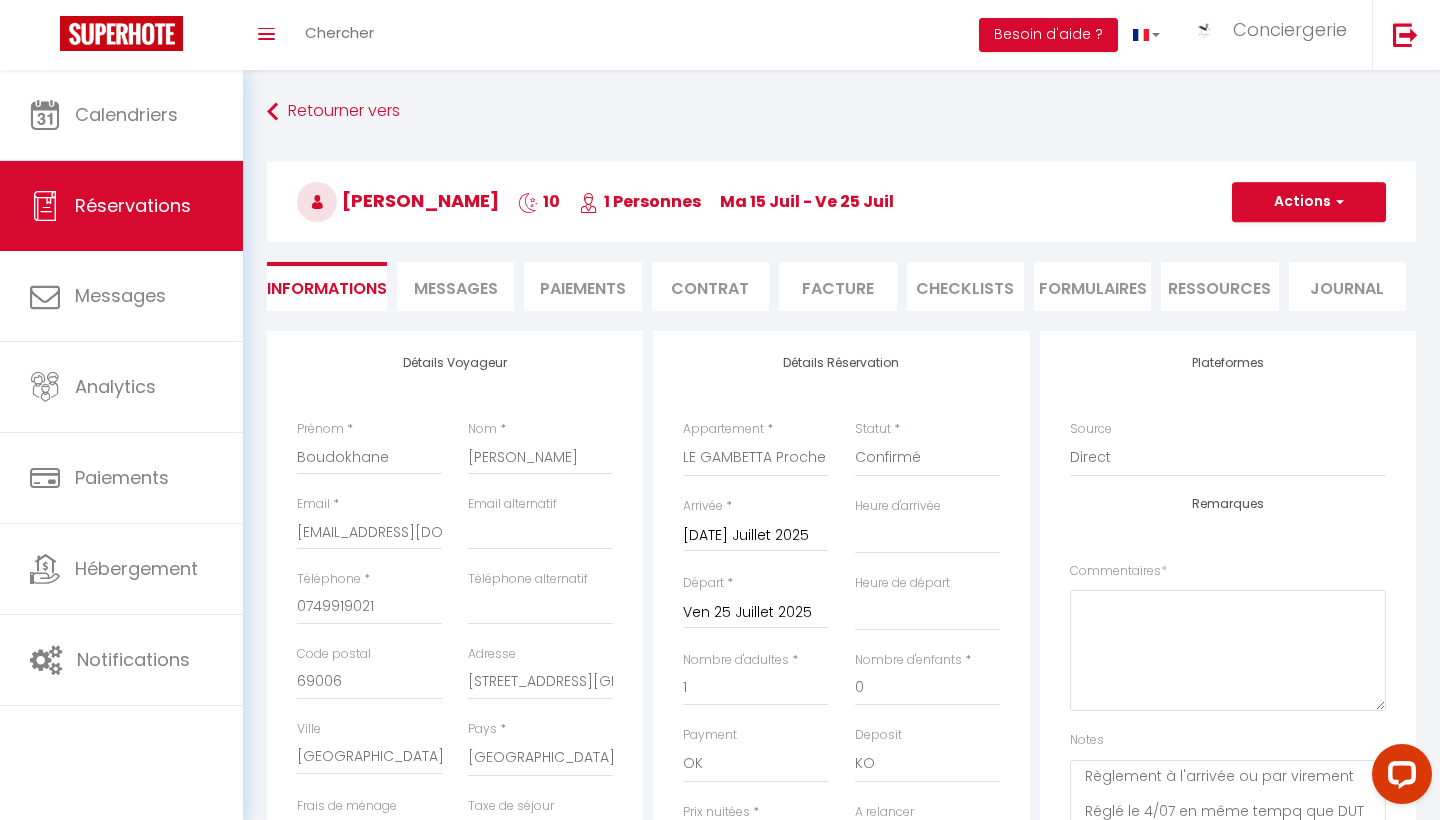 select 